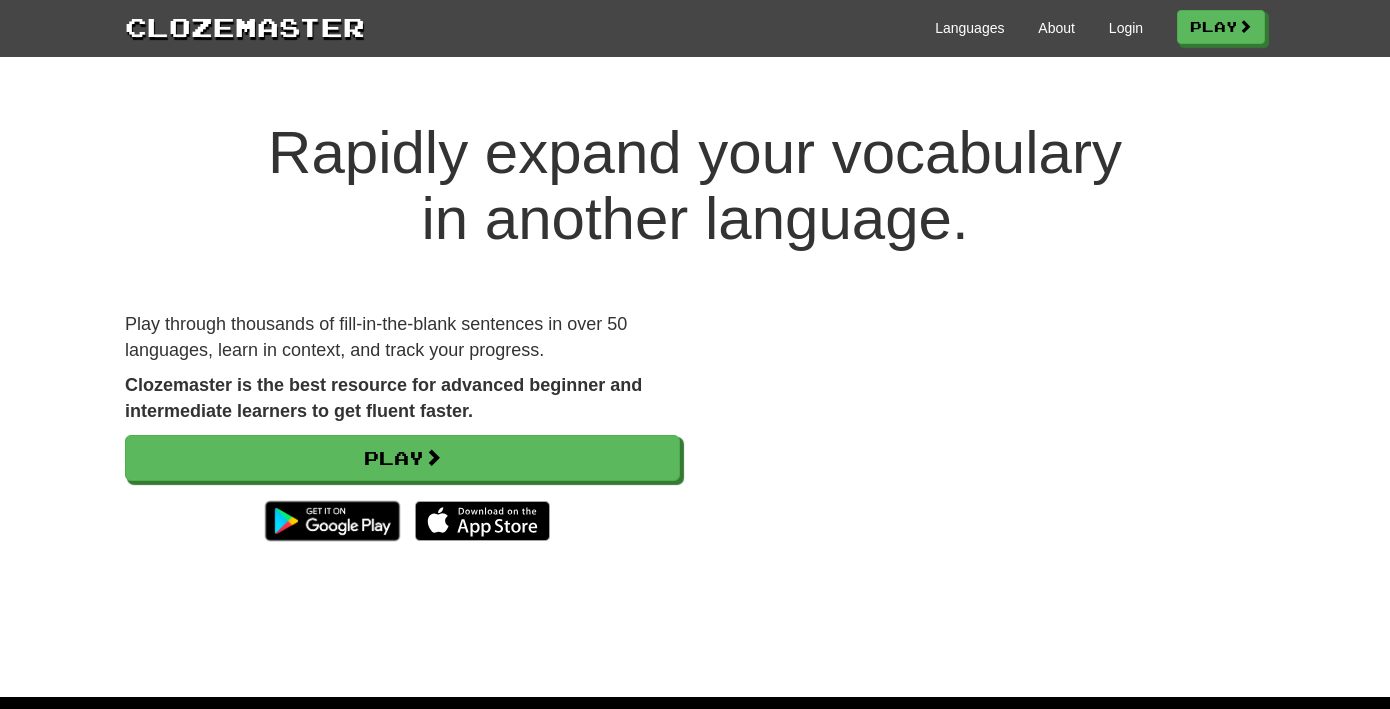 scroll, scrollTop: 0, scrollLeft: 0, axis: both 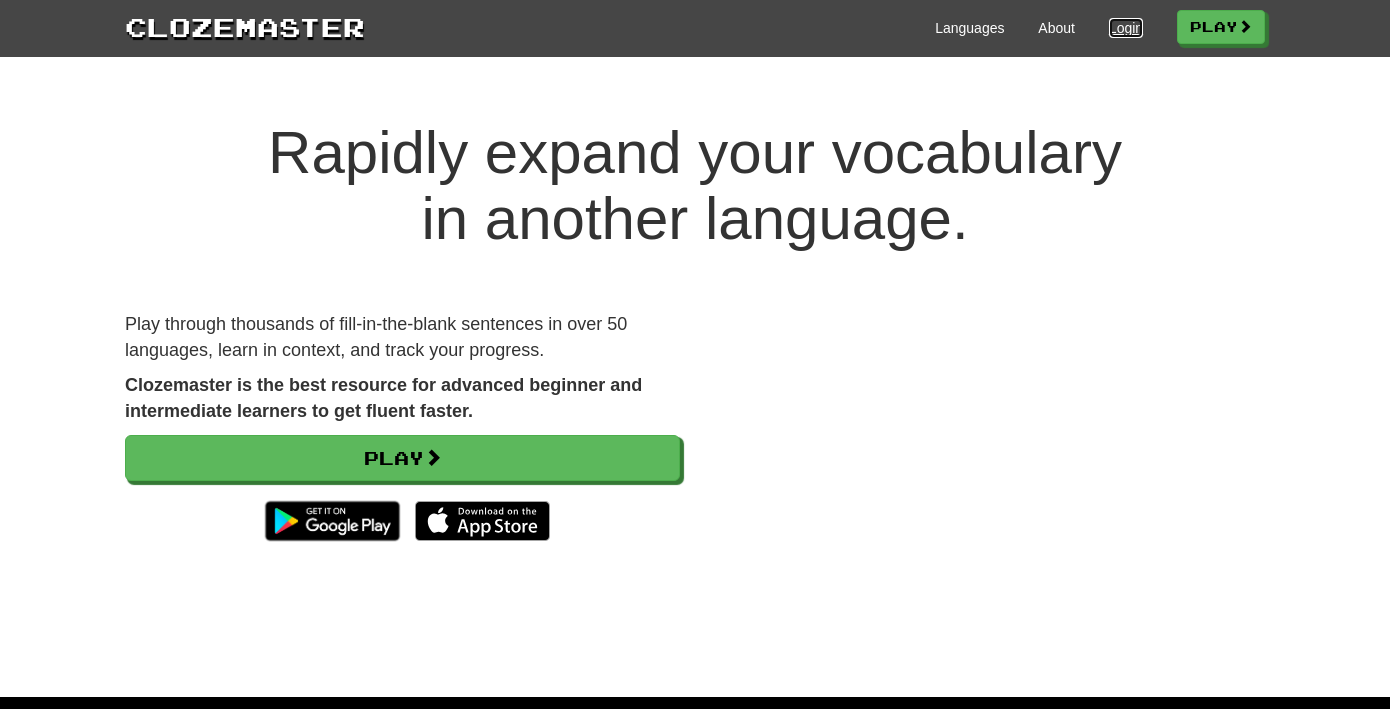 click on "Login" at bounding box center [1126, 28] 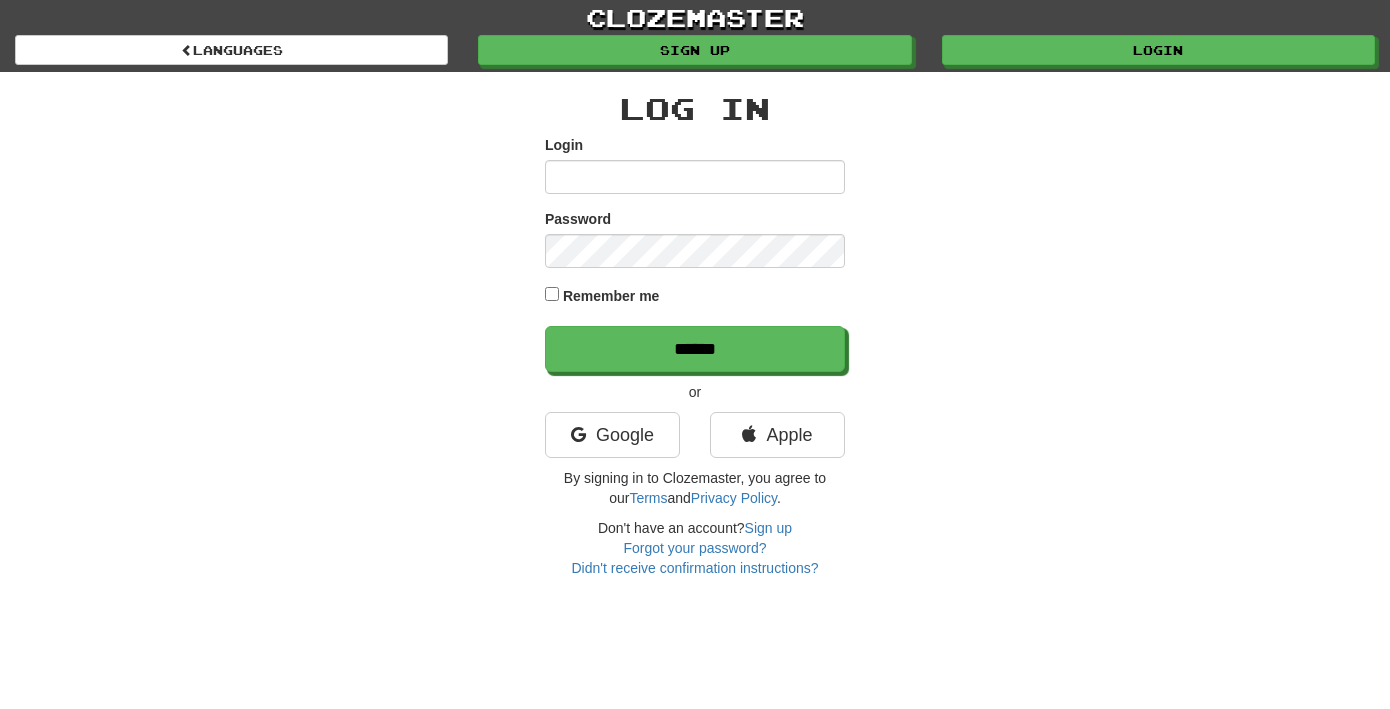 scroll, scrollTop: 0, scrollLeft: 0, axis: both 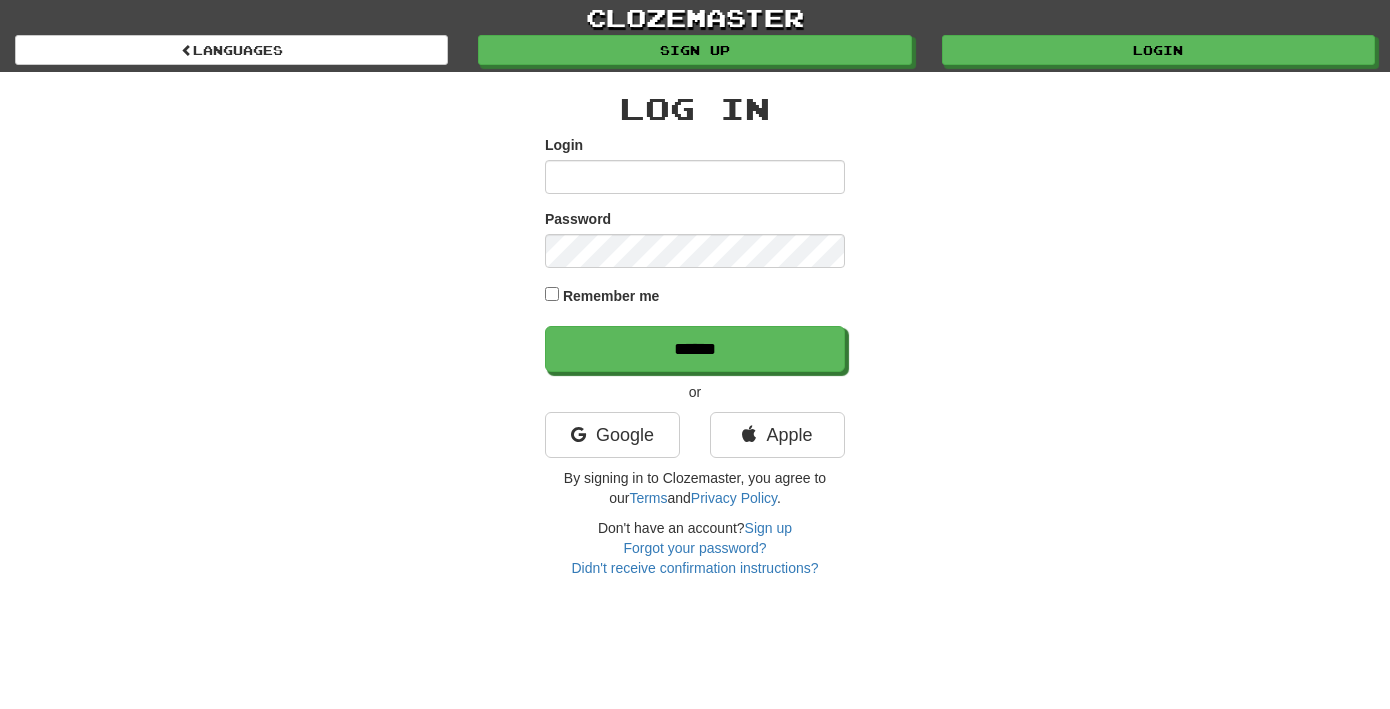 click on "Login" at bounding box center (695, 177) 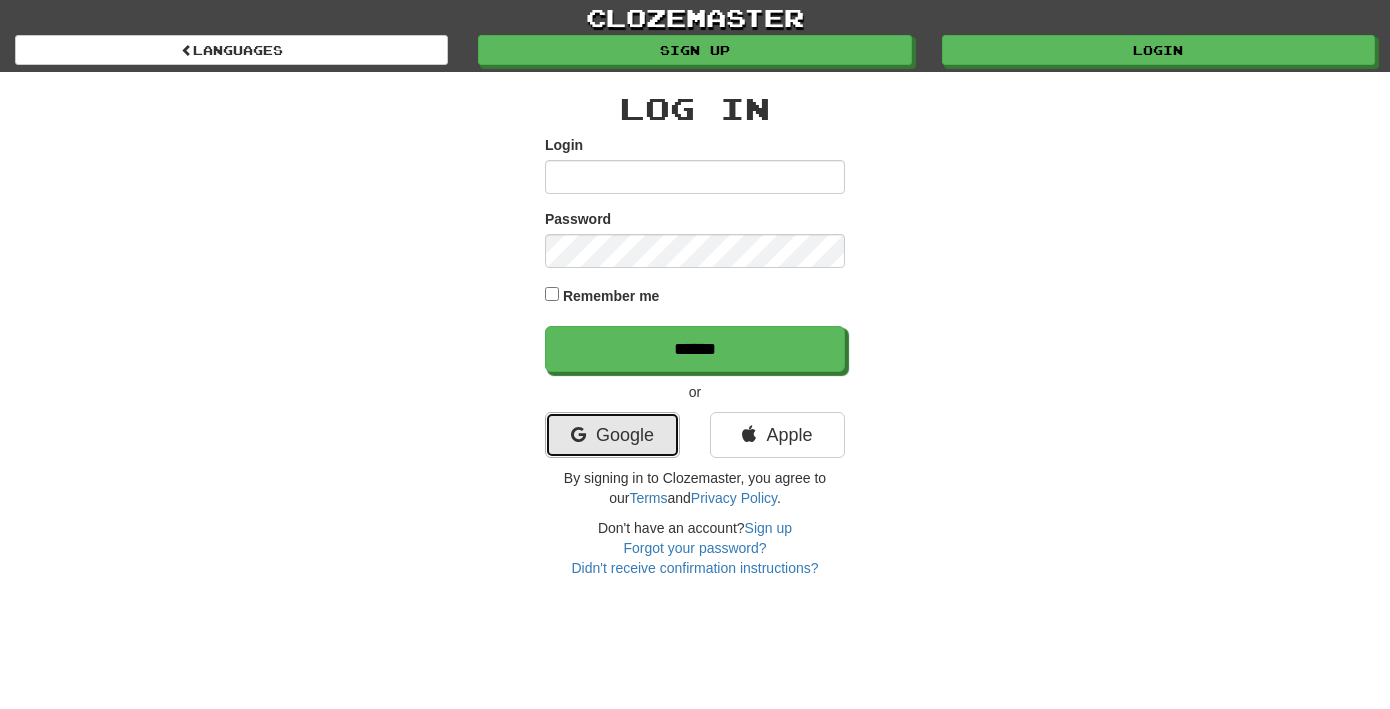 click on "Google" at bounding box center [612, 435] 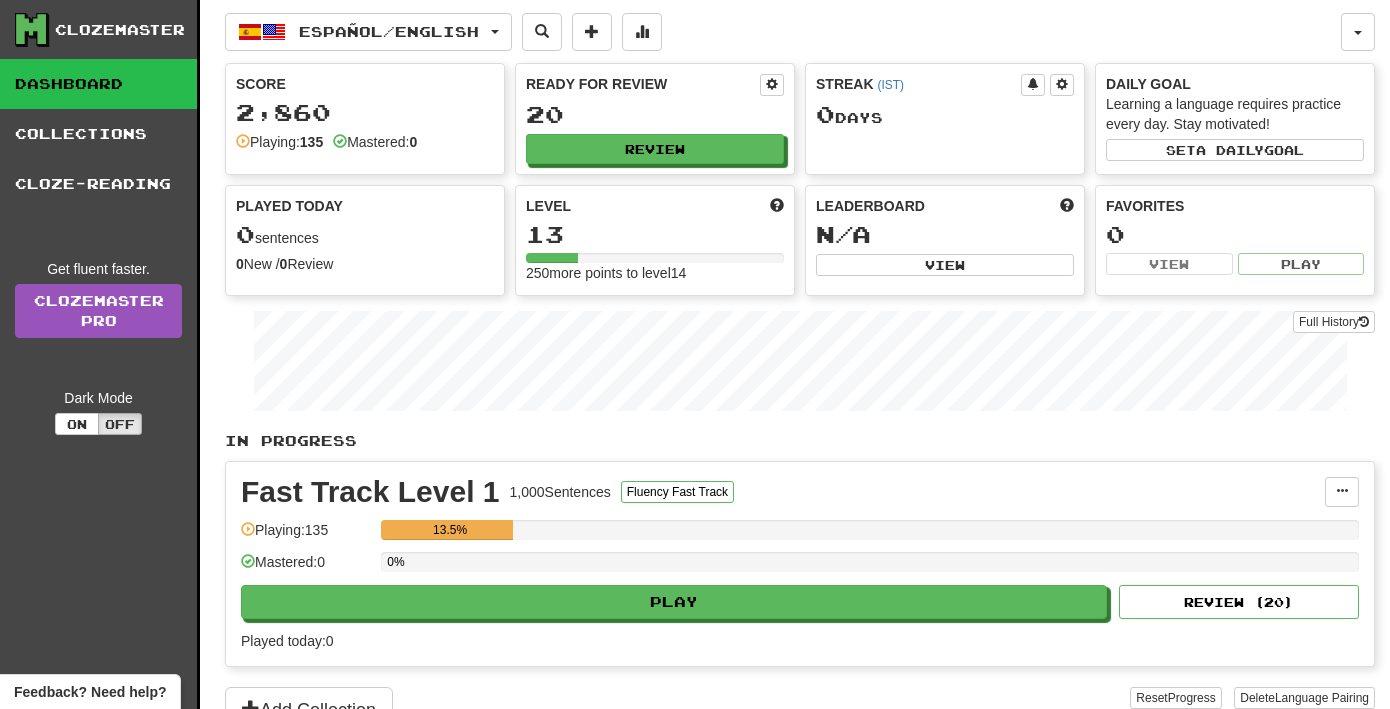 scroll, scrollTop: 0, scrollLeft: 0, axis: both 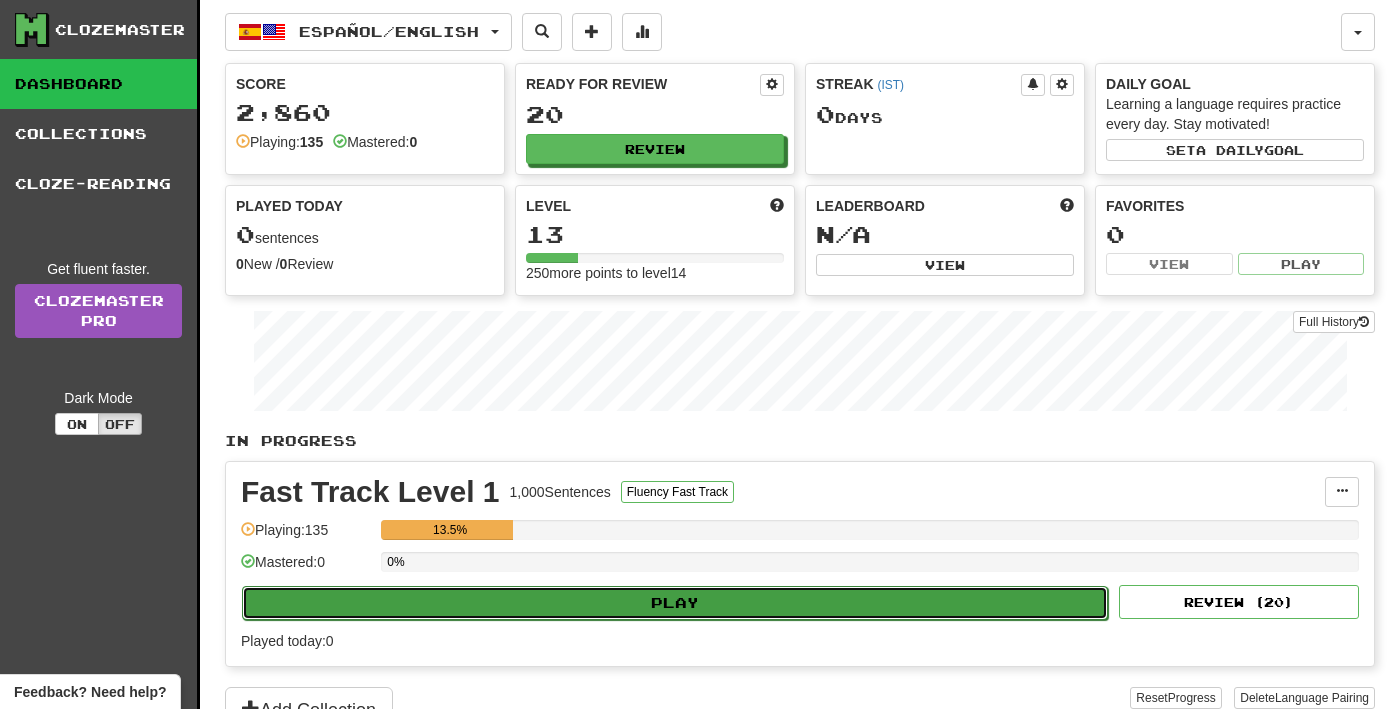 click on "Play" at bounding box center (675, 603) 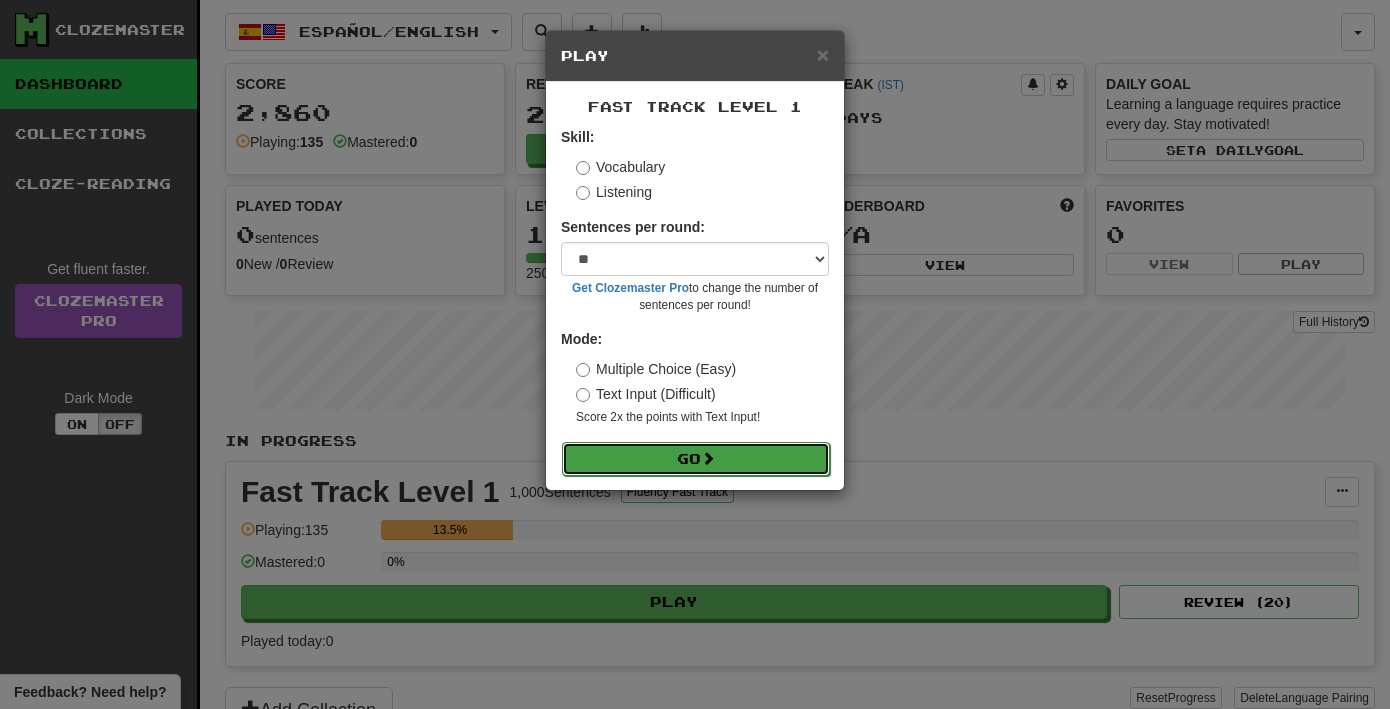 click on "Go" at bounding box center [696, 459] 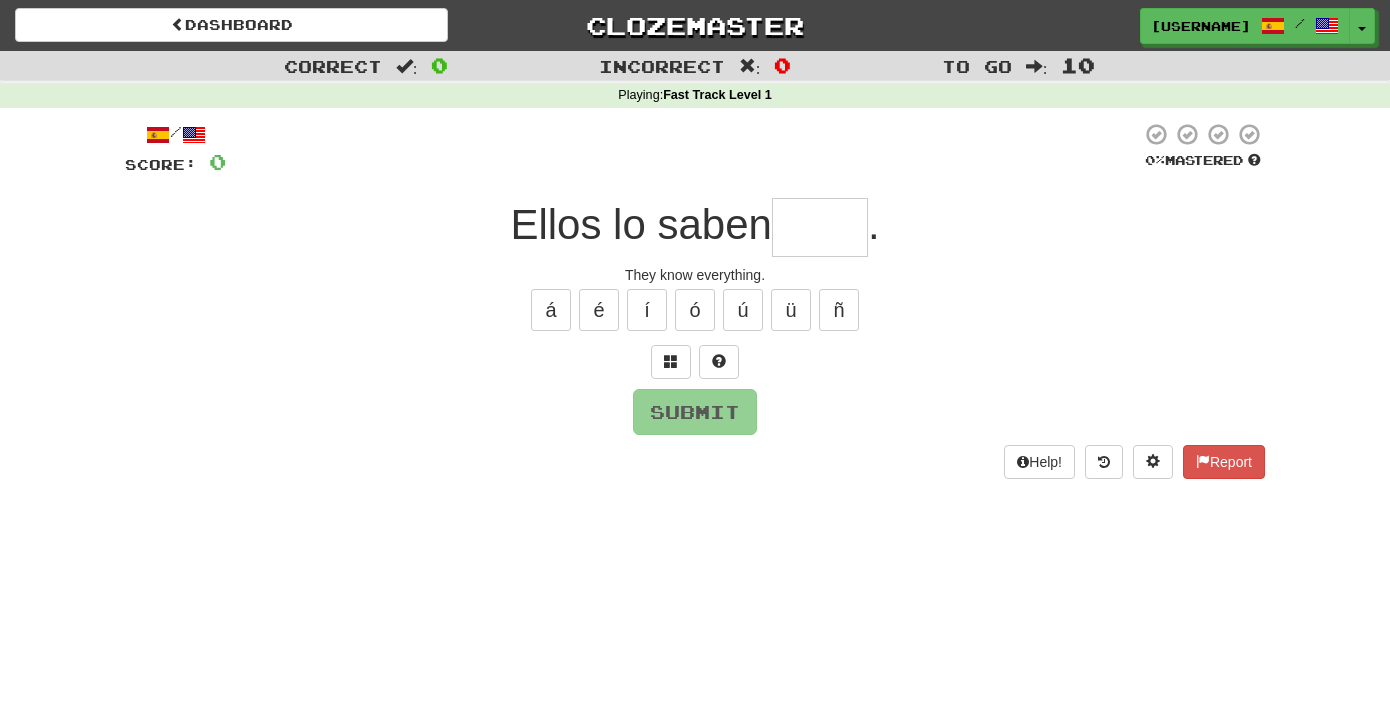 scroll, scrollTop: 0, scrollLeft: 0, axis: both 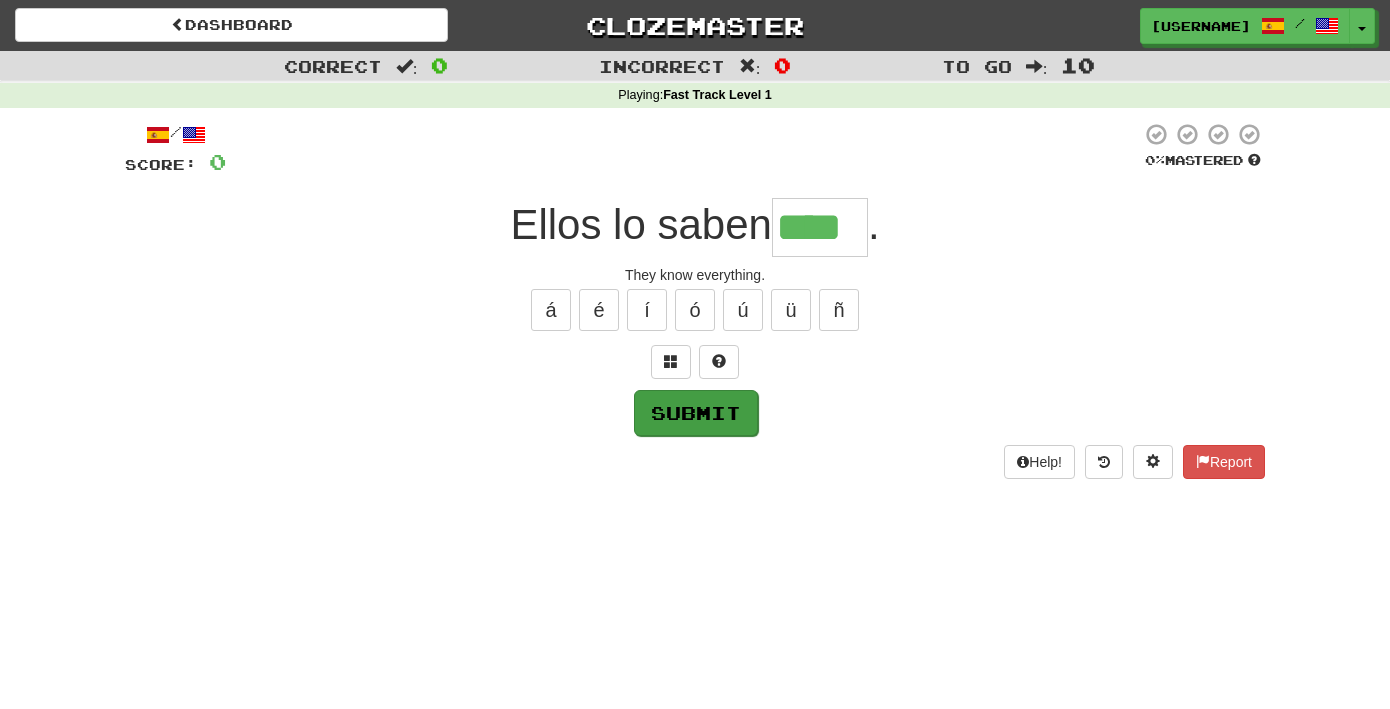 type on "****" 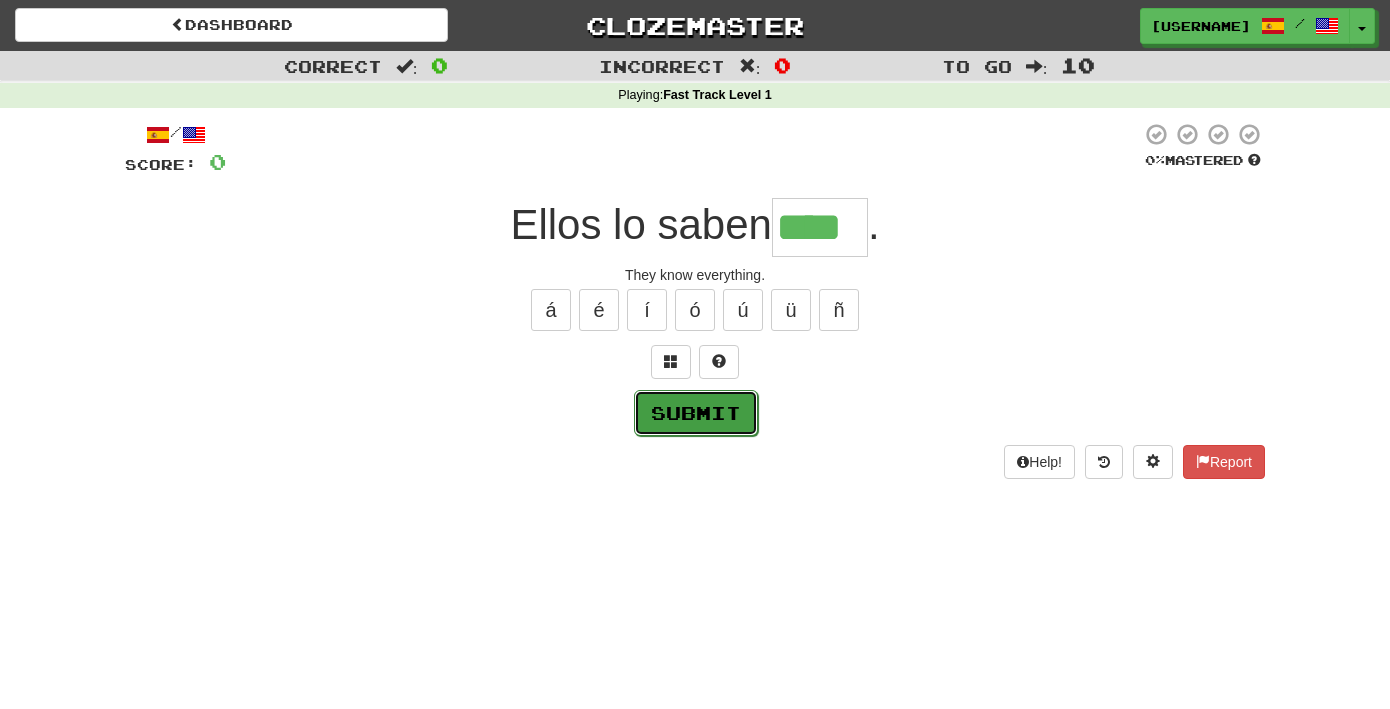 click on "Submit" at bounding box center [696, 413] 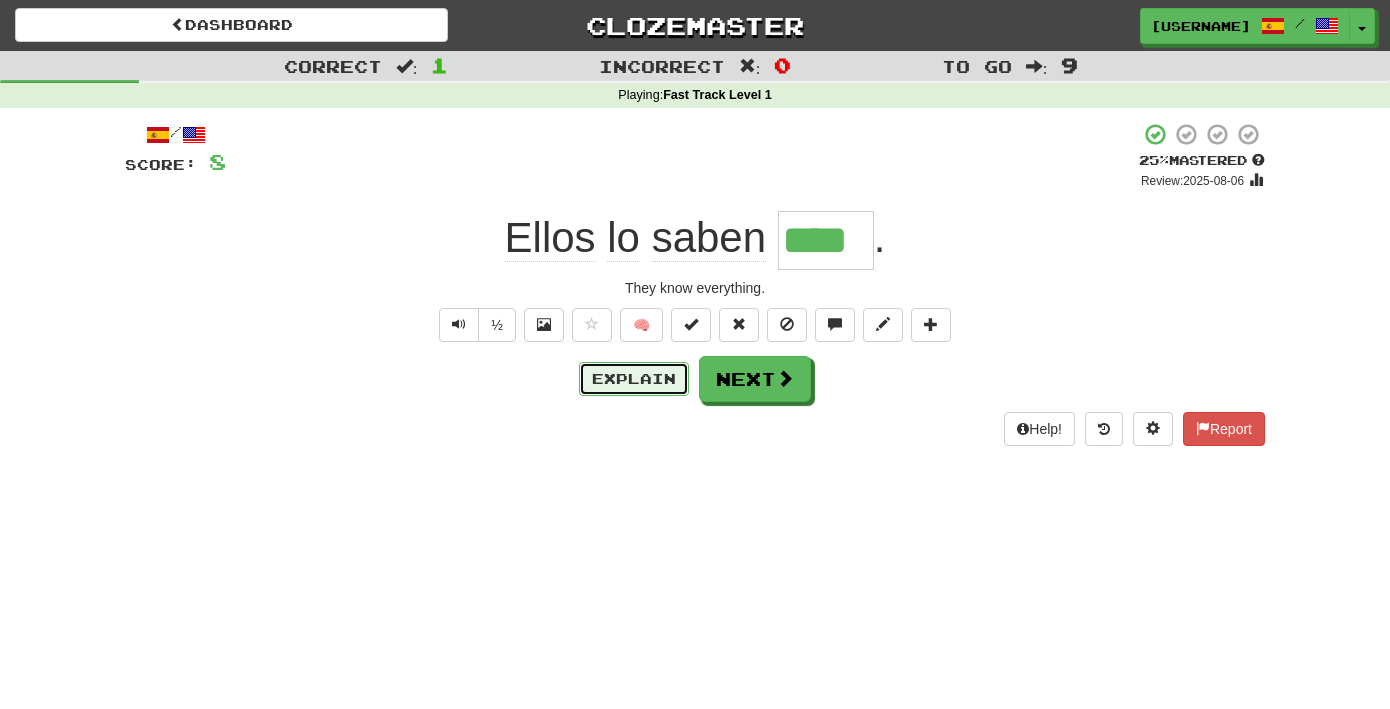 click on "Explain" at bounding box center (634, 379) 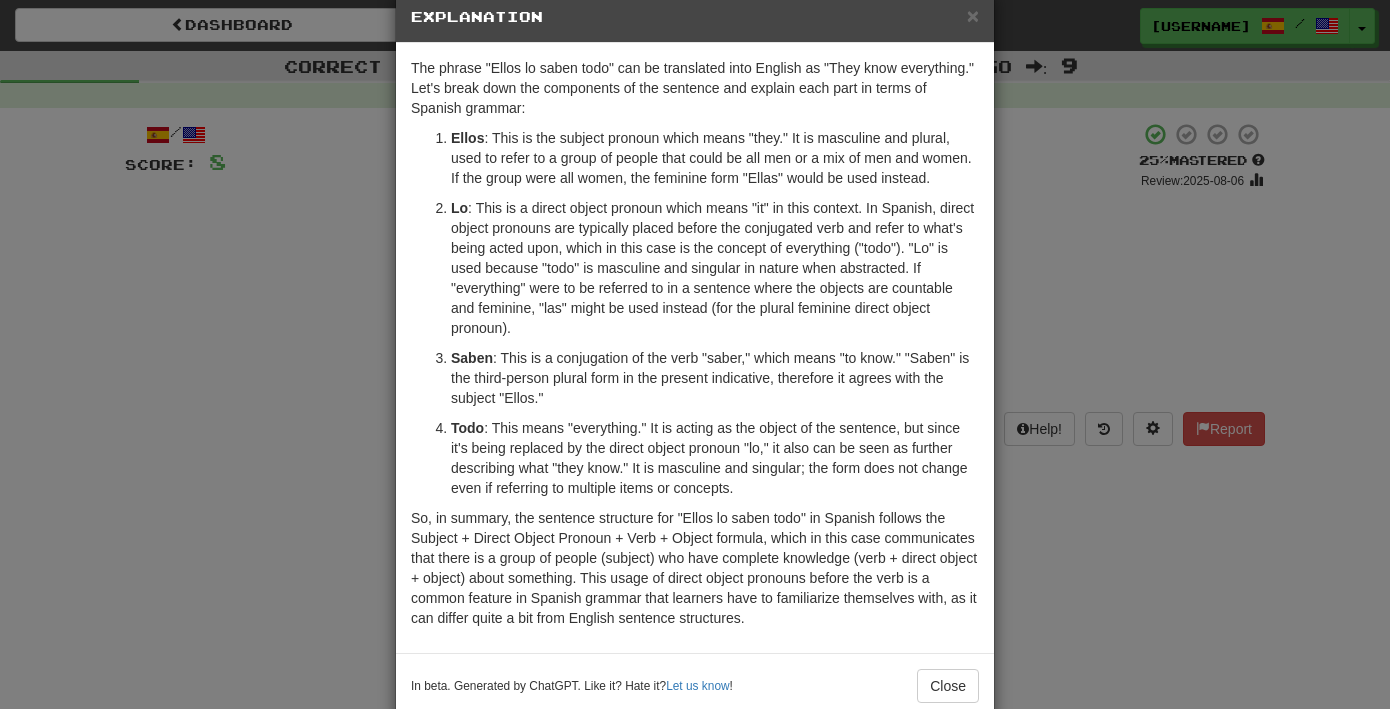 scroll, scrollTop: 81, scrollLeft: 0, axis: vertical 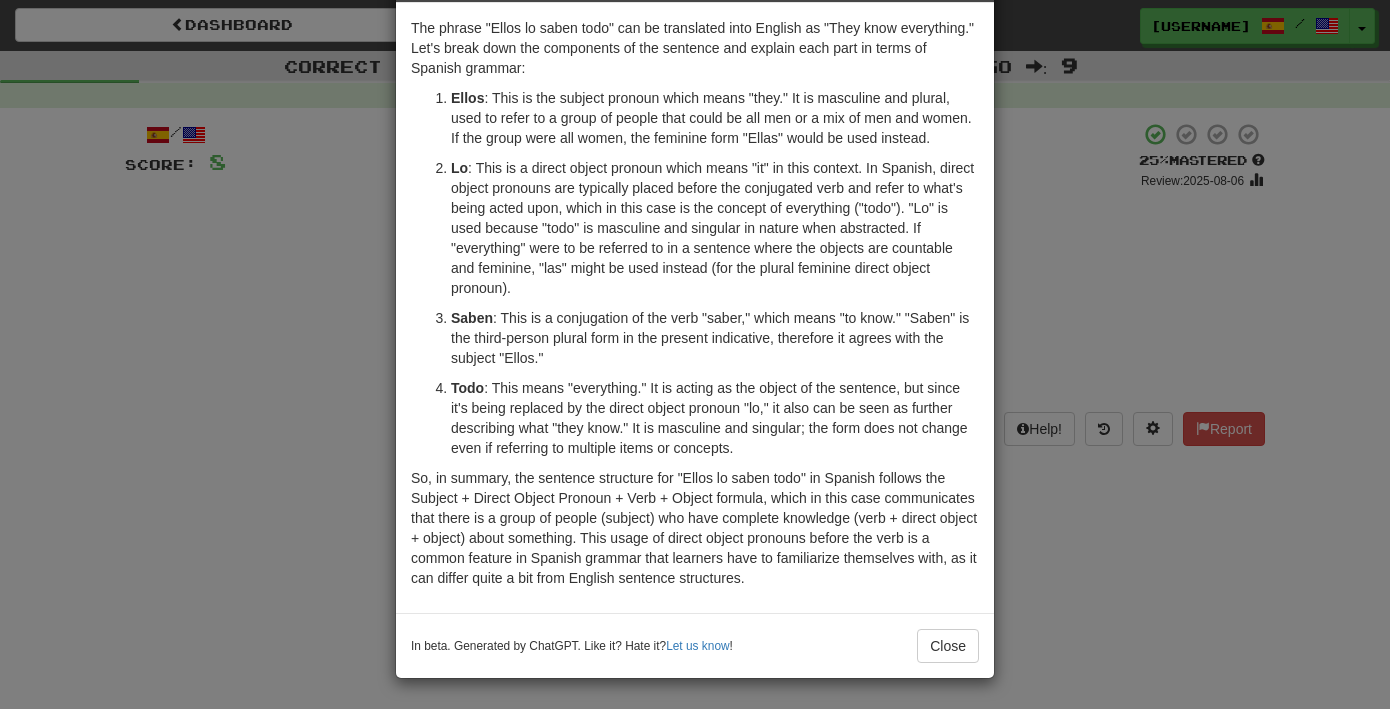 click on "× Explanation The phrase "Ellos lo saben todo" can be translated into English as "They know everything." Let's break down the components of the sentence and explain each part in terms of Spanish grammar:
Ellos : This is the subject pronoun which means "they." It is masculine and plural, used to refer to a group of people that could be all men or a mix of men and women. If the group were all women, the feminine form "Ellas" would be used instead.
Lo : This is a direct object pronoun which means "it" in this context. In Spanish, direct object pronouns are typically placed before the conjugated verb and refer to what's being acted upon, which in this case is the concept of everything ("todo"). "Lo" is used because "todo" is masculine and singular in nature when abstracted. If "everything" were to be referred to in a sentence where the objects are countable and feminine, "las" might be used instead (for the plural feminine direct object pronoun).
Saben
Todo
Let us know ! Close" at bounding box center [695, 354] 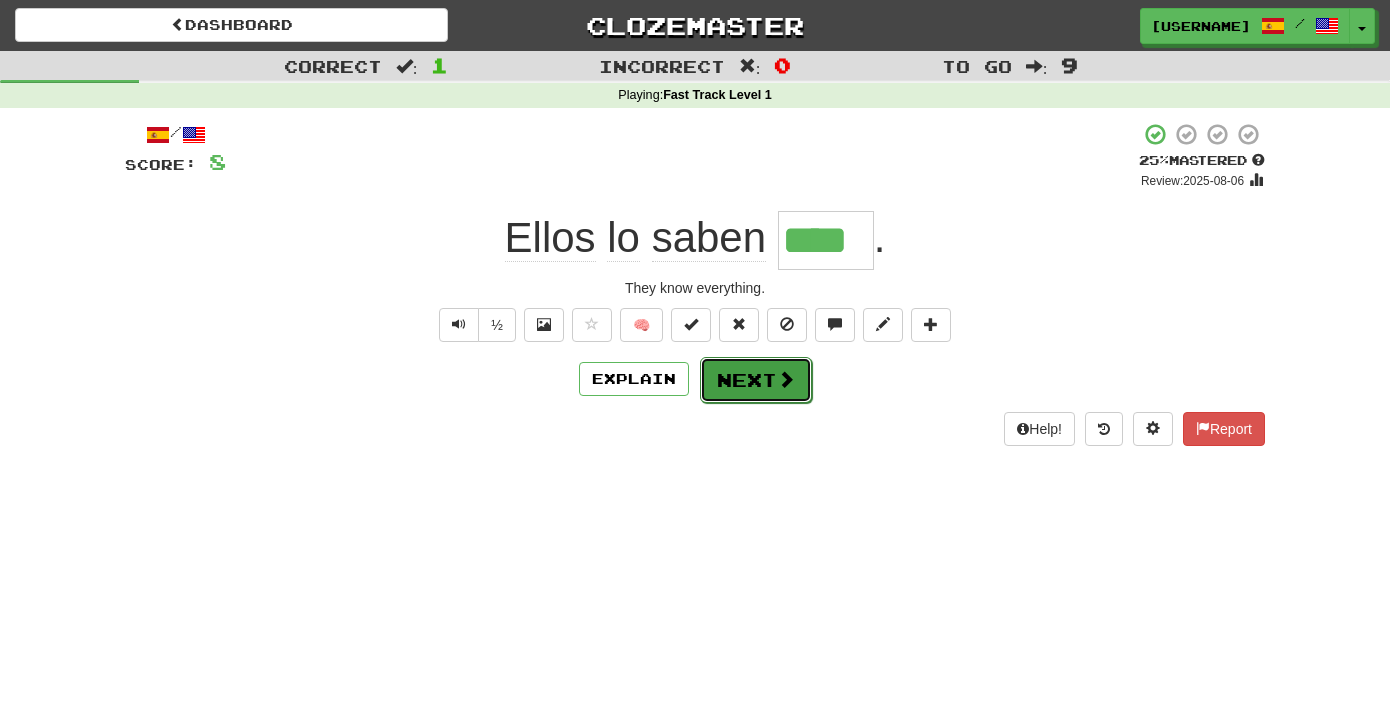 click on "Next" at bounding box center (756, 380) 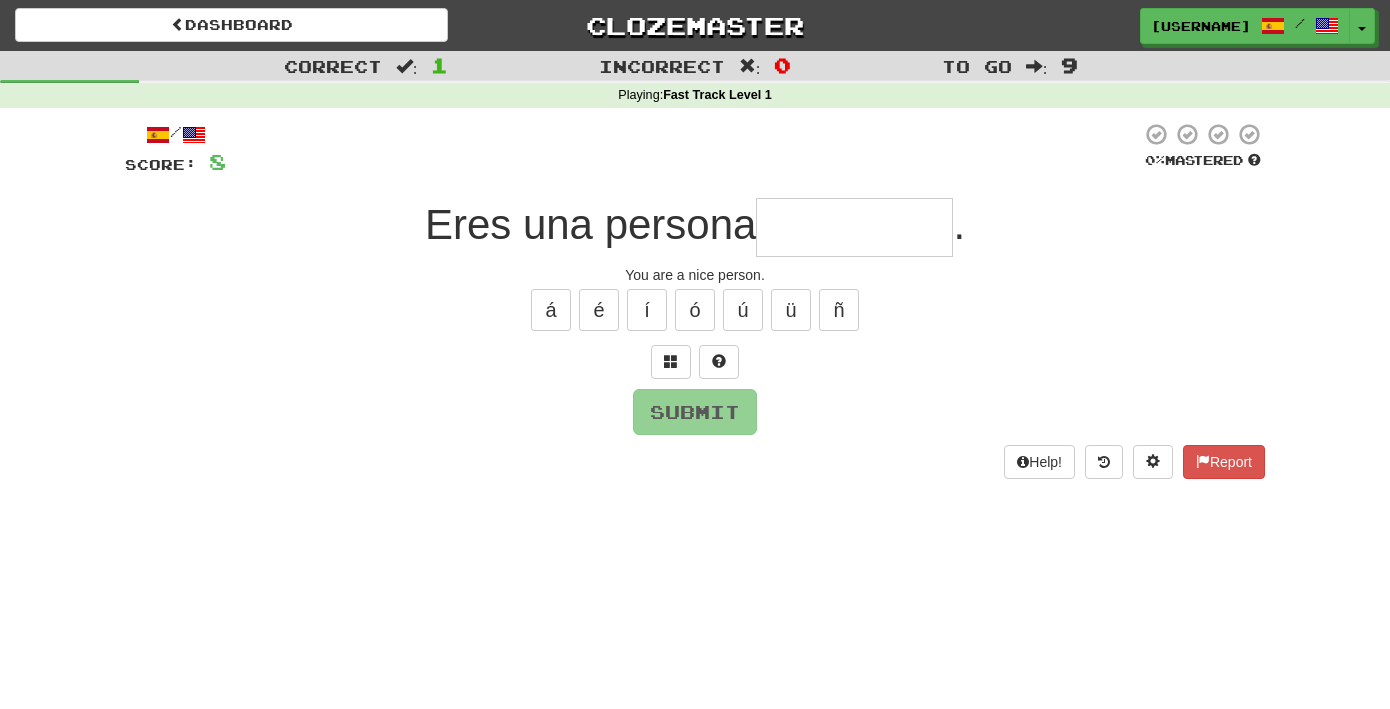 type on "*" 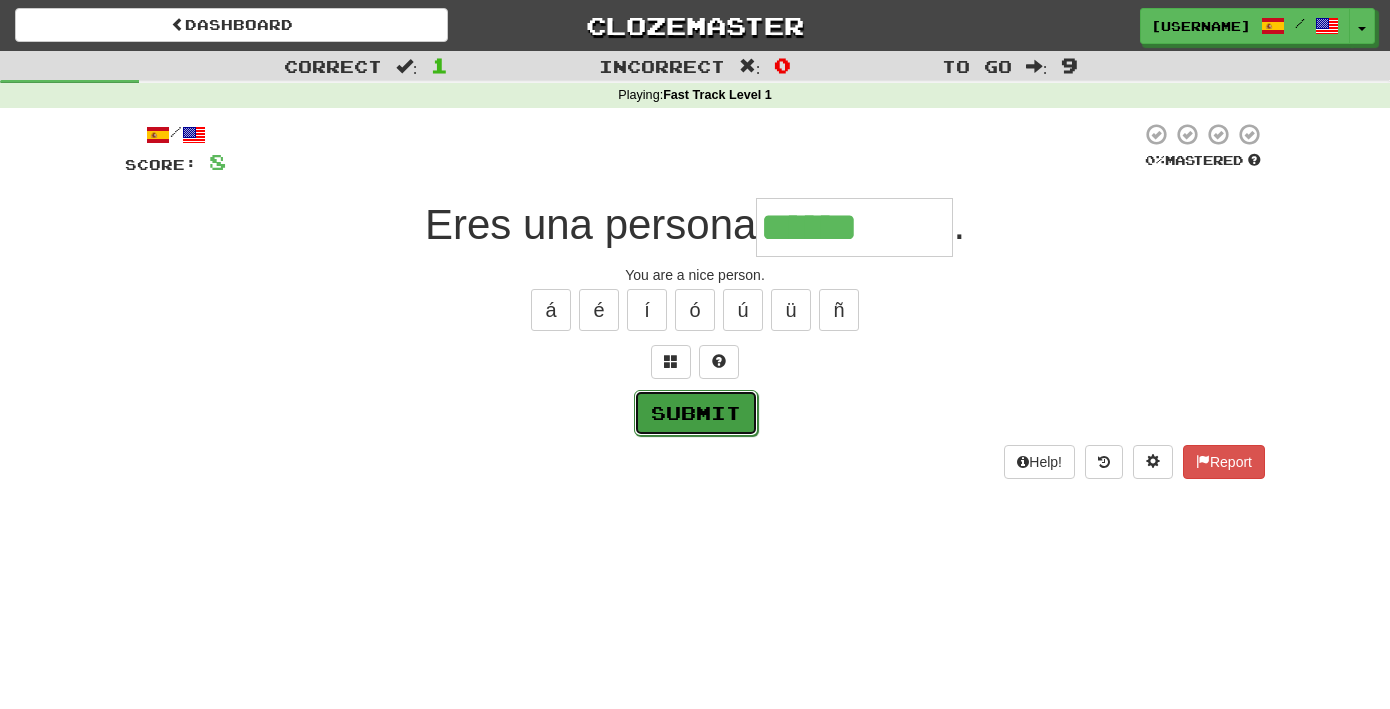click on "Submit" at bounding box center [696, 413] 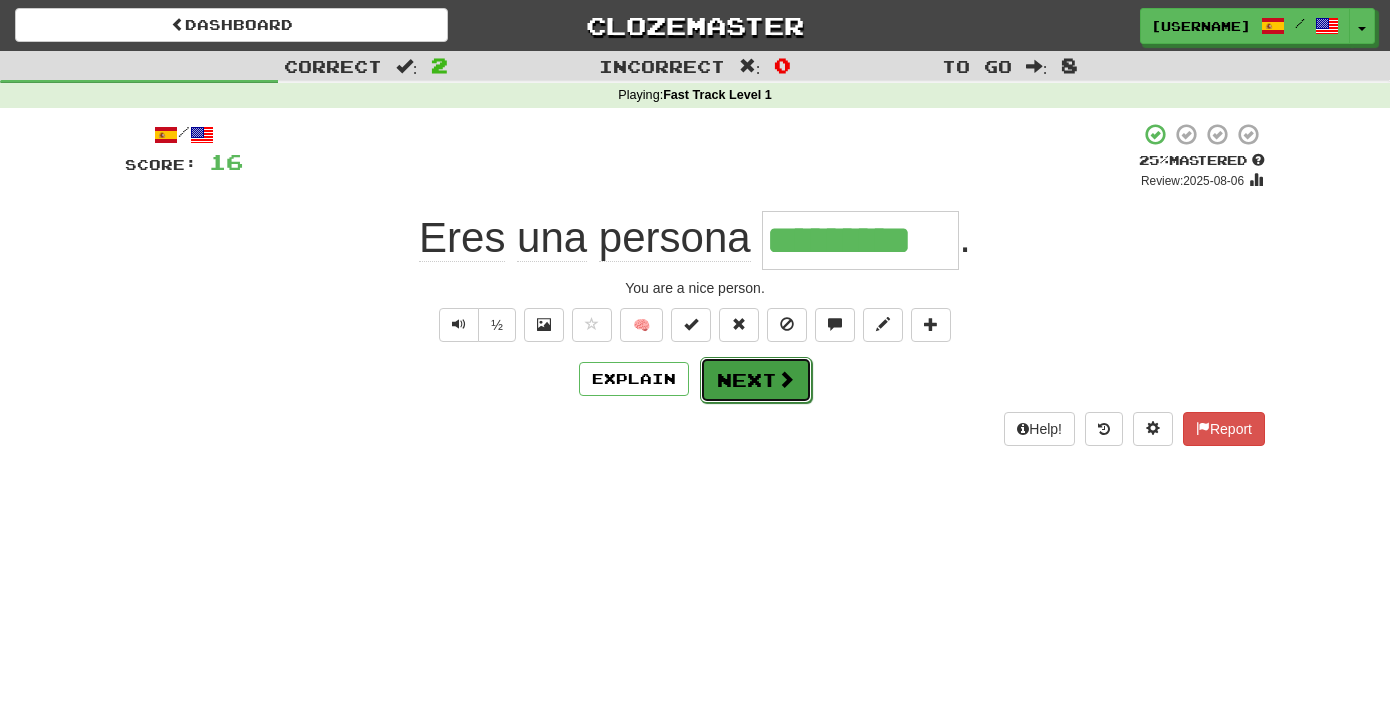 click on "Next" at bounding box center (756, 380) 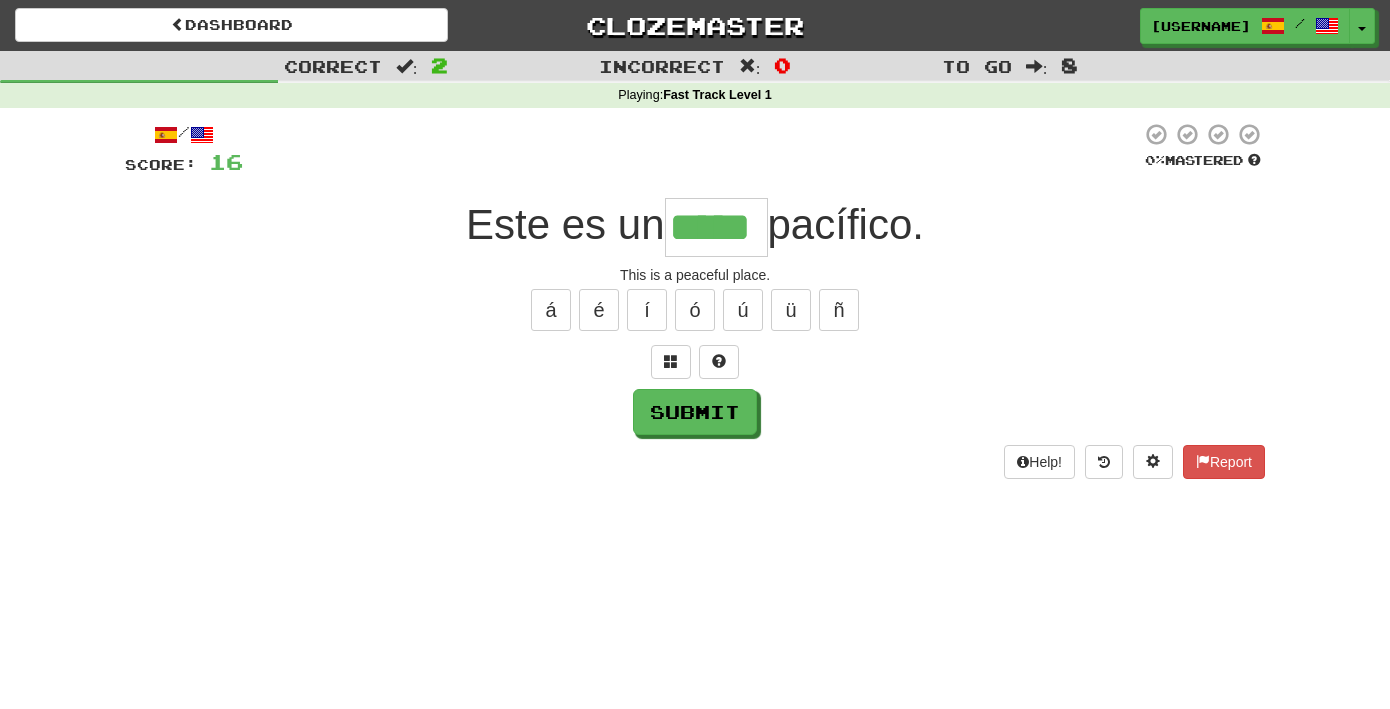 type on "*****" 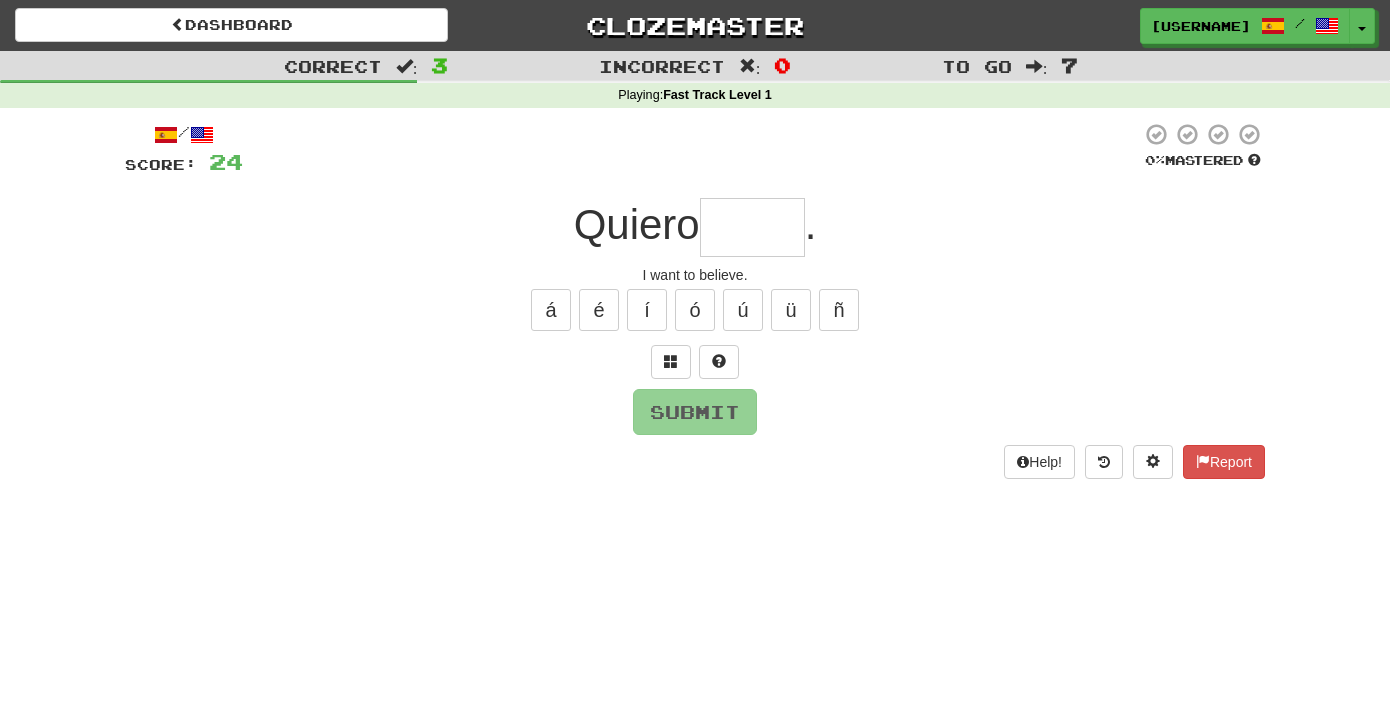 type on "*" 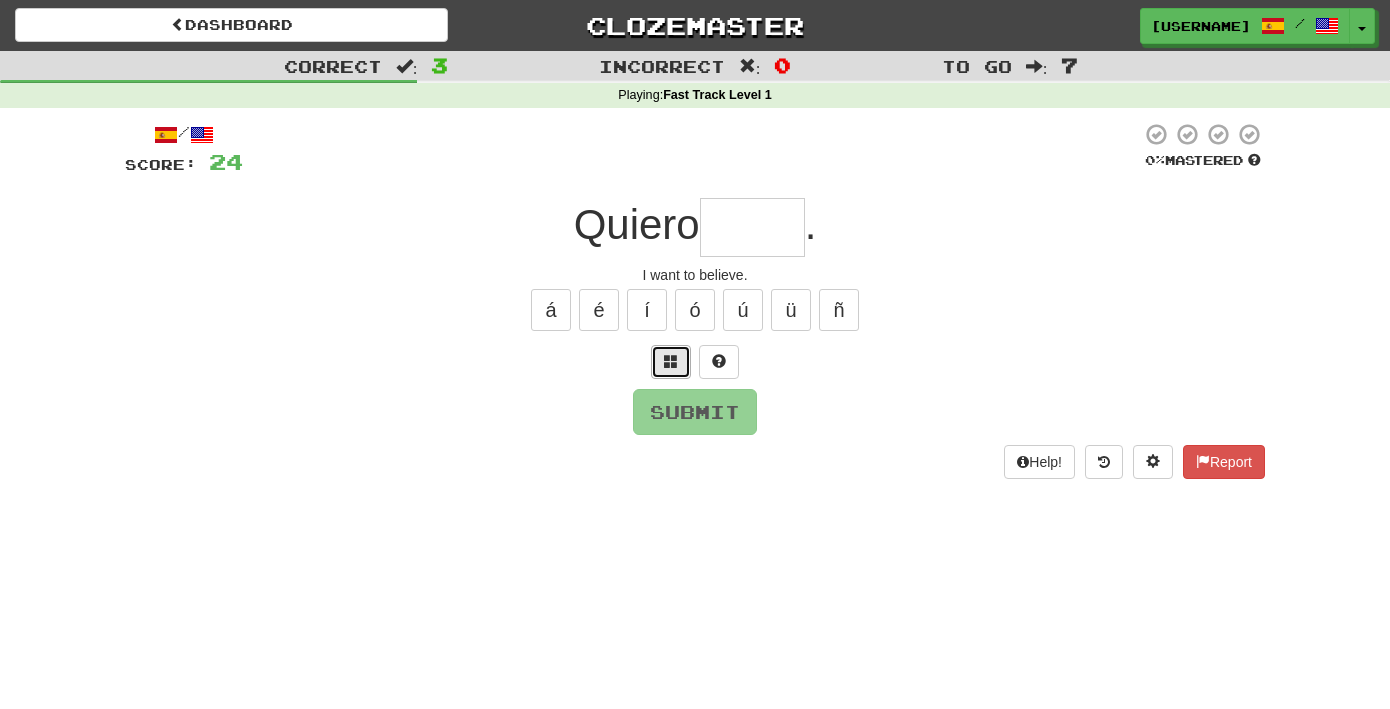 click at bounding box center (671, 362) 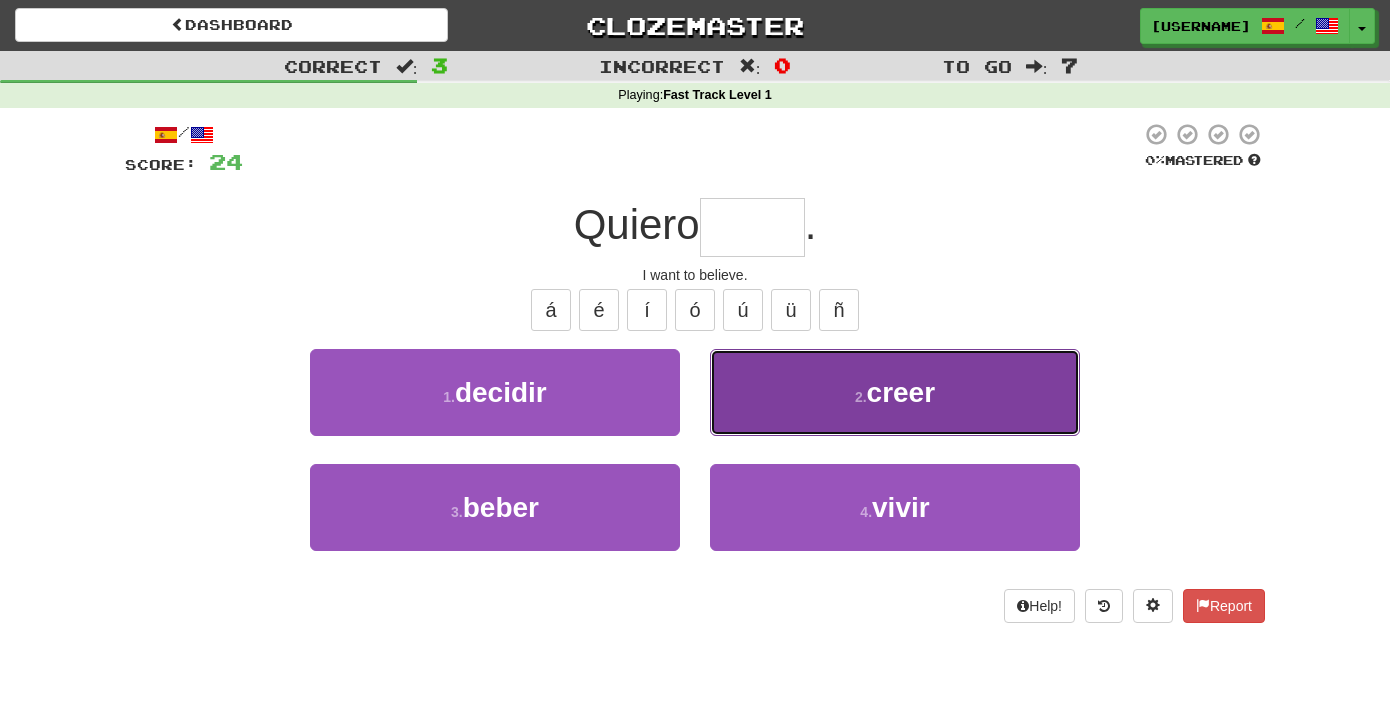 click on "2 .  creer" at bounding box center (895, 392) 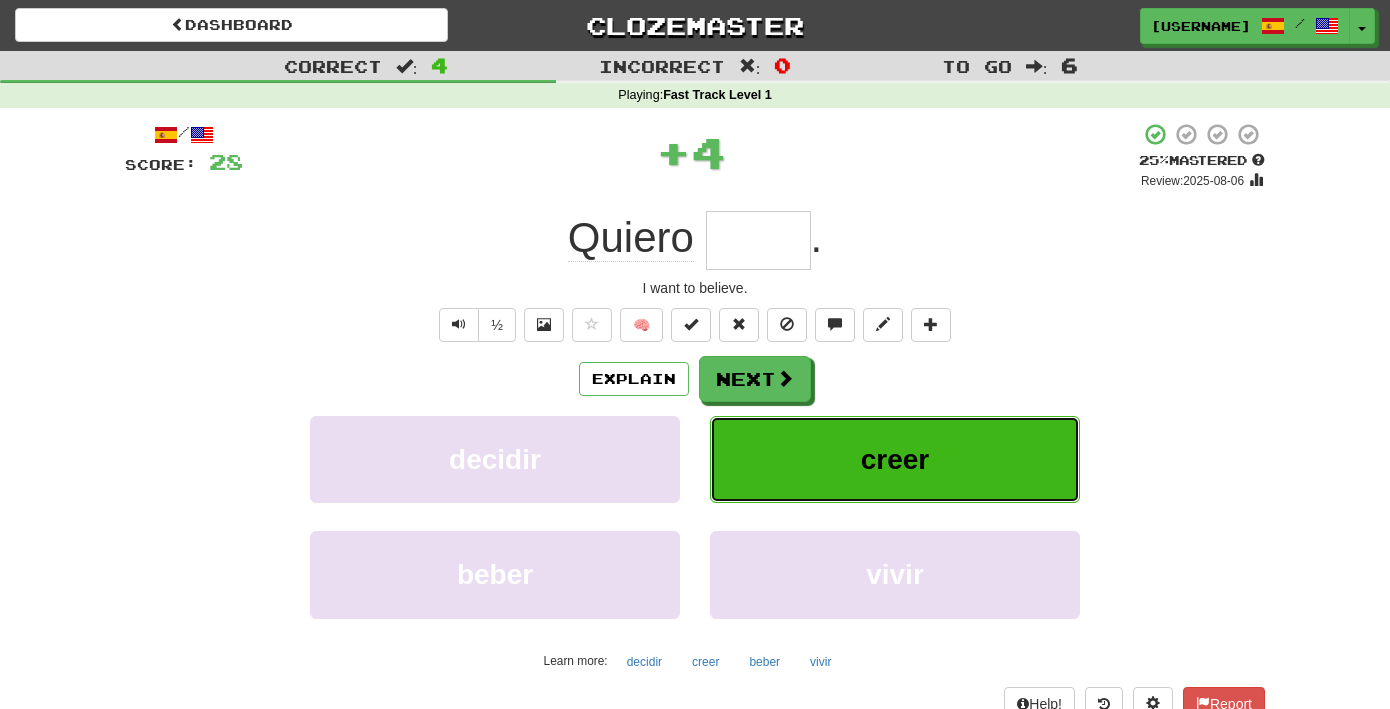 type on "*****" 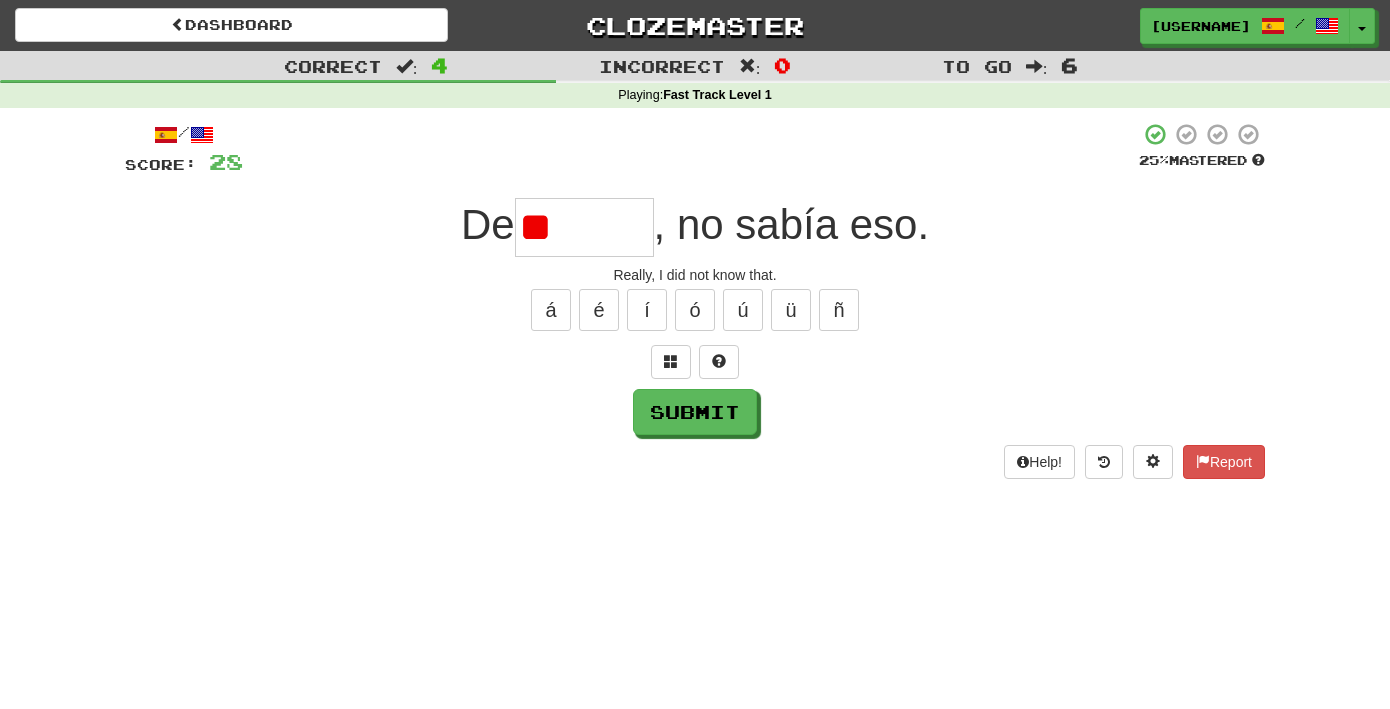 type on "*" 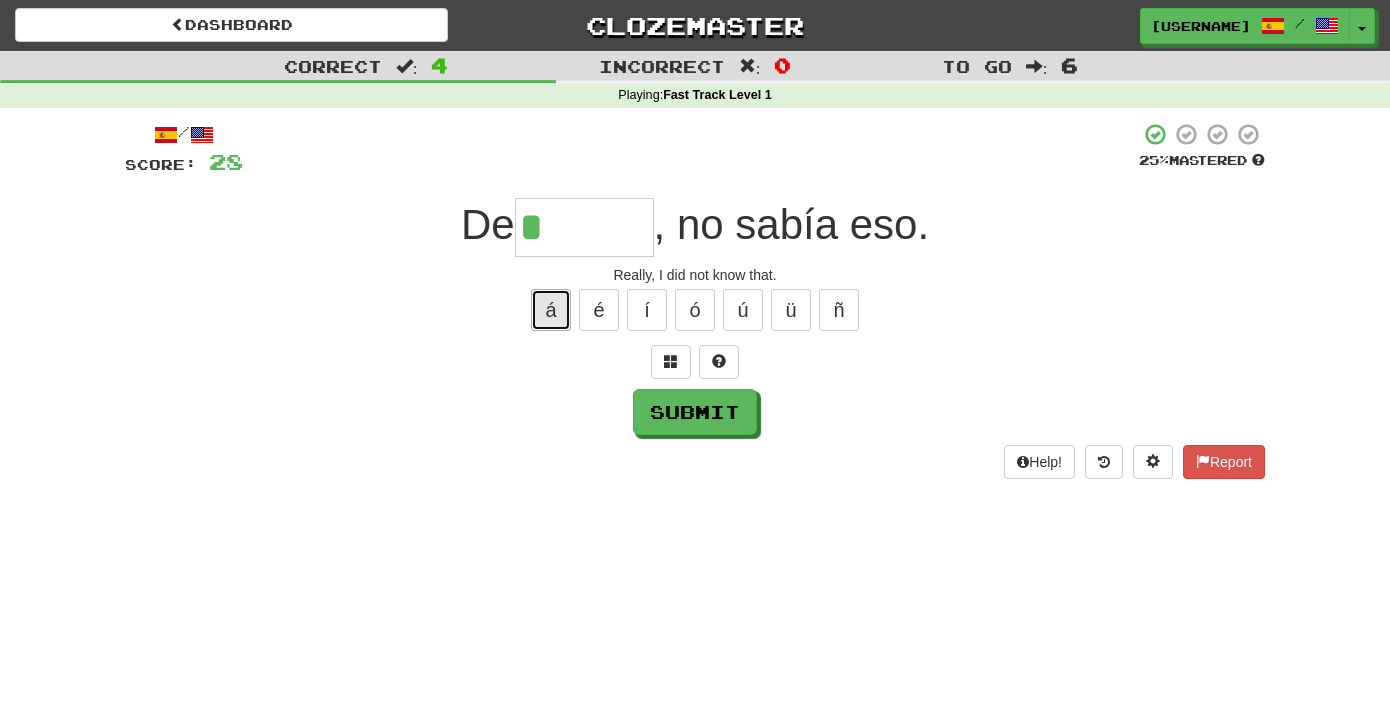 click on "á" at bounding box center [551, 310] 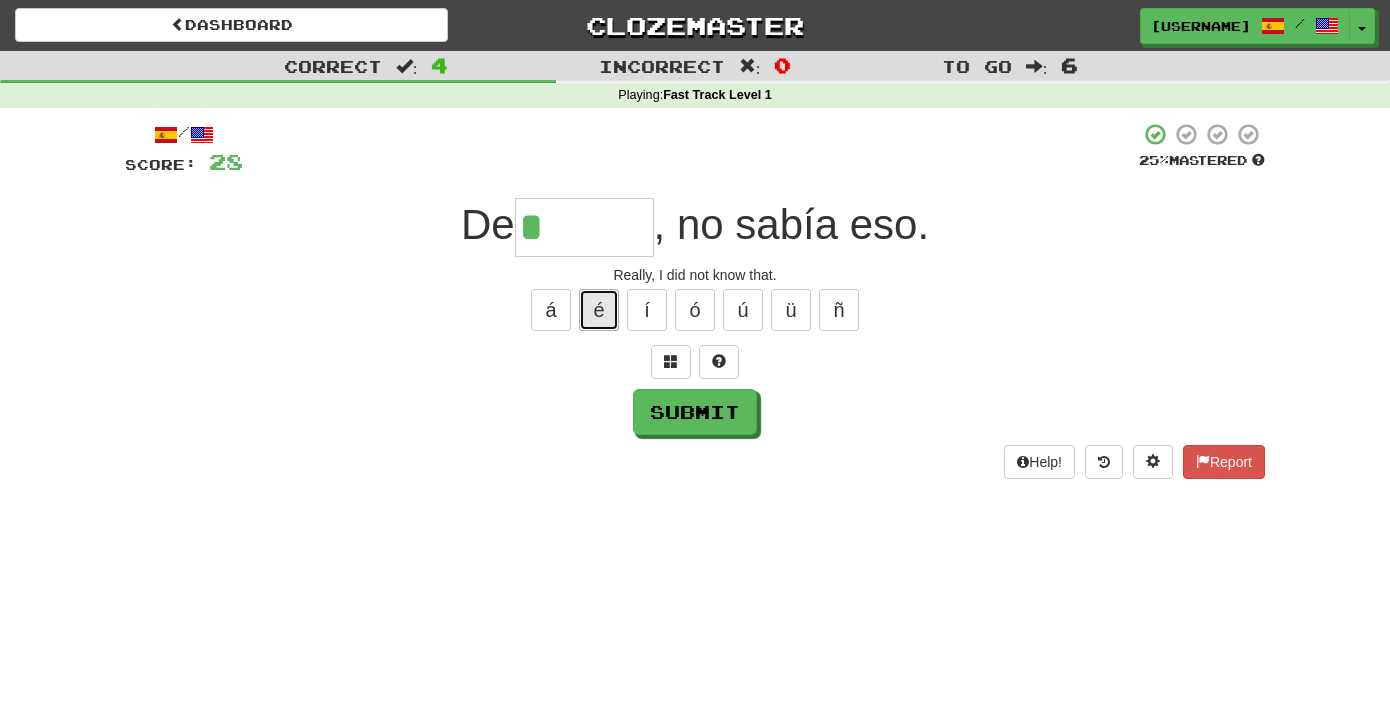 click on "é" at bounding box center [599, 310] 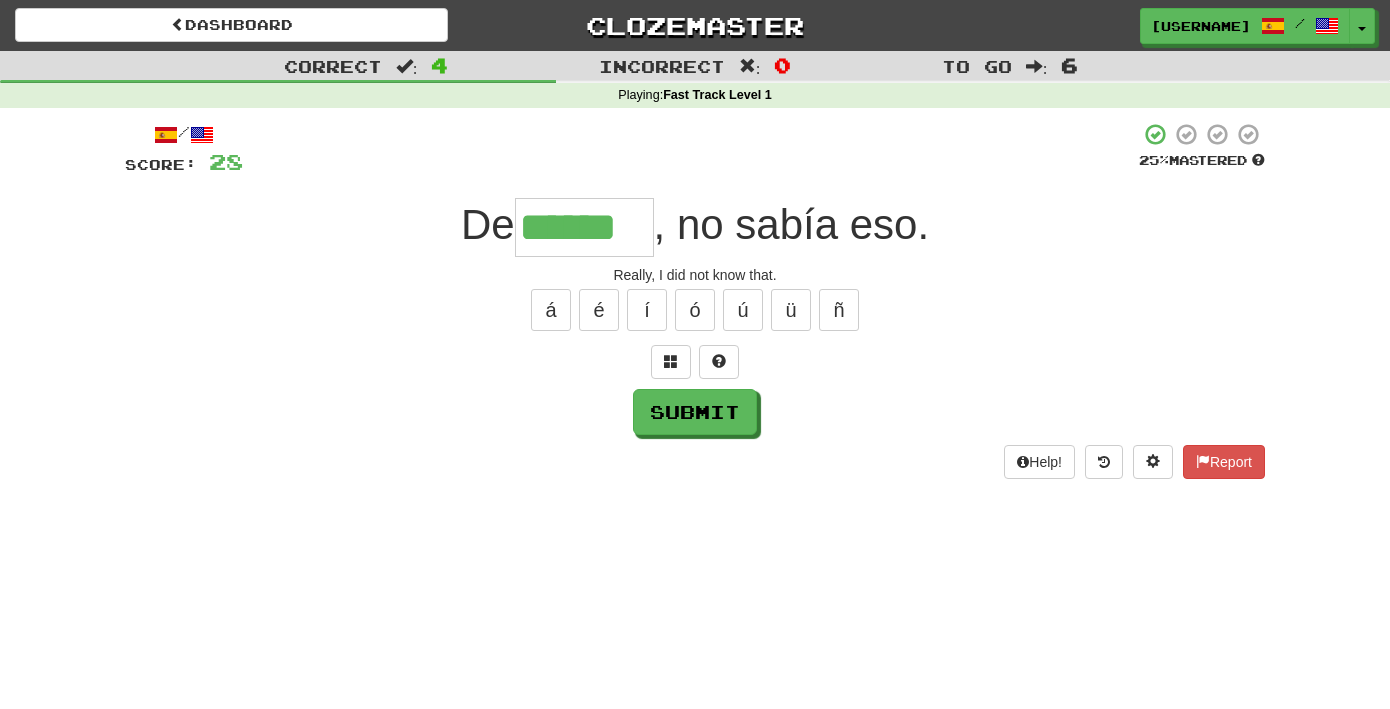 type on "******" 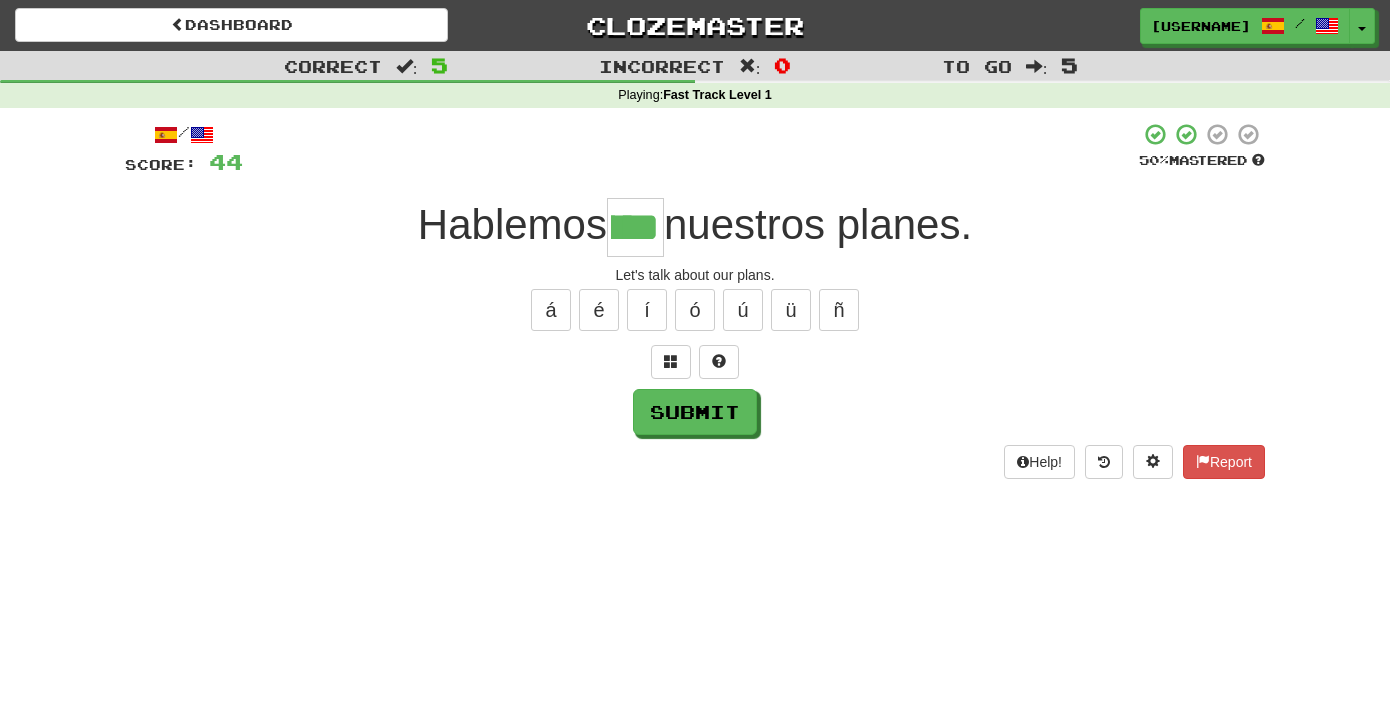 scroll, scrollTop: 0, scrollLeft: 57, axis: horizontal 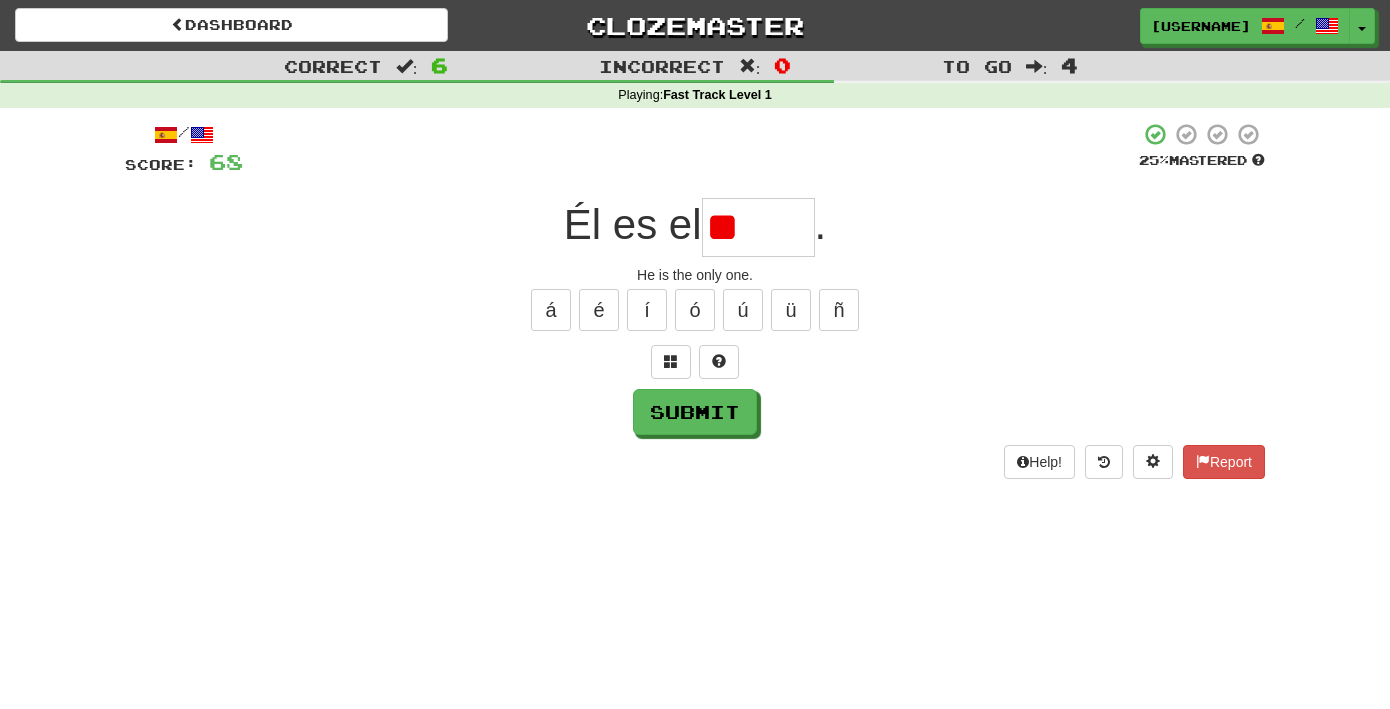 type on "*" 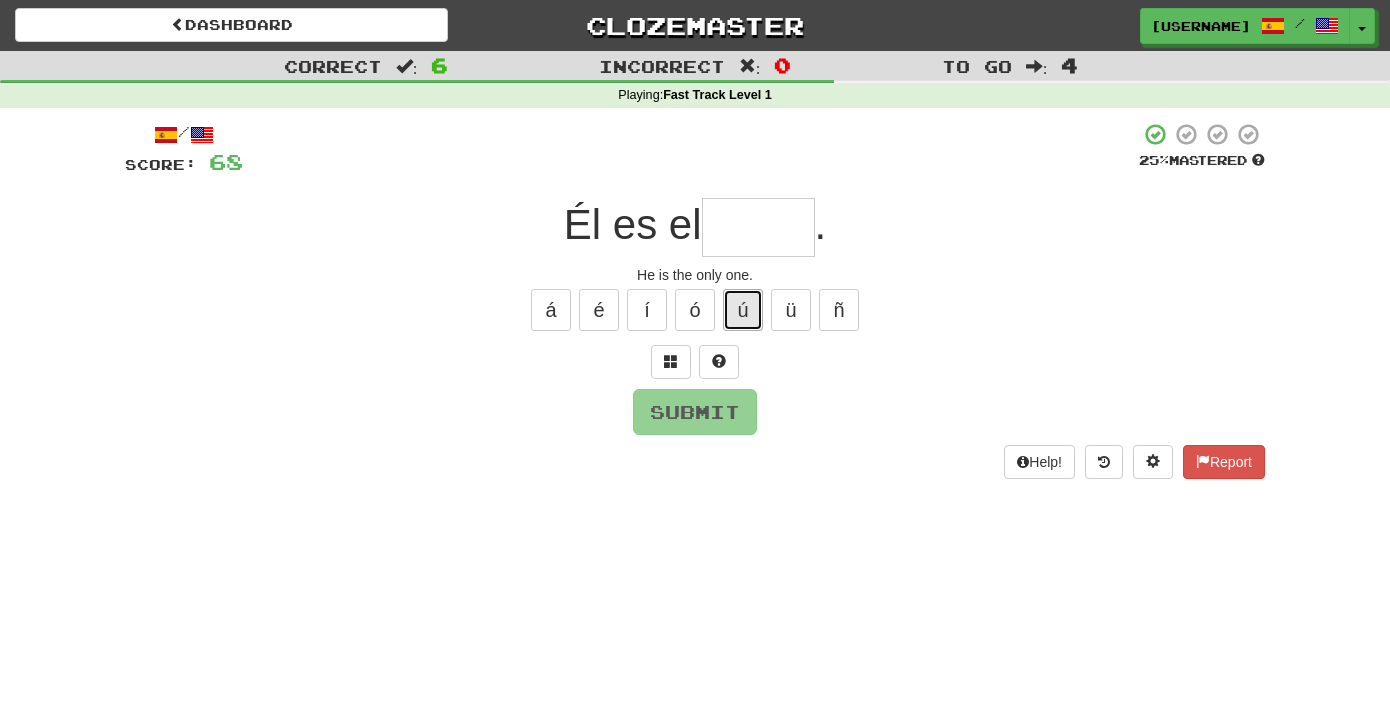 click on "ú" at bounding box center [743, 310] 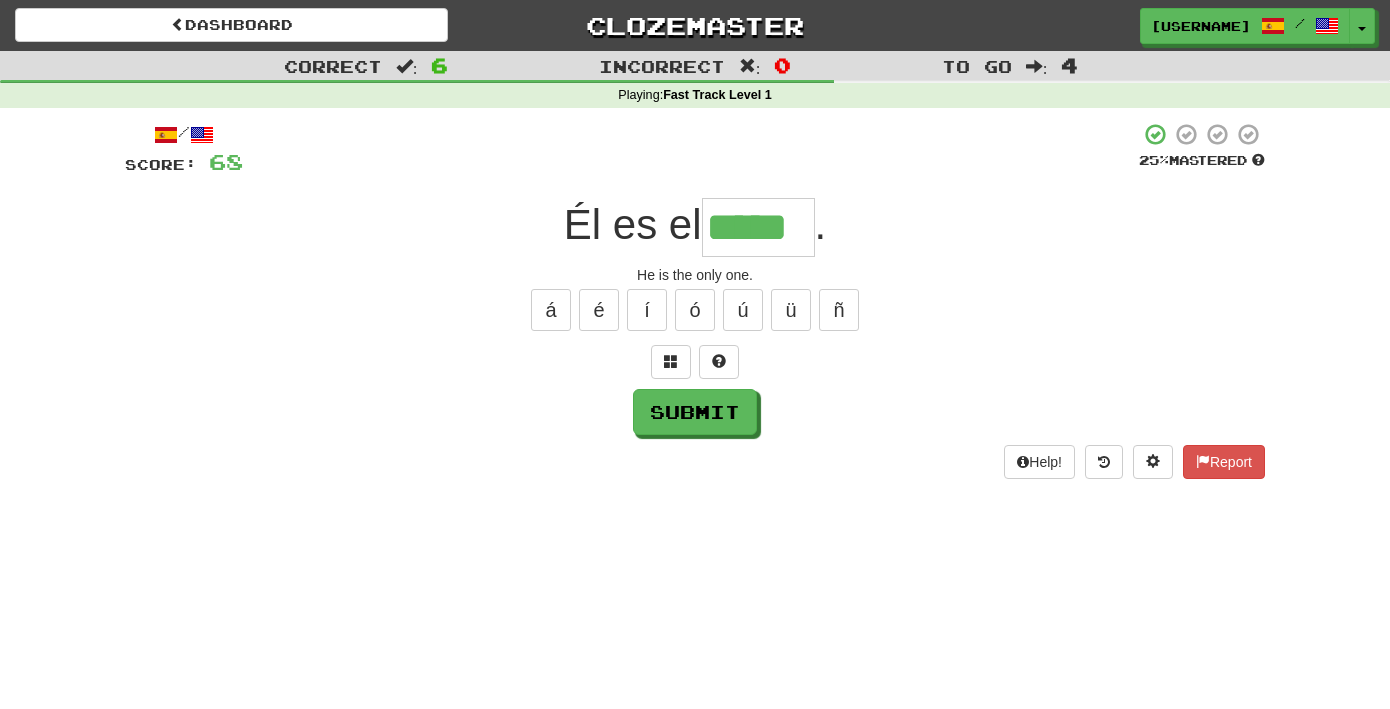 type on "*****" 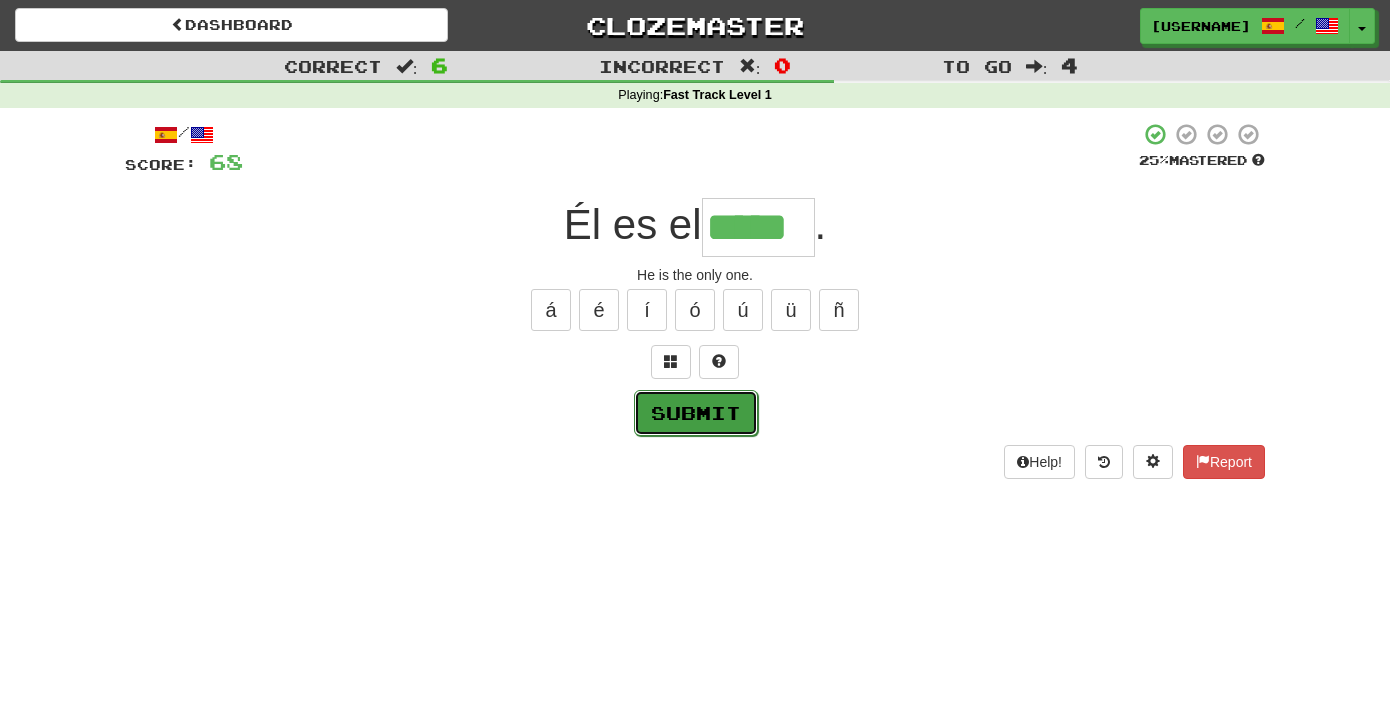click on "Submit" at bounding box center (696, 413) 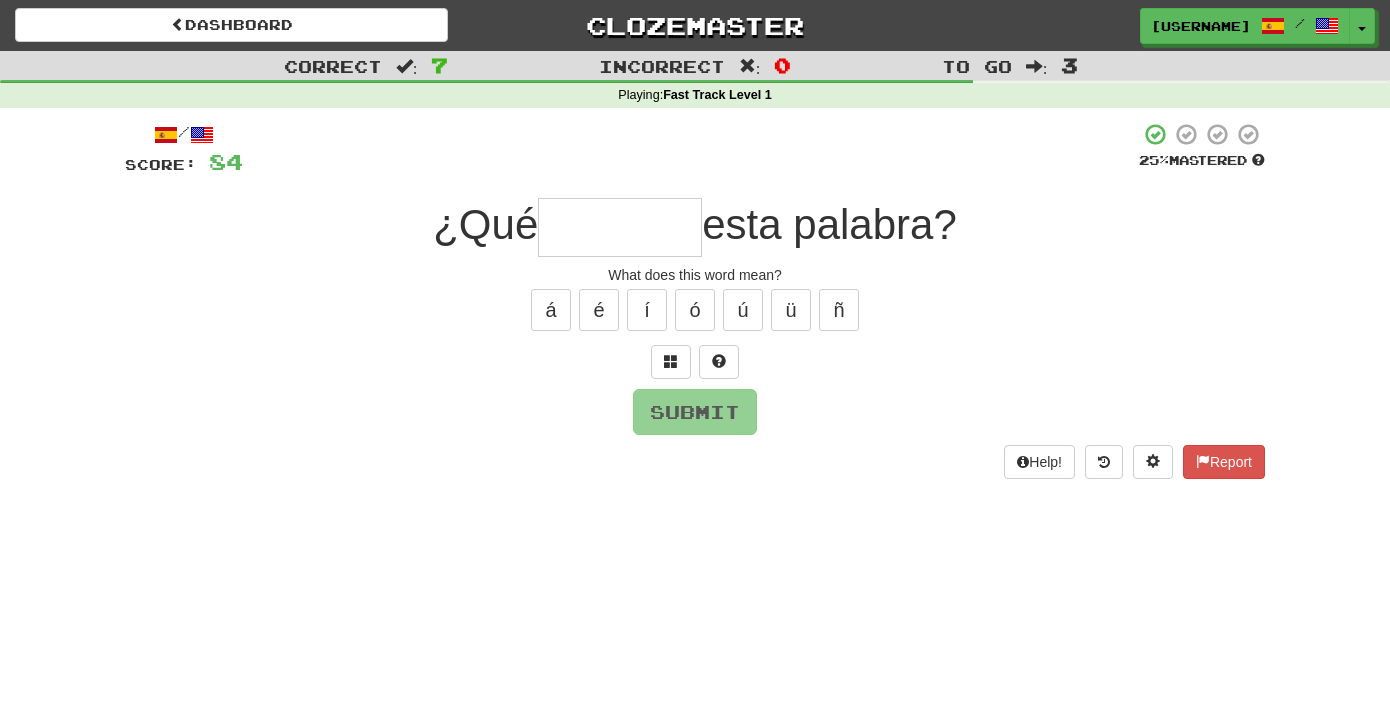 type on "*" 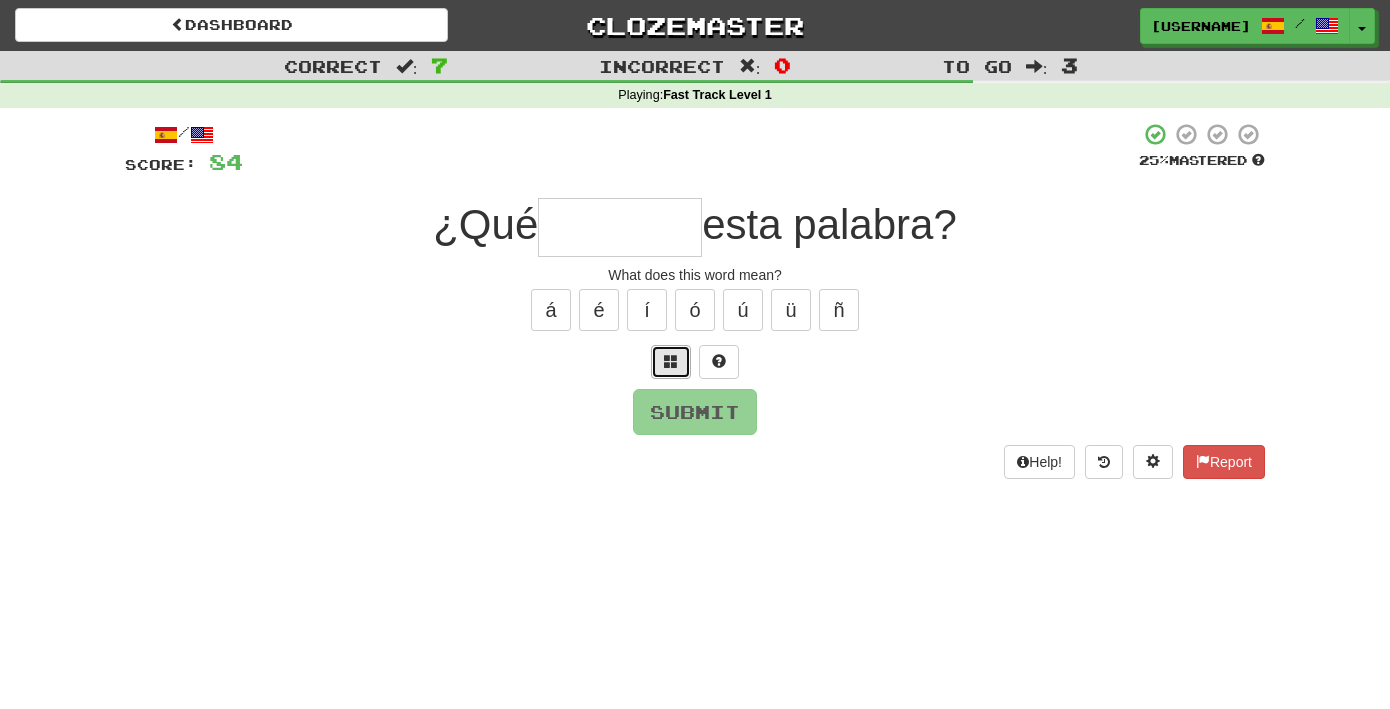 click at bounding box center [671, 362] 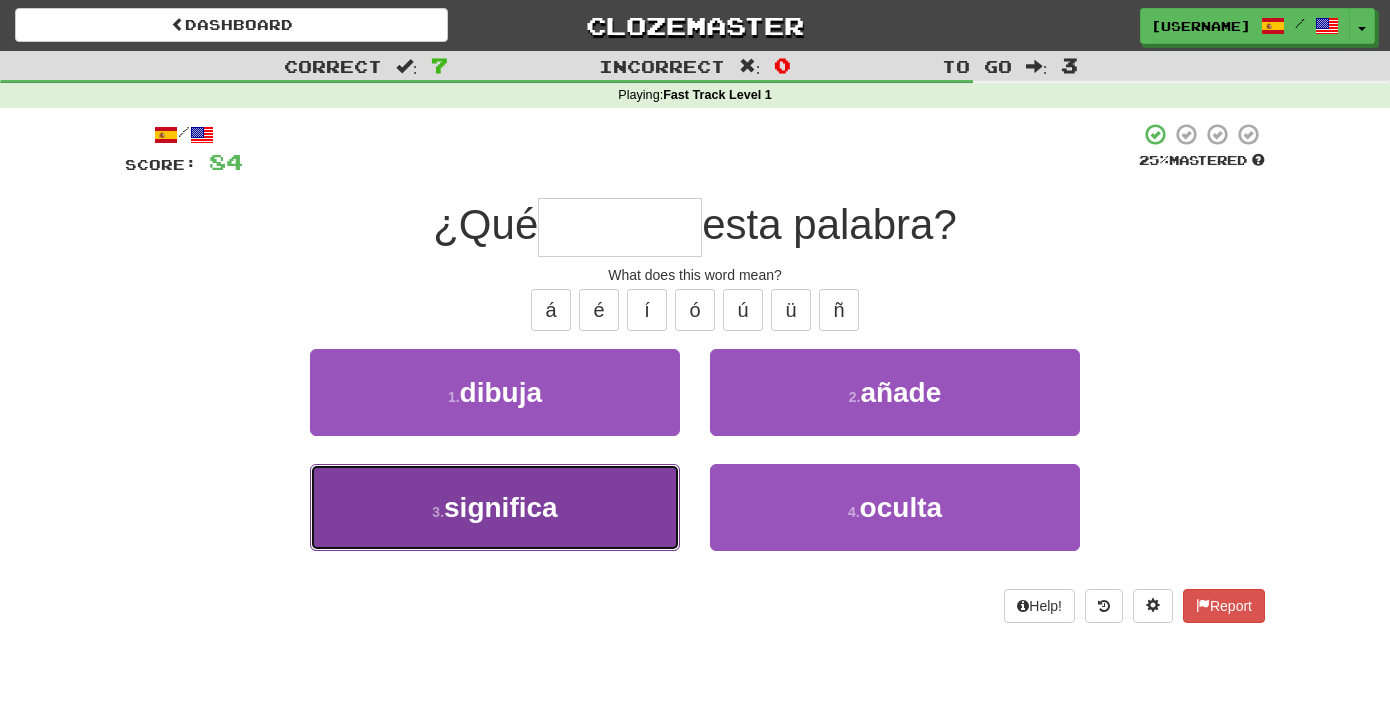 click on "3 .  significa" at bounding box center (495, 507) 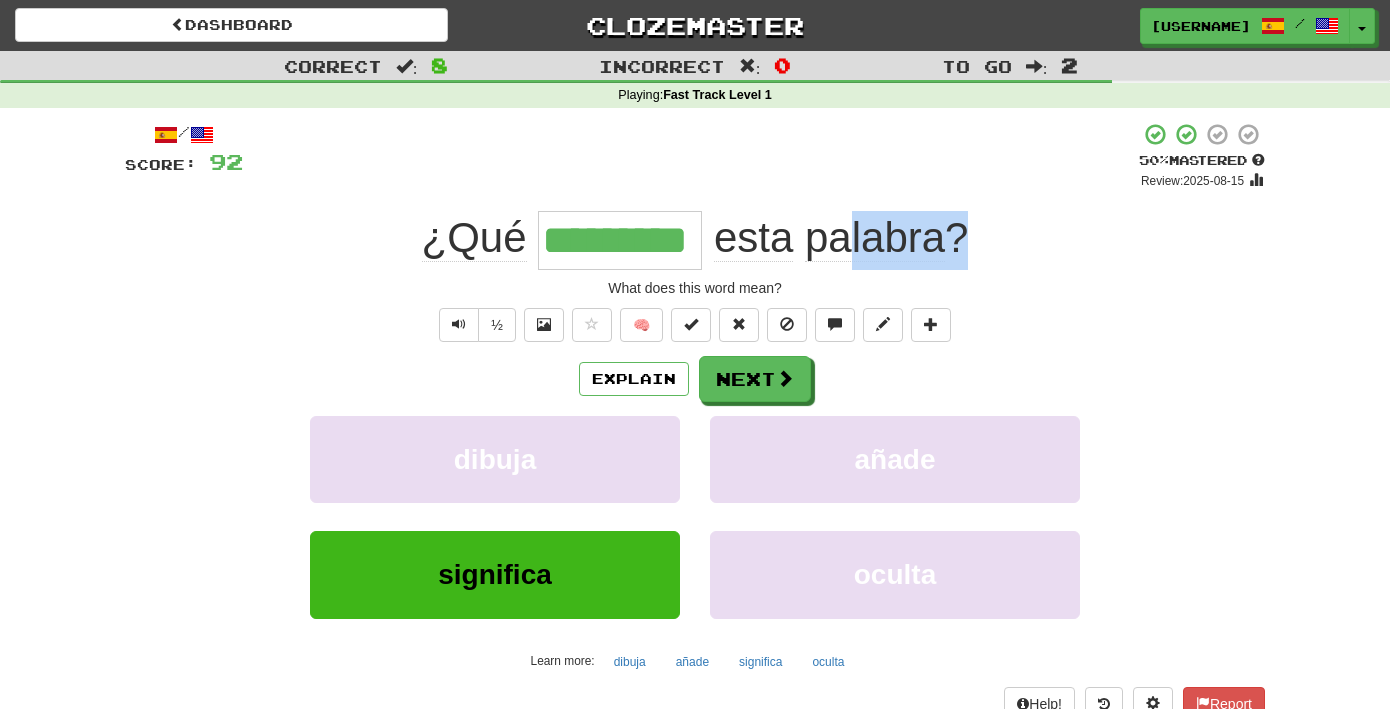 drag, startPoint x: 1013, startPoint y: 265, endPoint x: 850, endPoint y: 234, distance: 165.92166 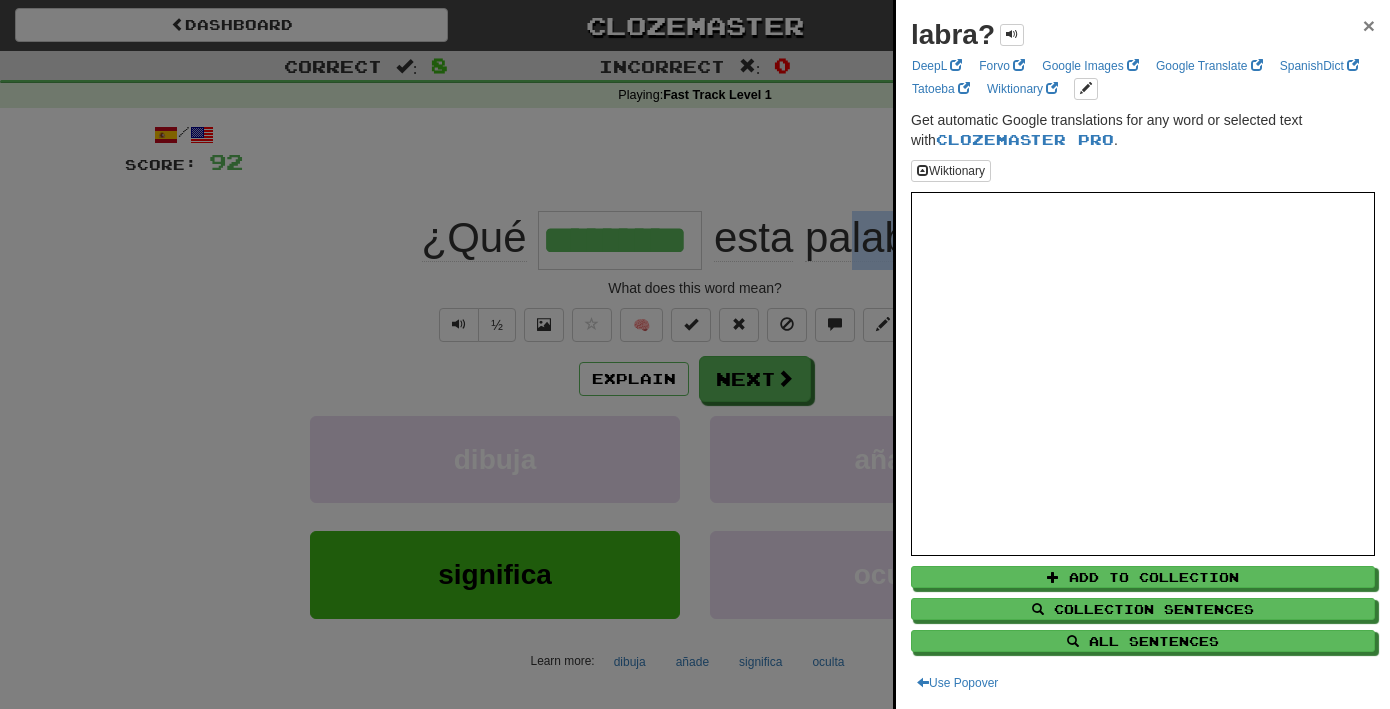click on "×" at bounding box center (1369, 25) 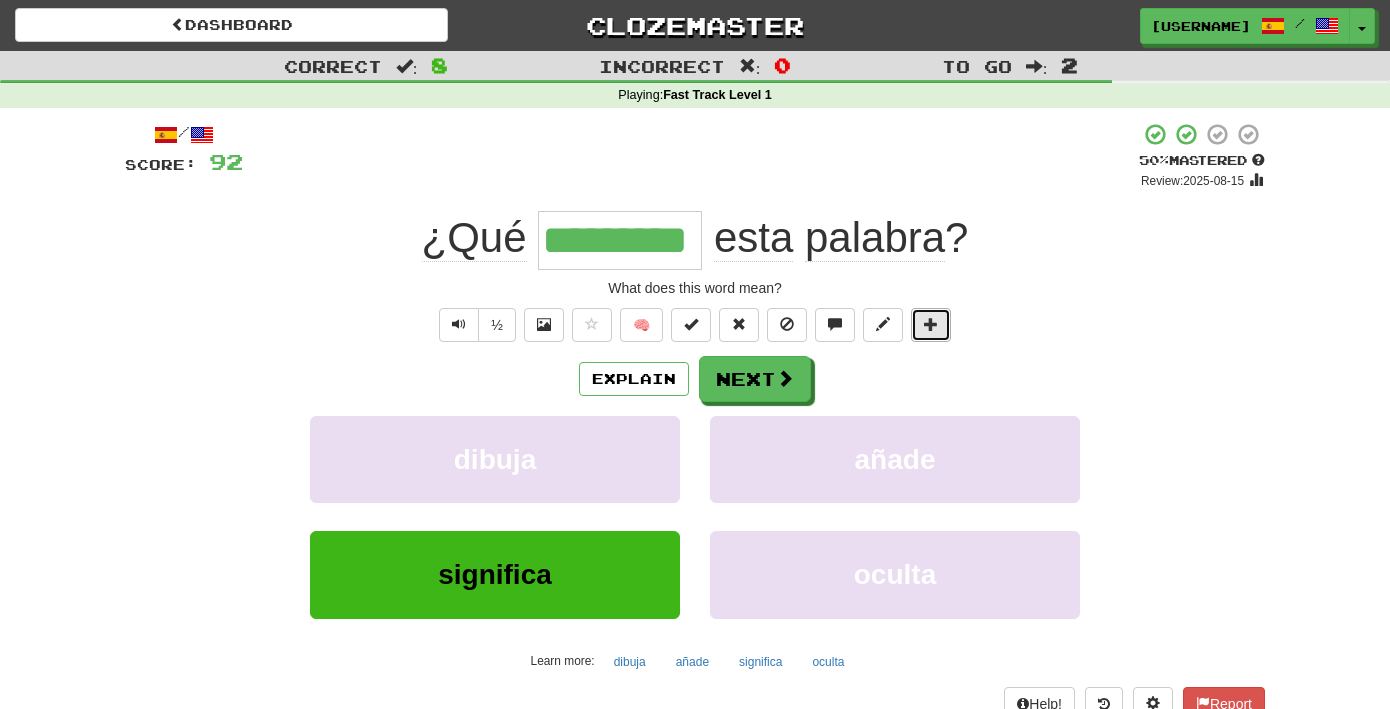 click at bounding box center (931, 325) 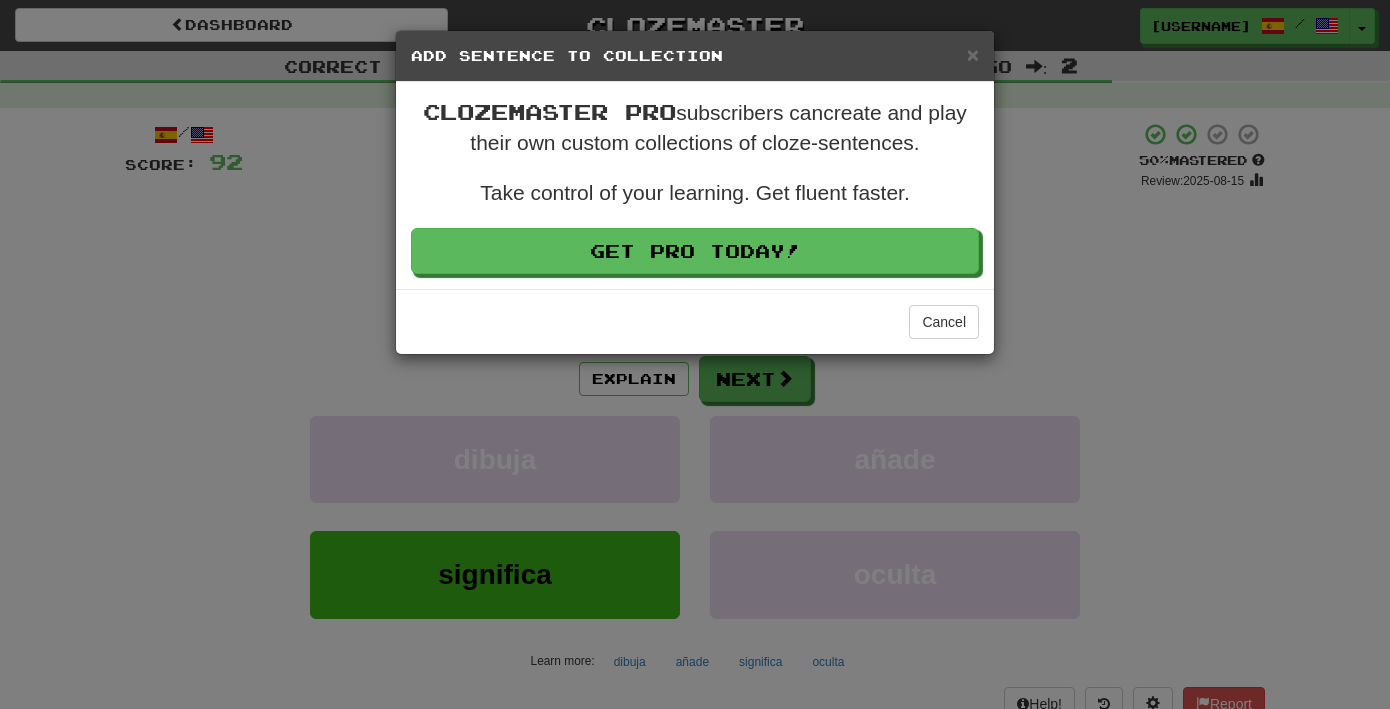 click on "× Add Sentence to Collection Clozemaster Pro  subscribers can  create and play their own custom collections of cloze-sentences. Take control of your learning. Get fluent faster. Get Pro Today! Cancel" at bounding box center [695, 354] 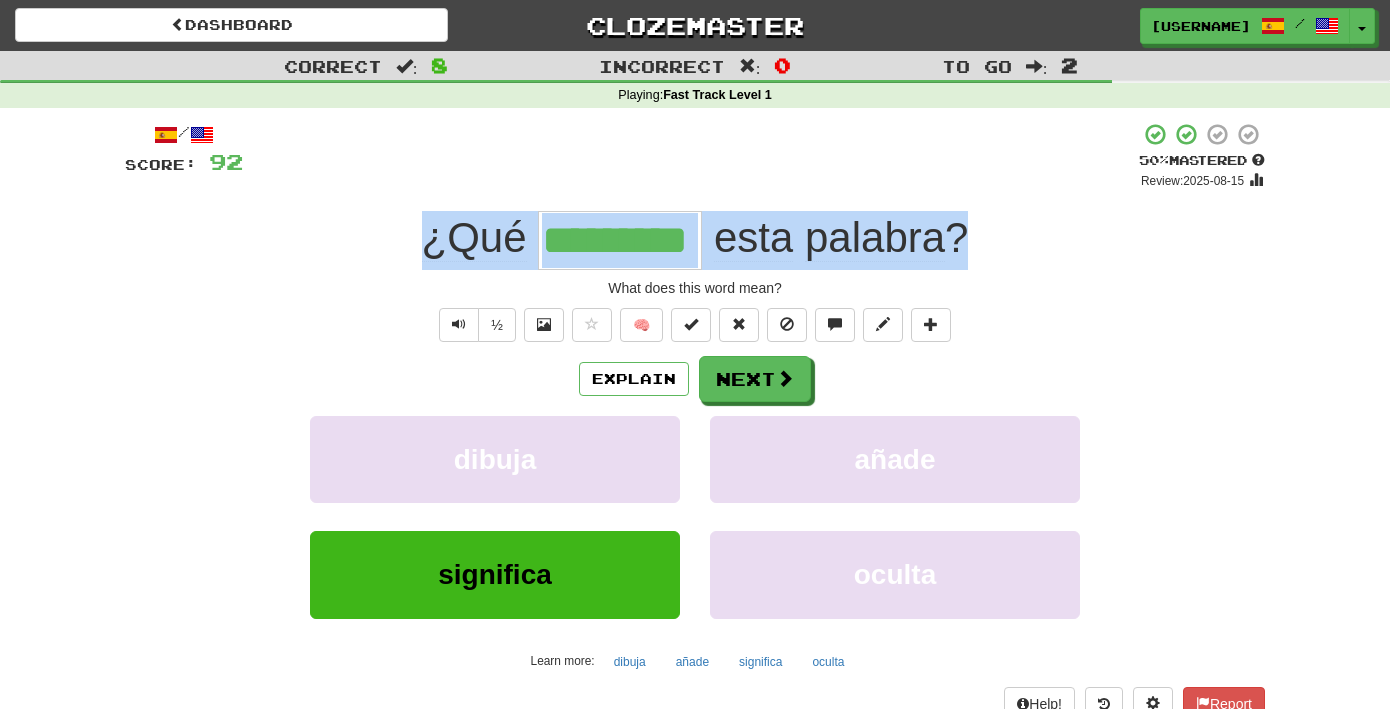 drag, startPoint x: 1005, startPoint y: 248, endPoint x: 385, endPoint y: 222, distance: 620.5449 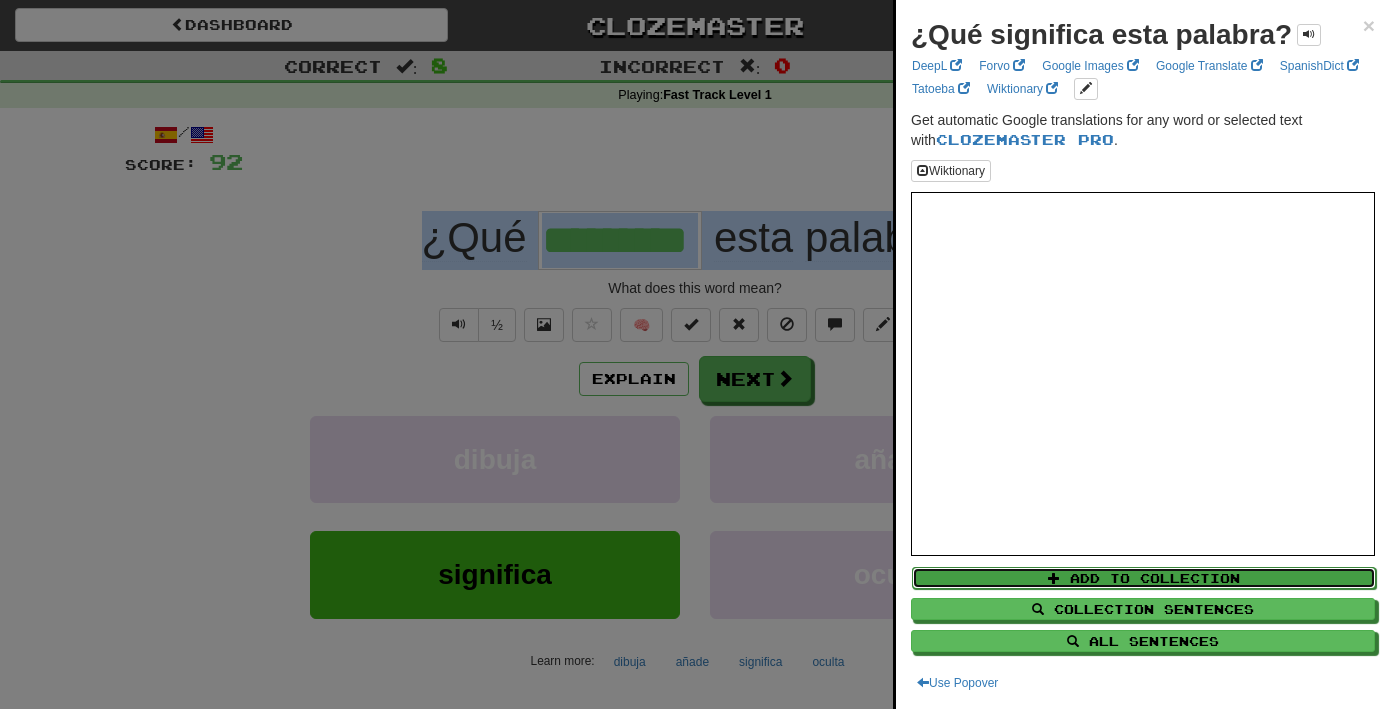 click on "Add to Collection" at bounding box center [1144, 578] 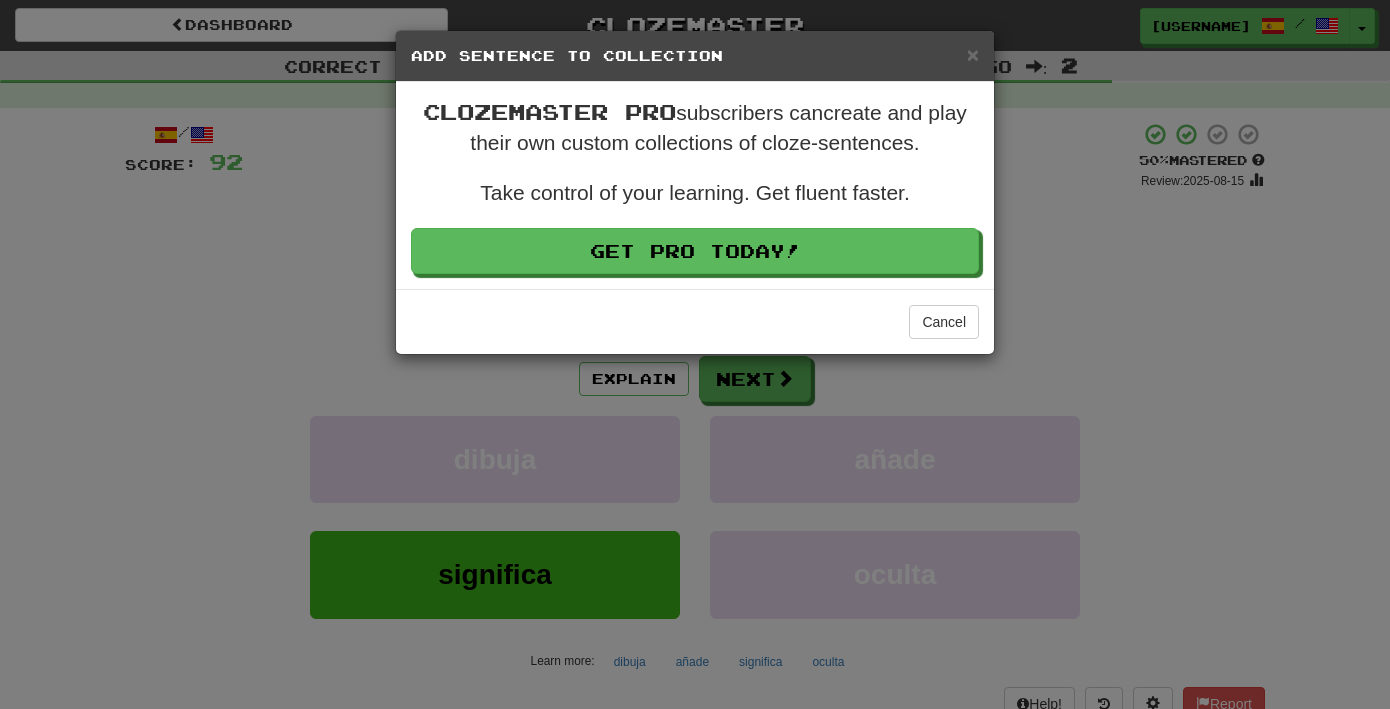 click on "× Add Sentence to Collection" at bounding box center [695, 56] 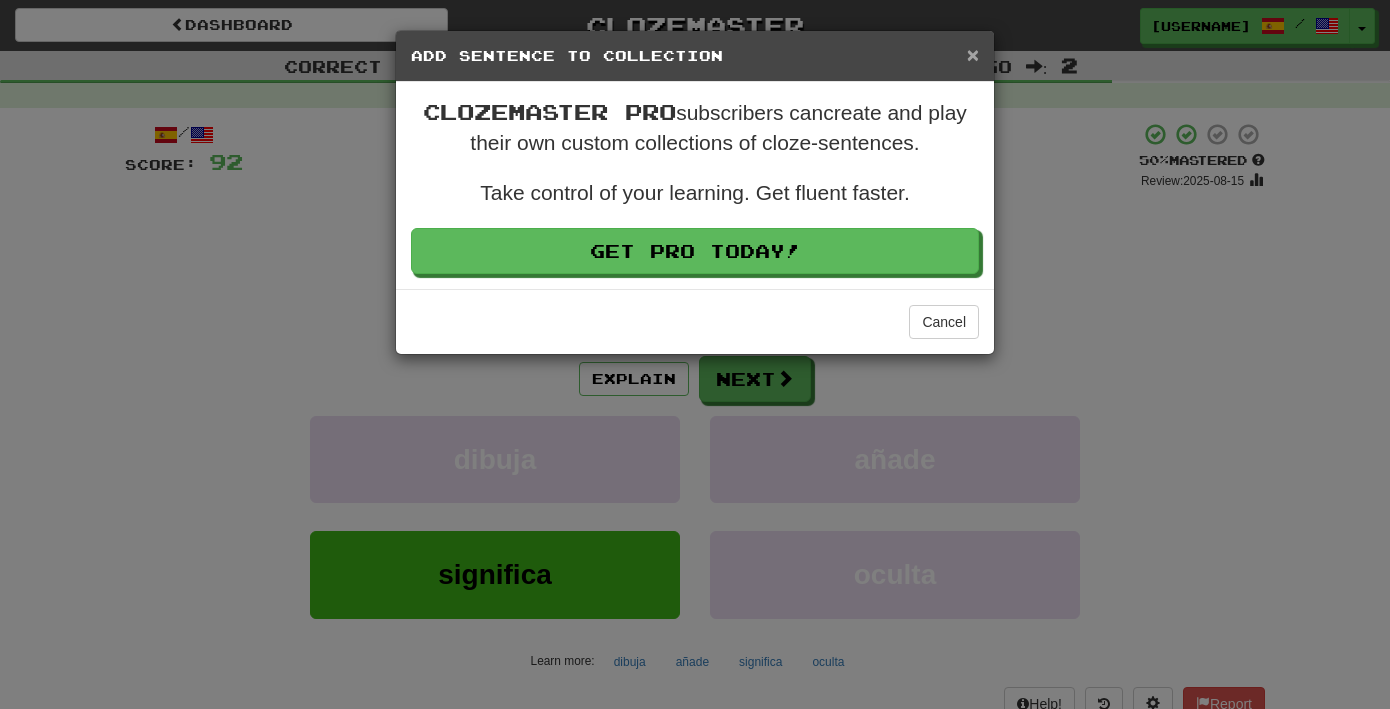 click on "×" at bounding box center [973, 54] 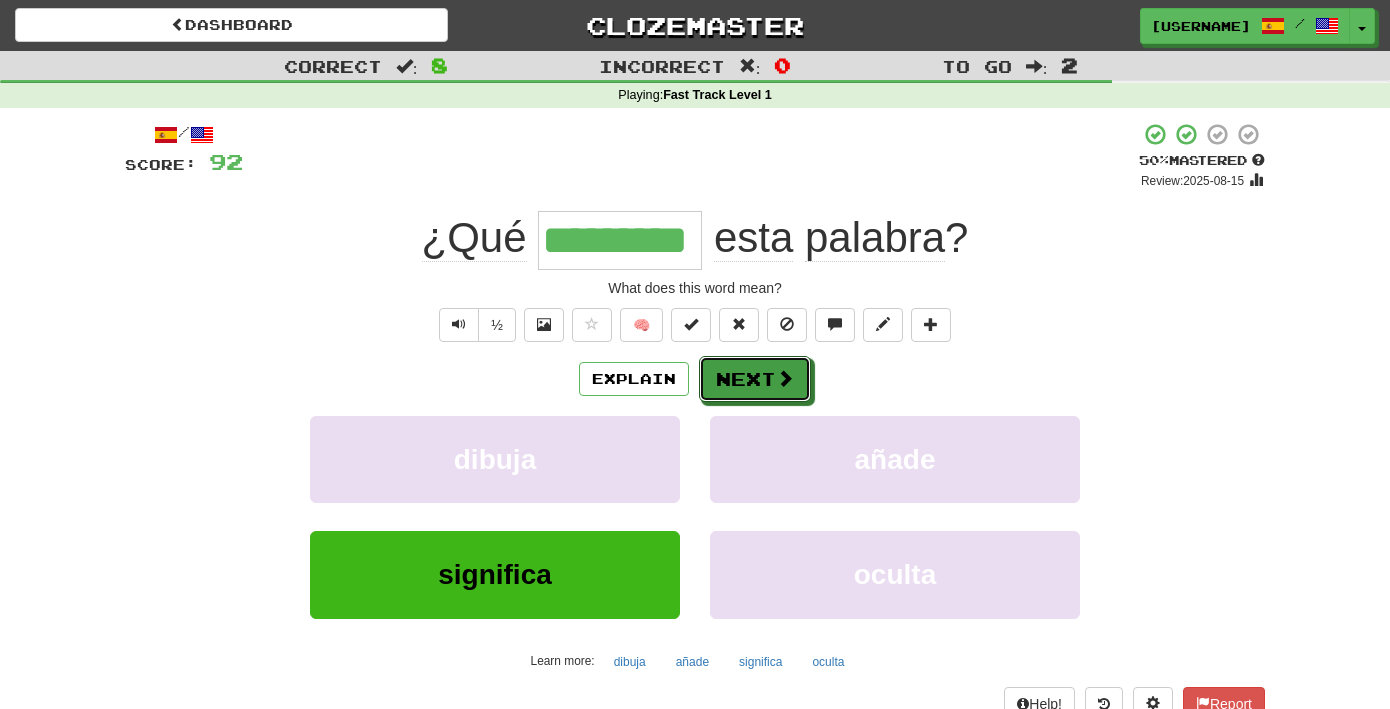click on "Next" at bounding box center [755, 379] 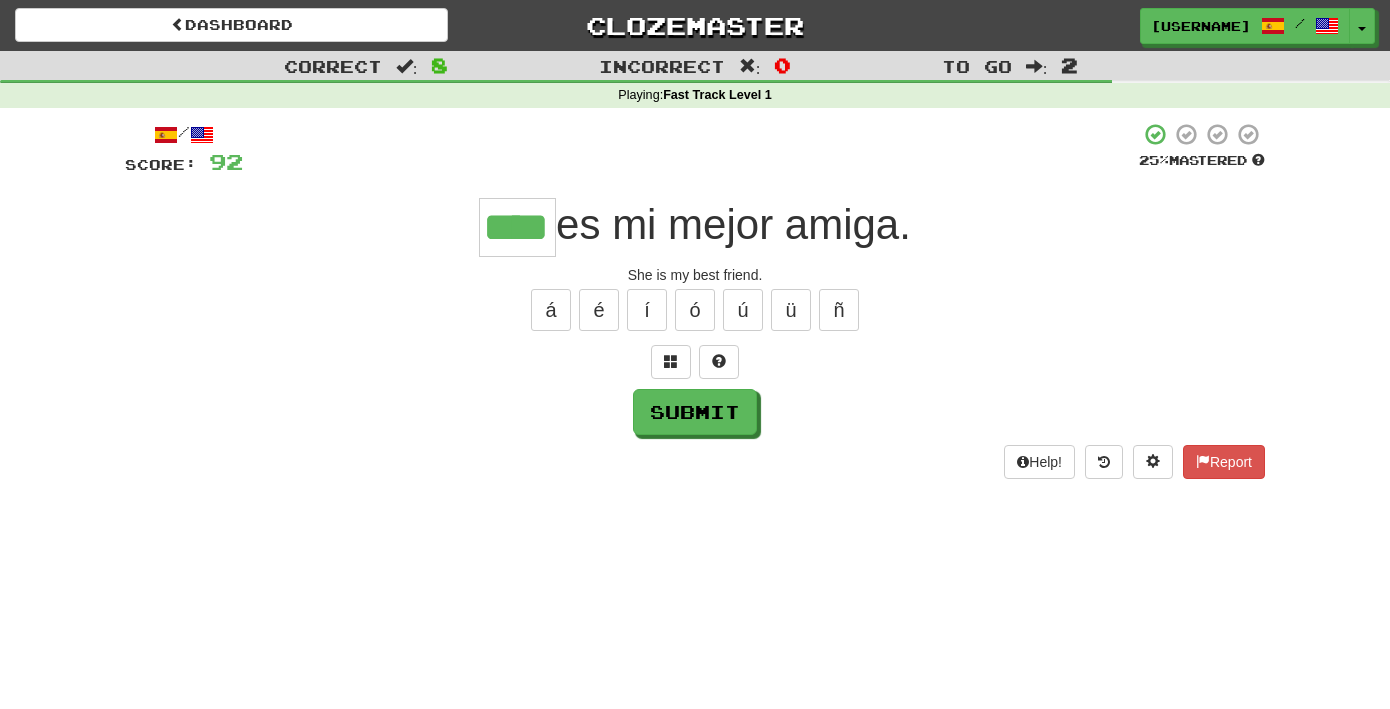 type on "****" 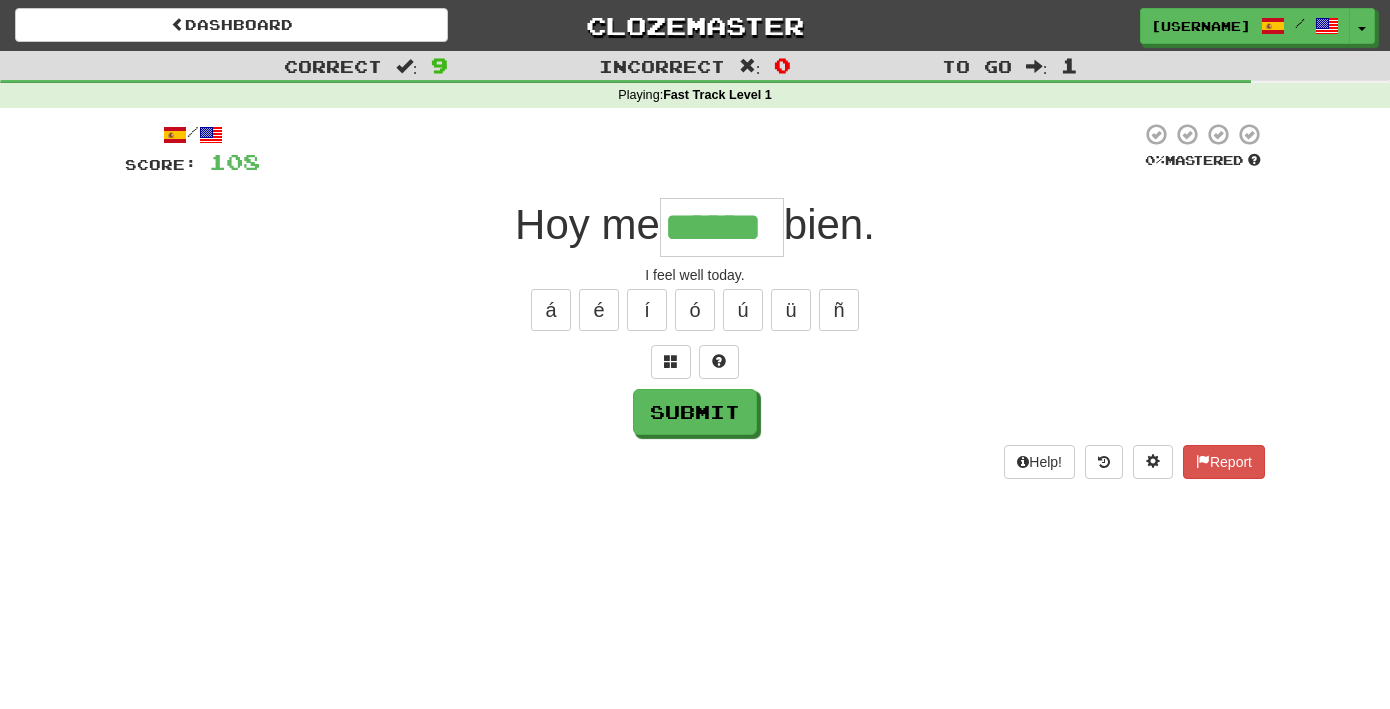 type on "******" 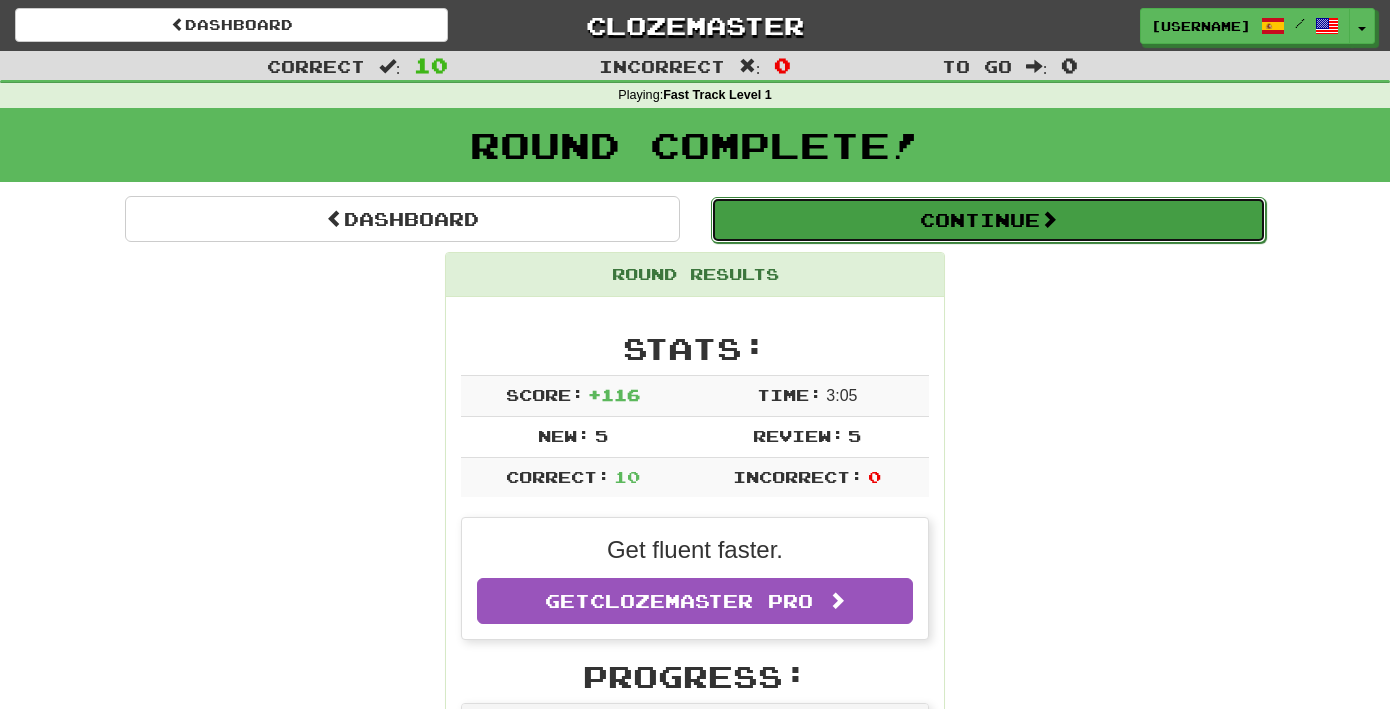 click at bounding box center (1049, 219) 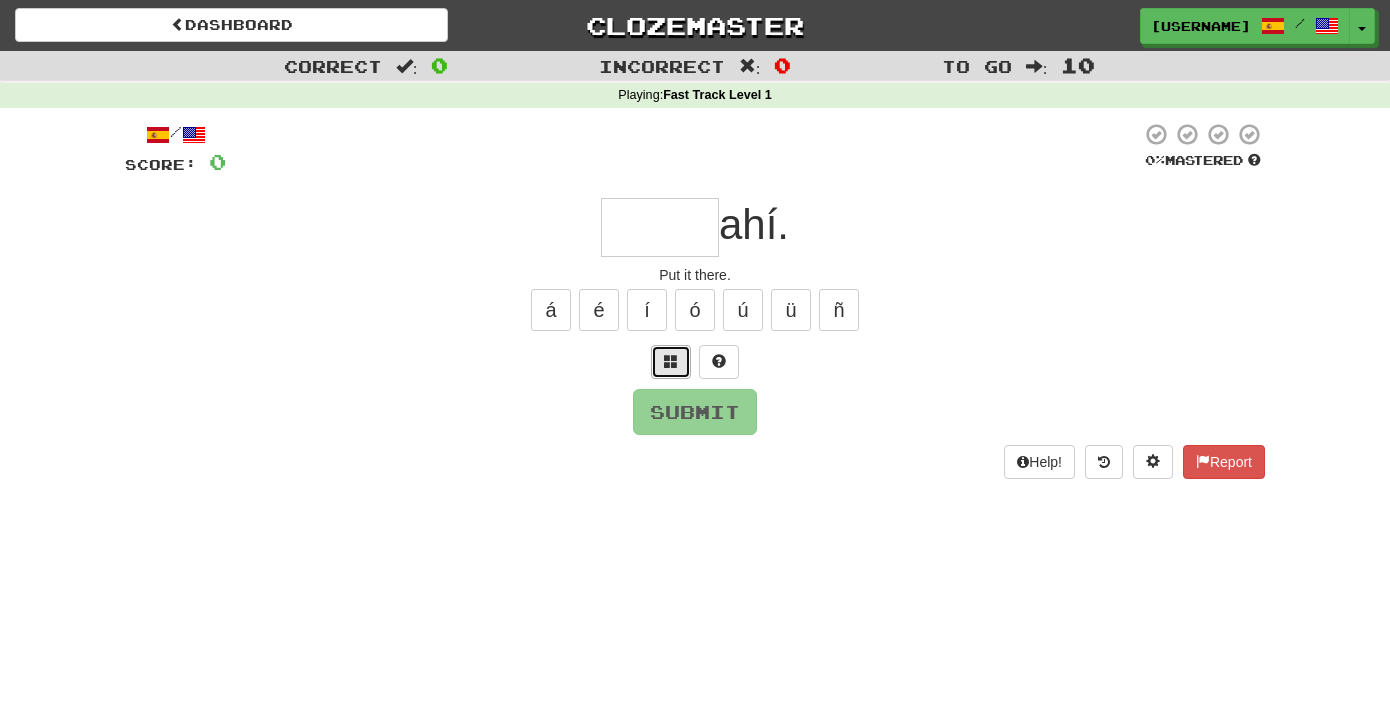 click at bounding box center [671, 361] 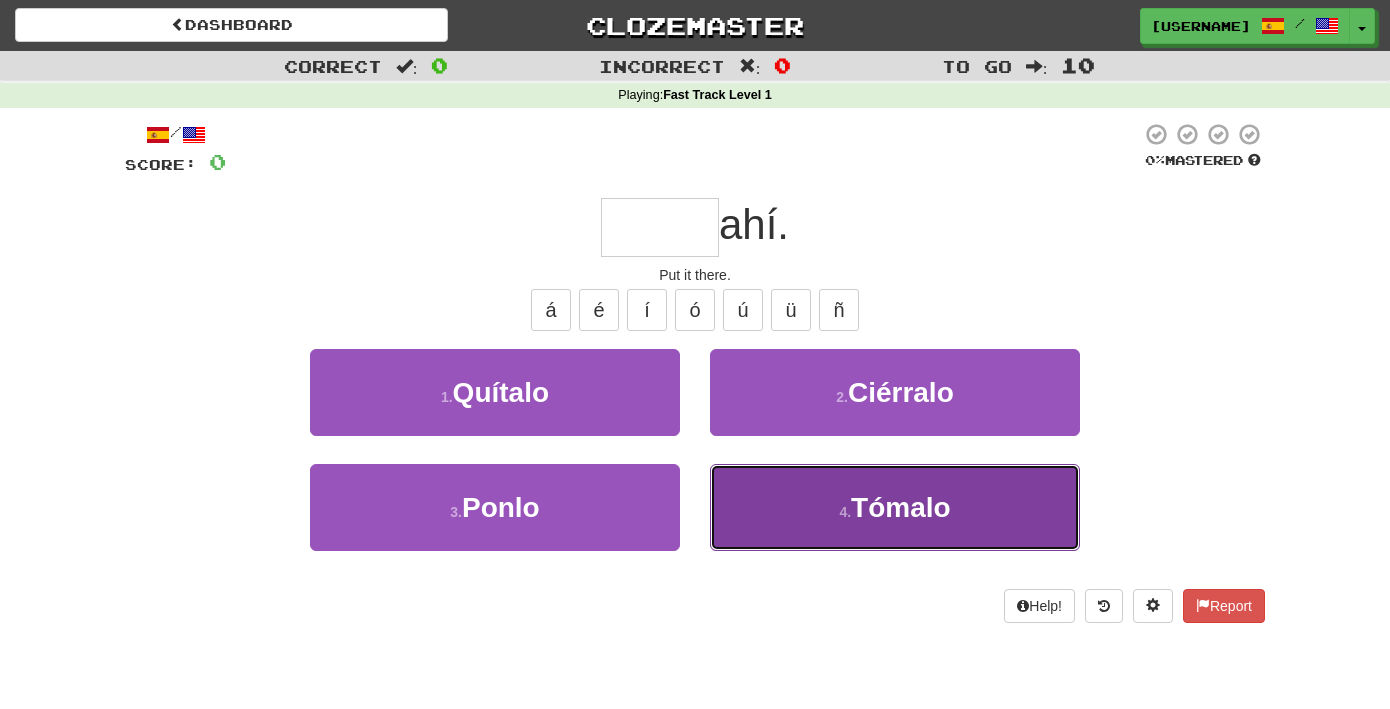 click on "4 .  Tómalo" at bounding box center [895, 507] 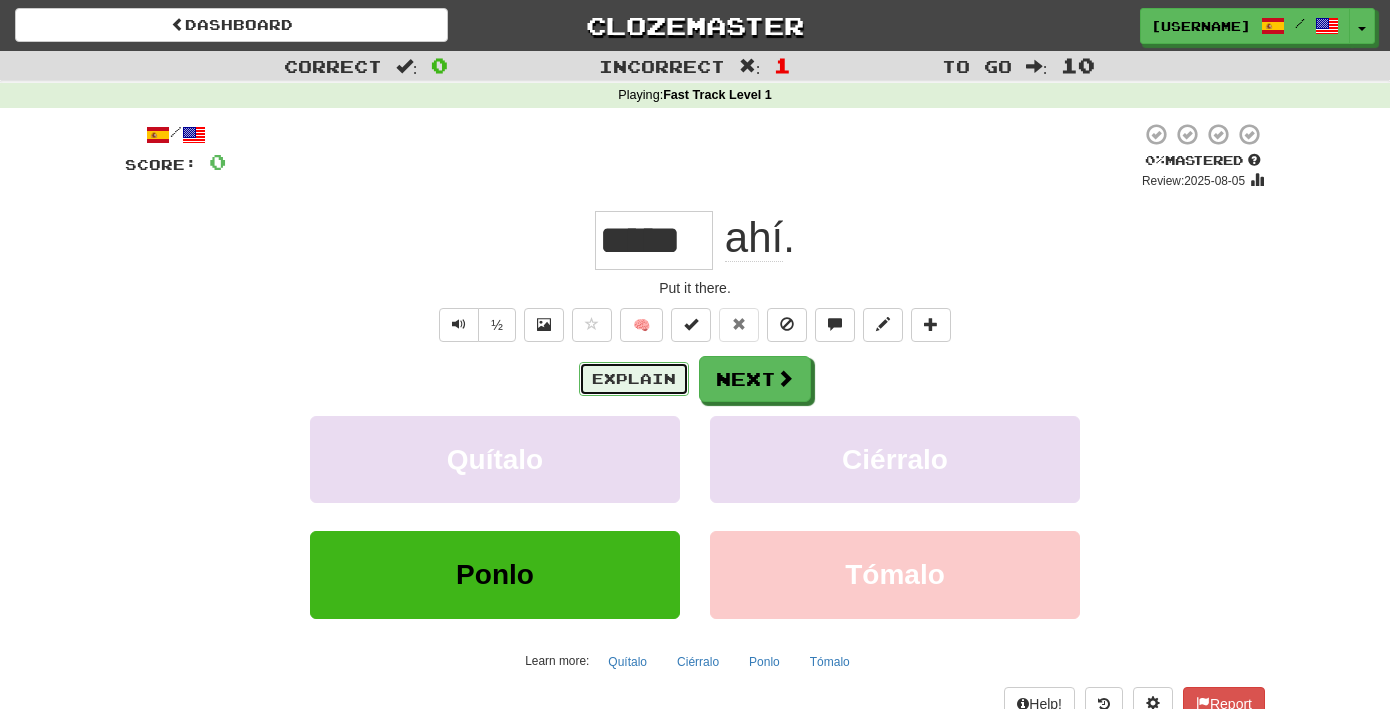 click on "Explain" at bounding box center (634, 379) 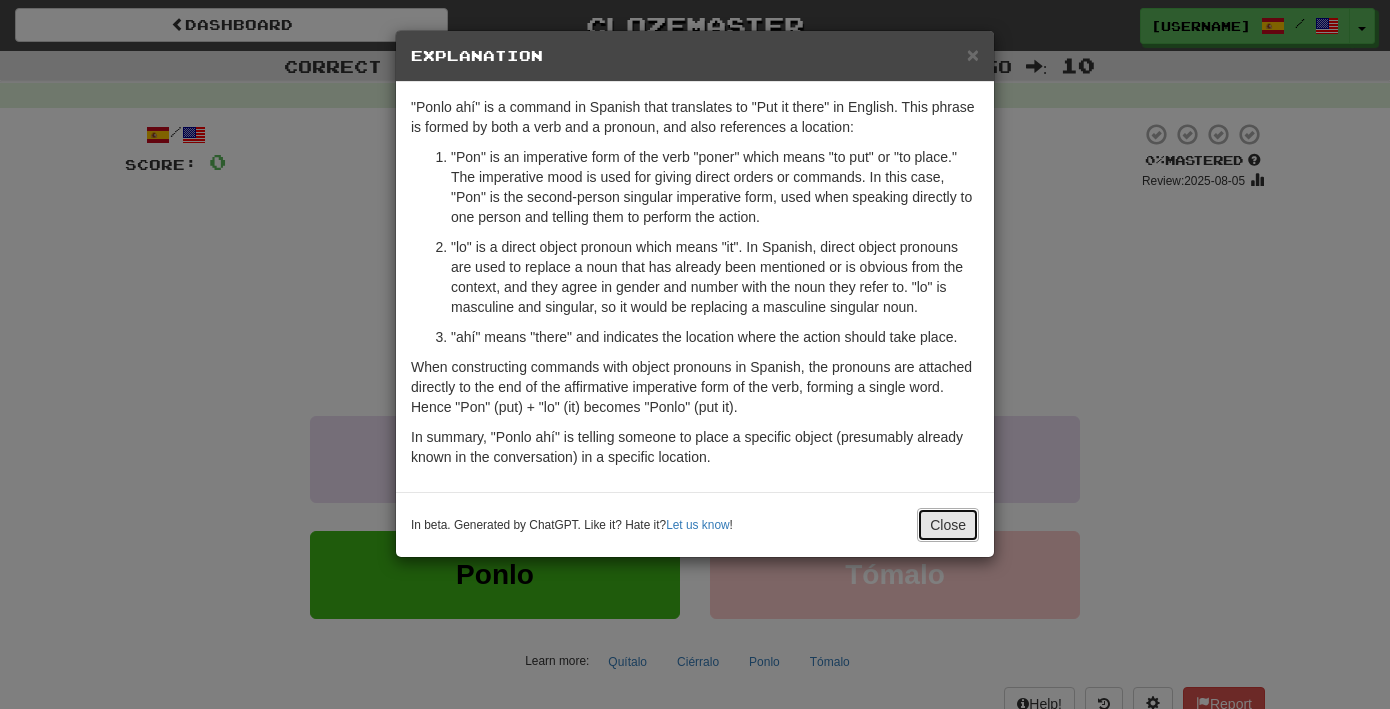 click on "Close" at bounding box center [948, 525] 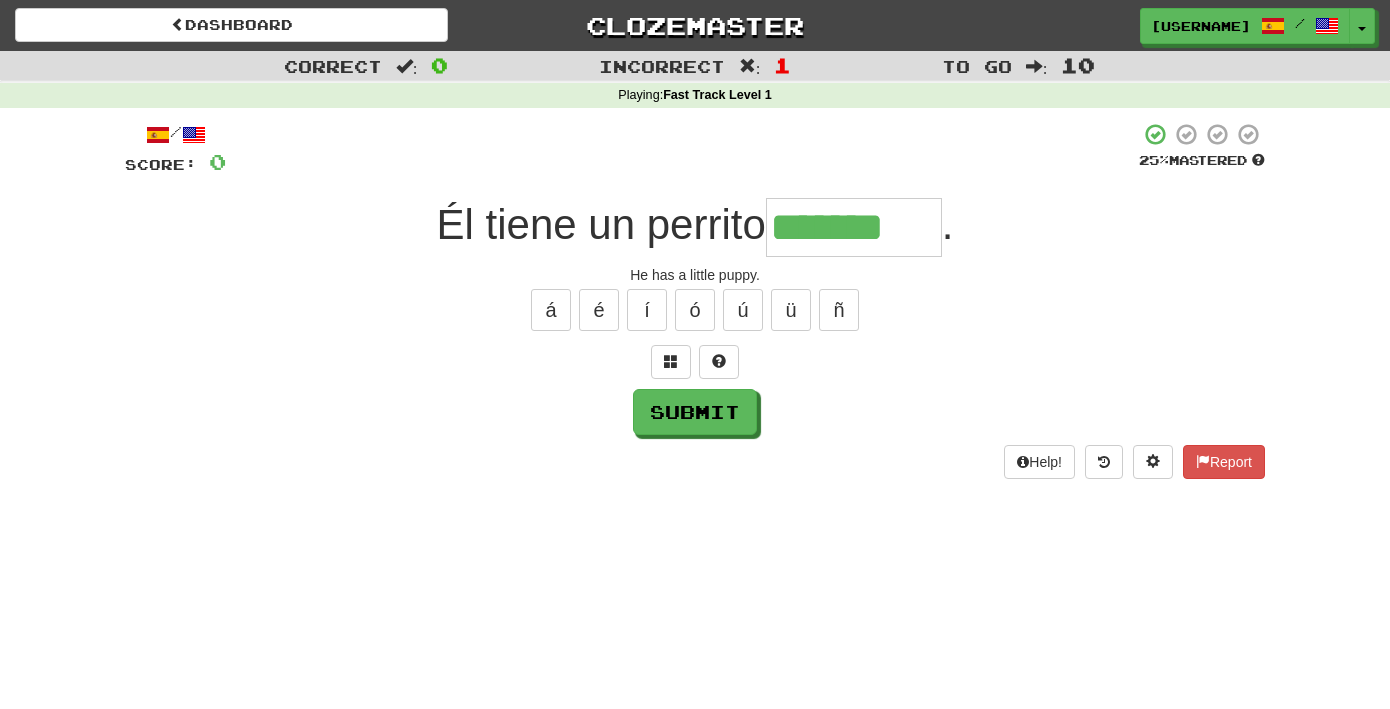 type on "*******" 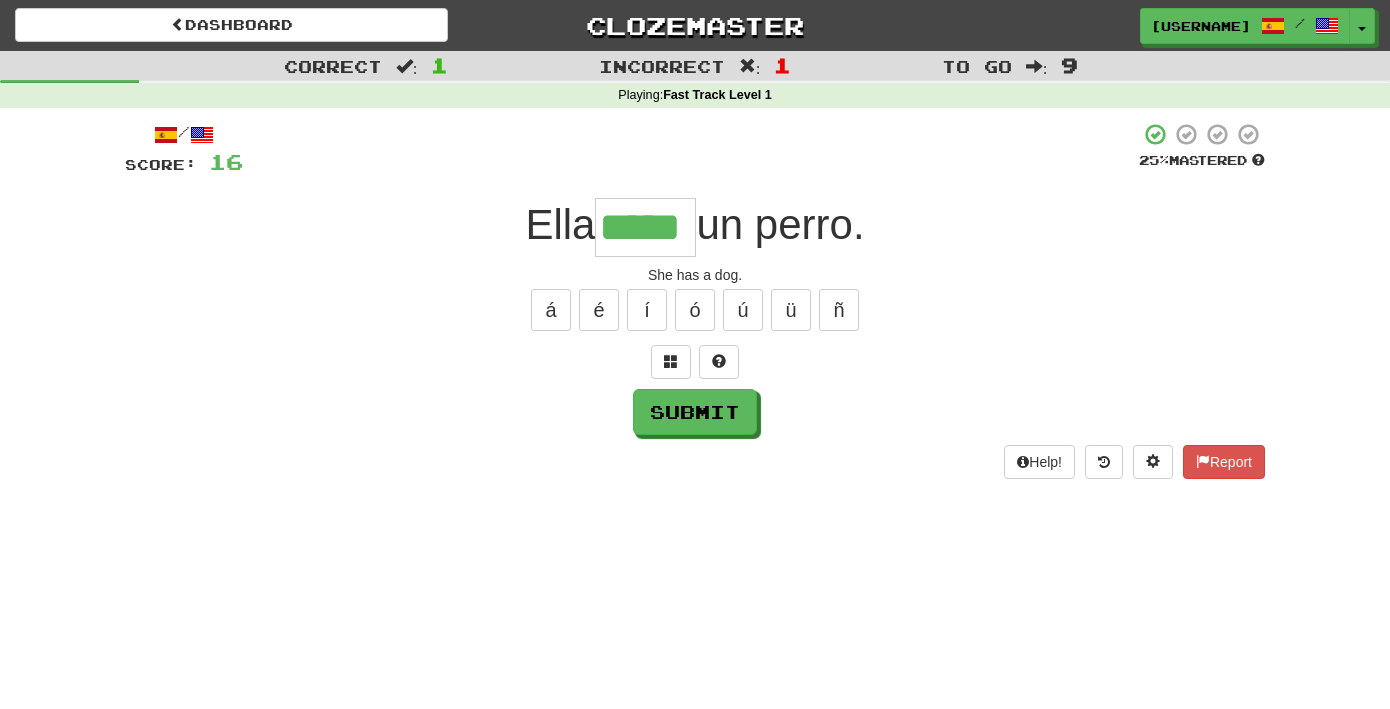 type on "*****" 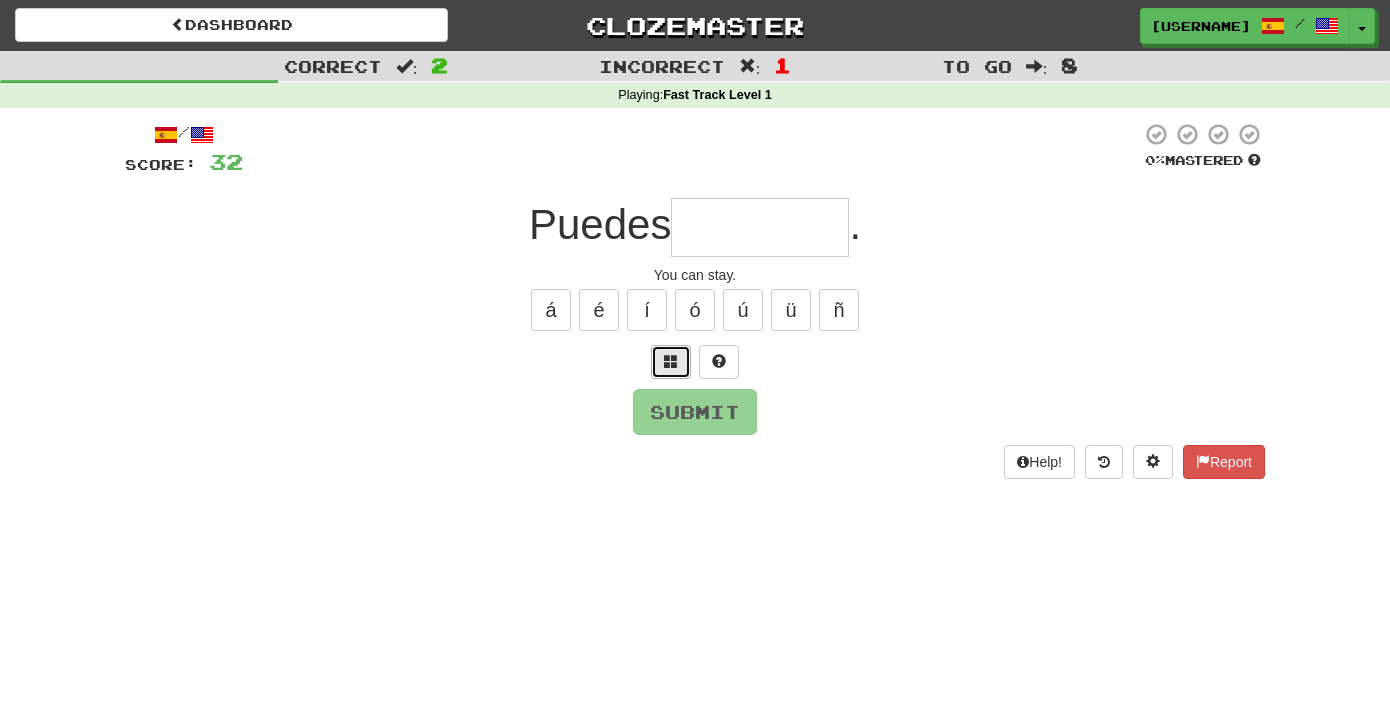 click at bounding box center (671, 361) 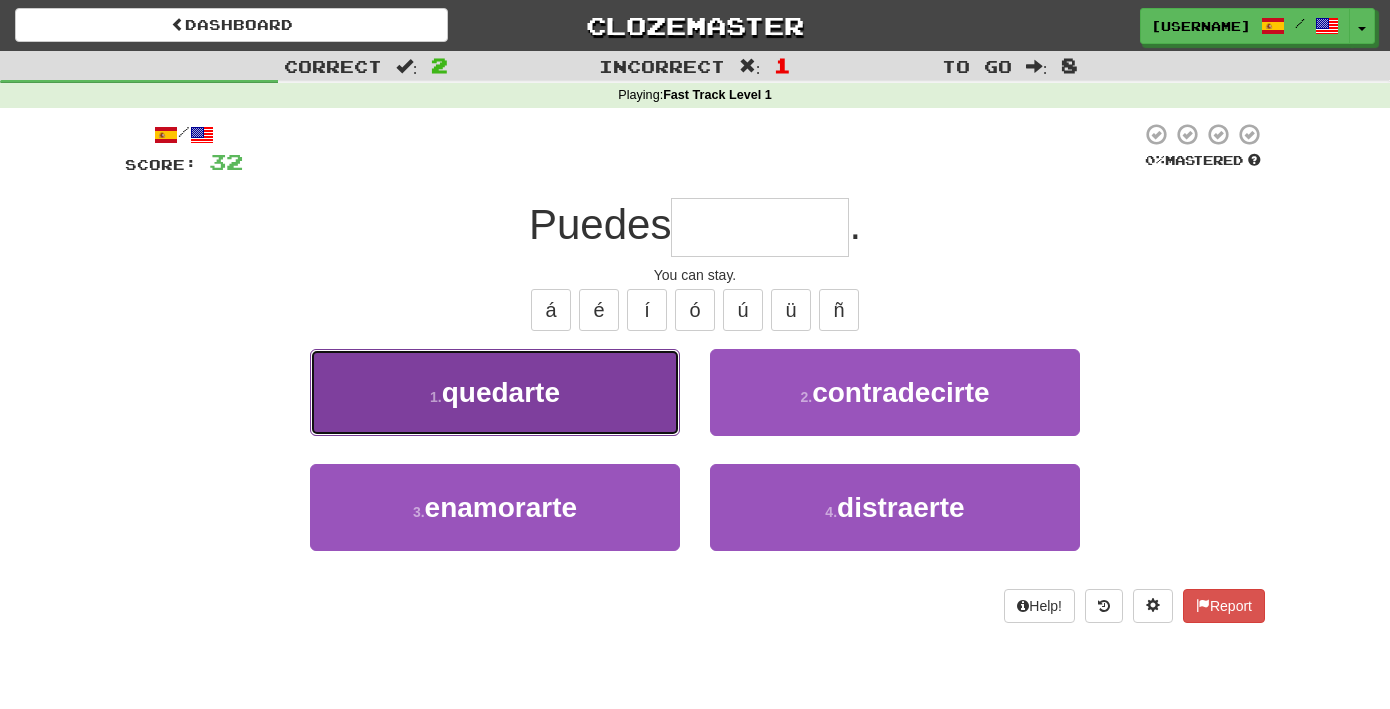 click on "1 .  quedarte" at bounding box center [495, 392] 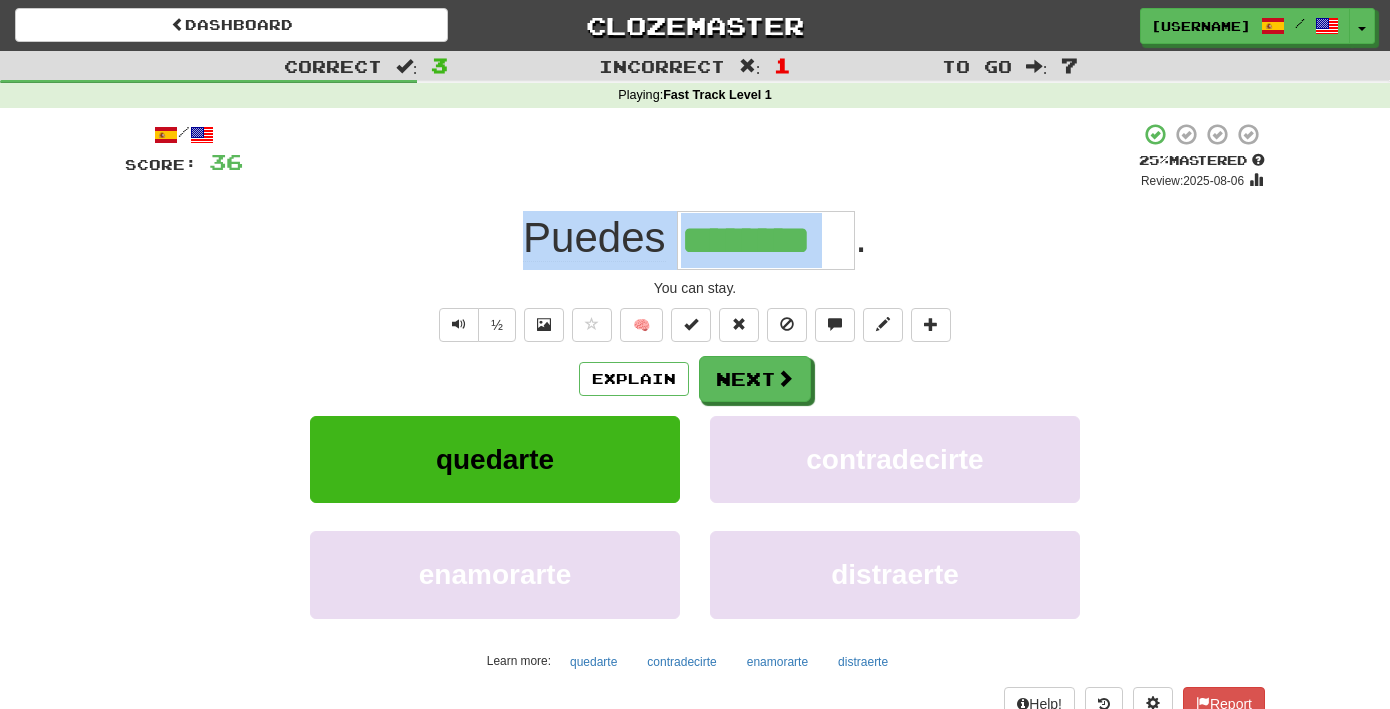 drag, startPoint x: 855, startPoint y: 249, endPoint x: 505, endPoint y: 247, distance: 350.0057 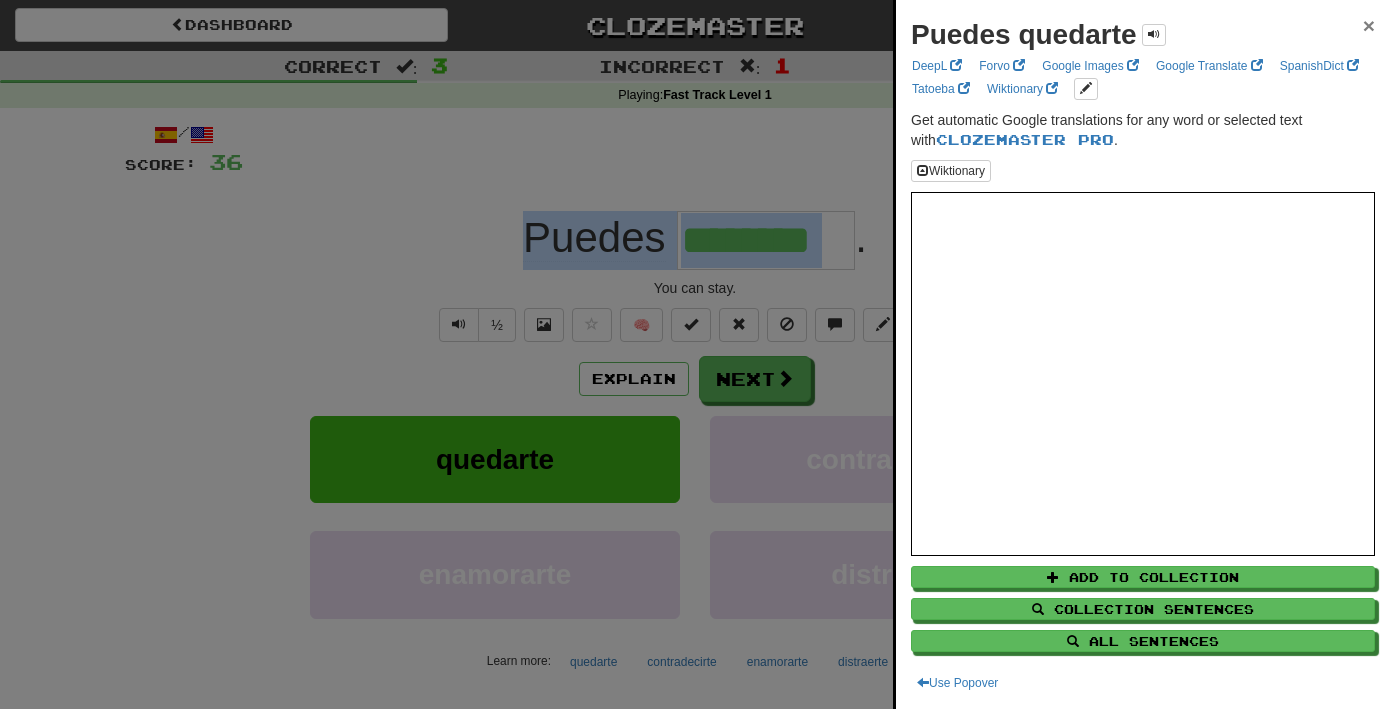 click on "×" at bounding box center [1369, 25] 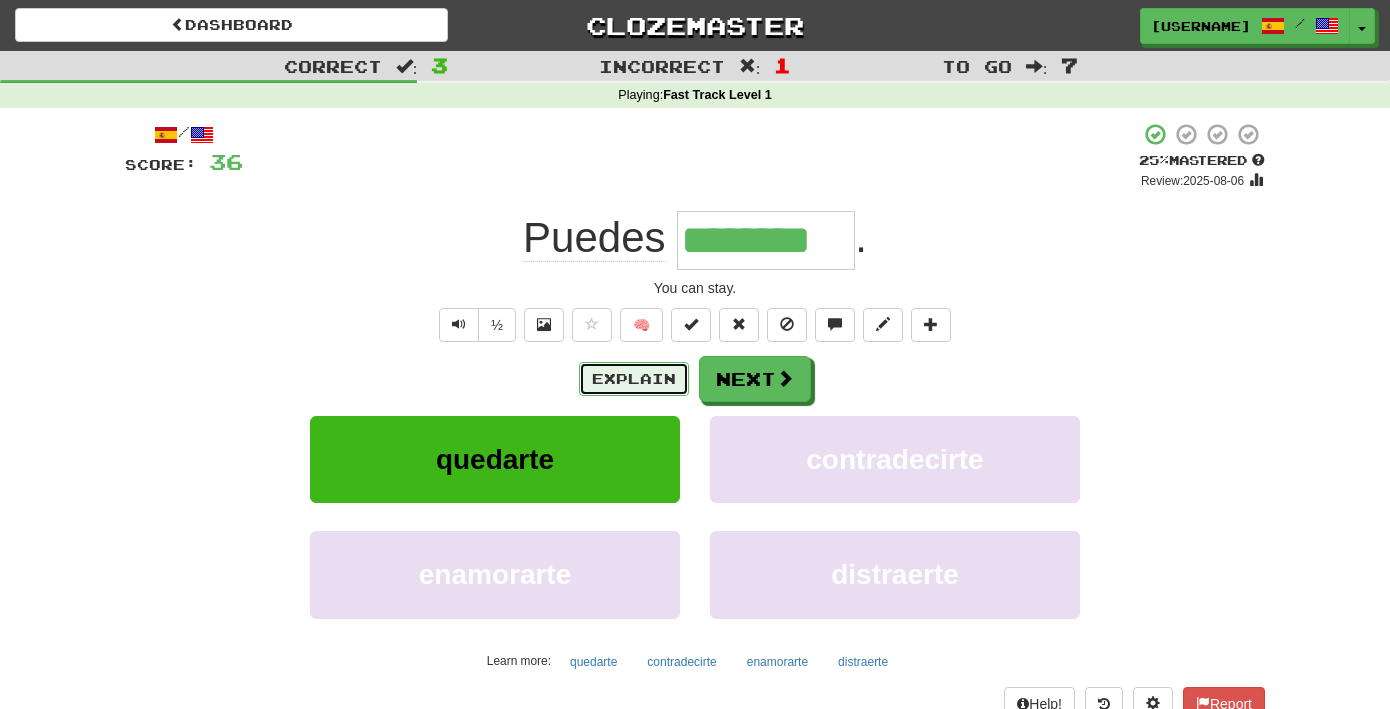 click on "Explain" at bounding box center (634, 379) 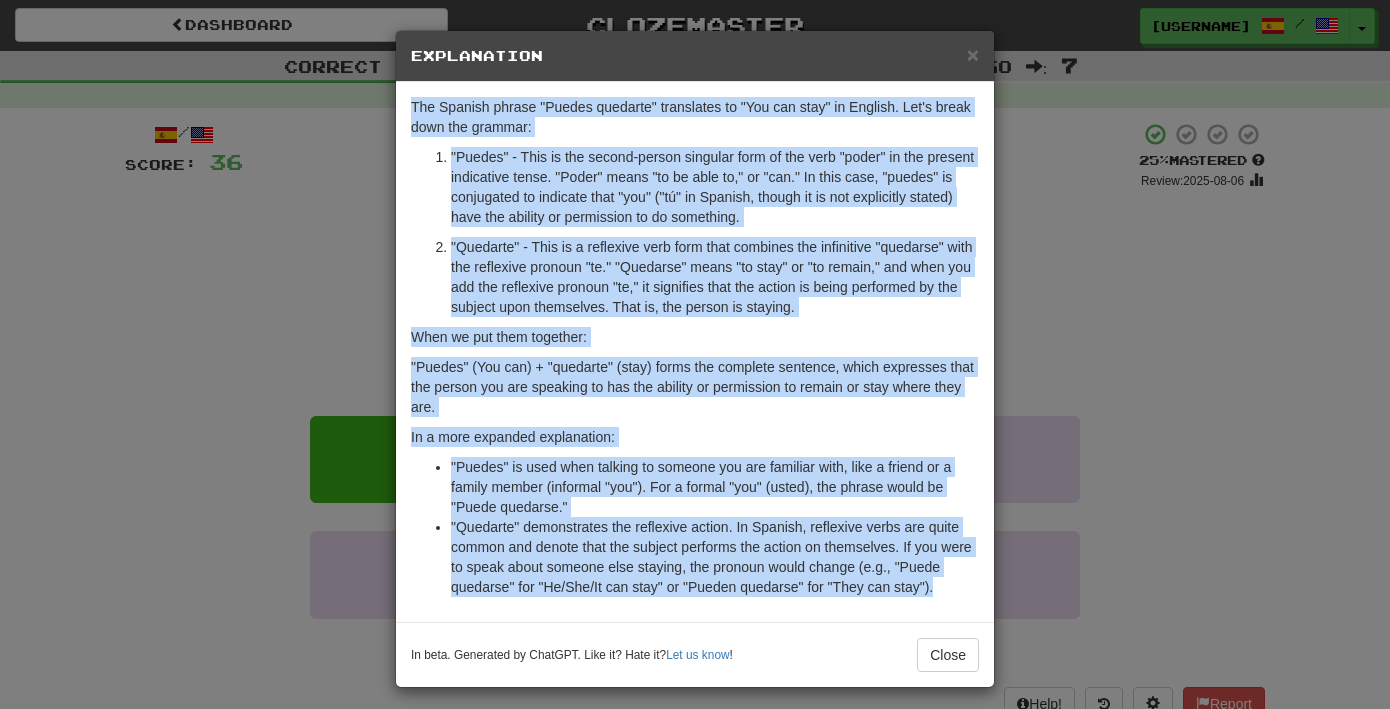 drag, startPoint x: 948, startPoint y: 588, endPoint x: 412, endPoint y: 103, distance: 722.85614 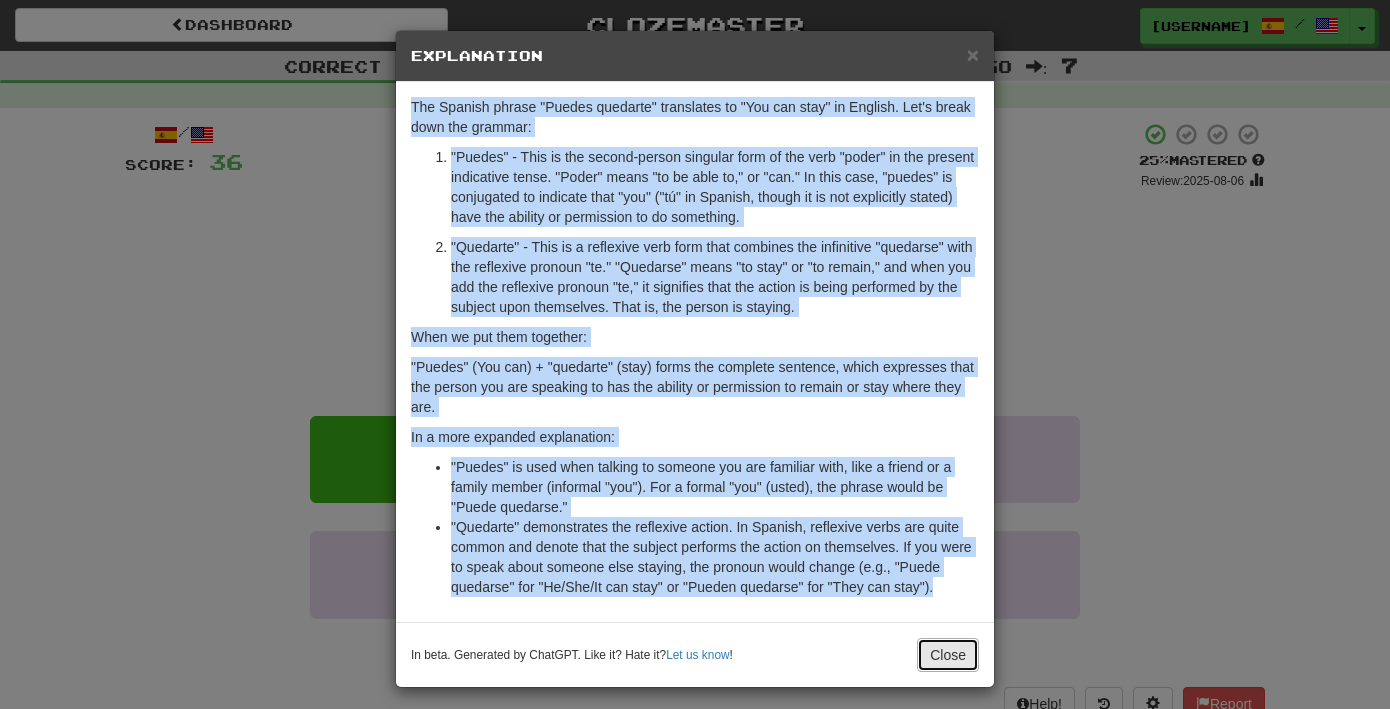 click on "Close" at bounding box center [948, 655] 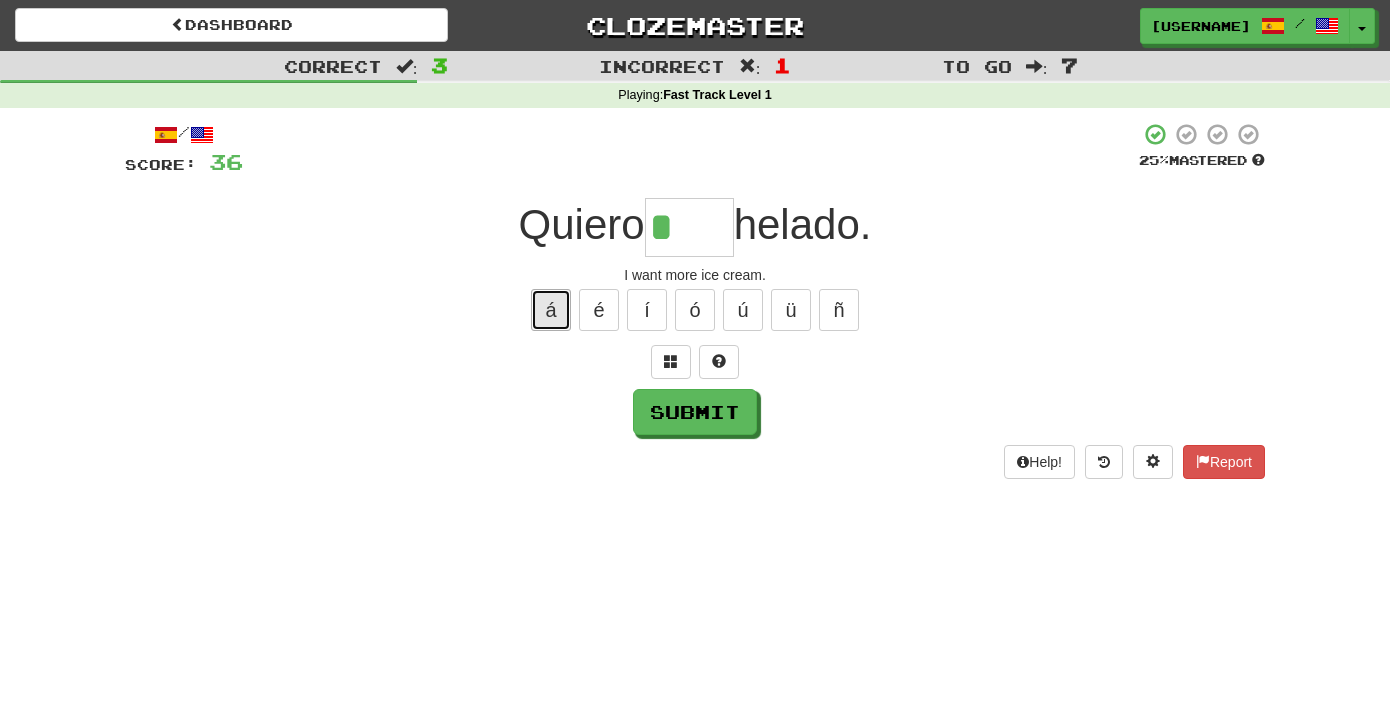 click on "á" at bounding box center [551, 310] 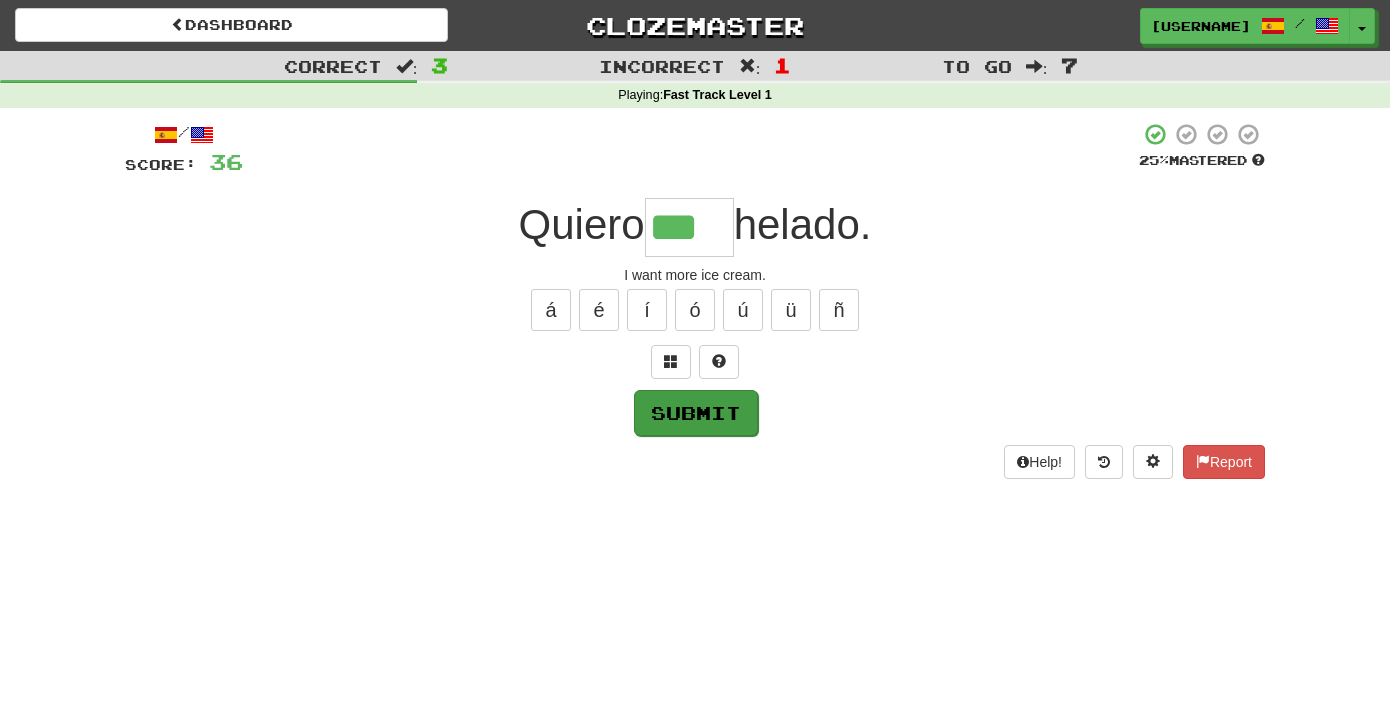 type on "***" 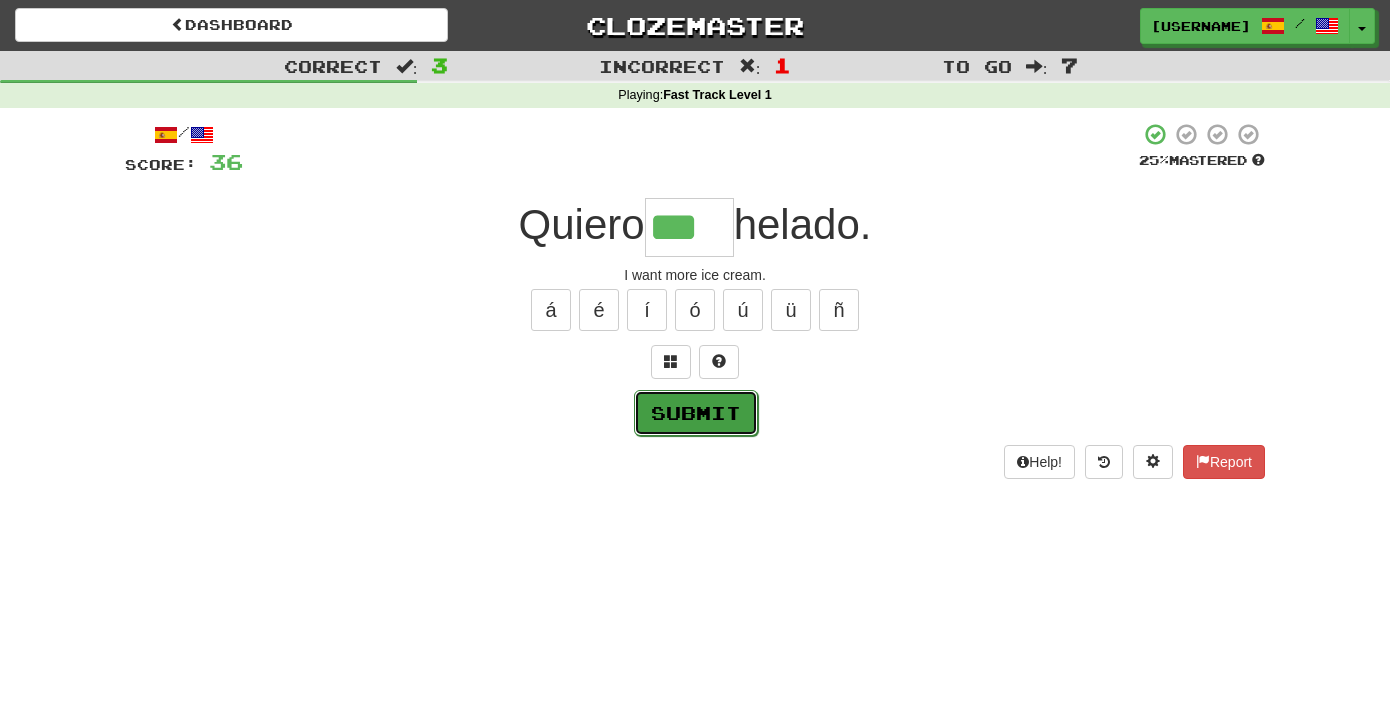 click on "Submit" at bounding box center (696, 413) 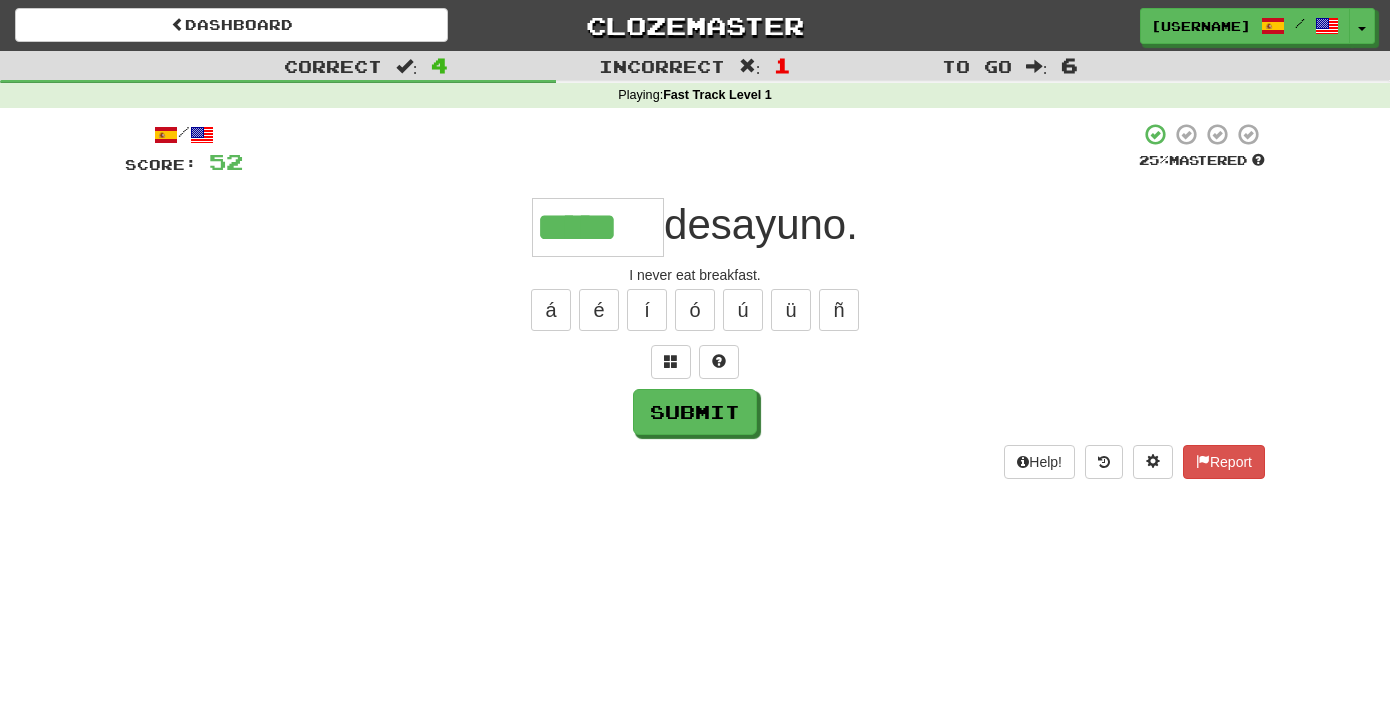 type on "*****" 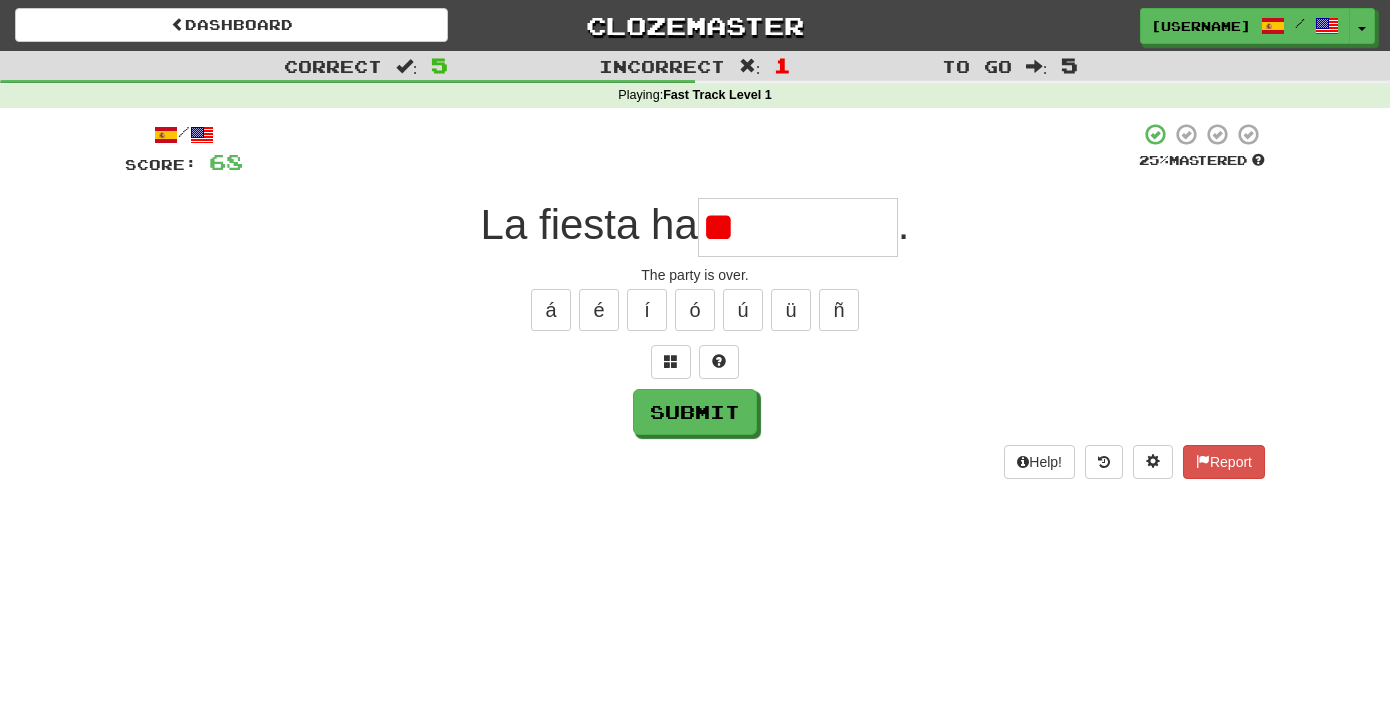type on "*" 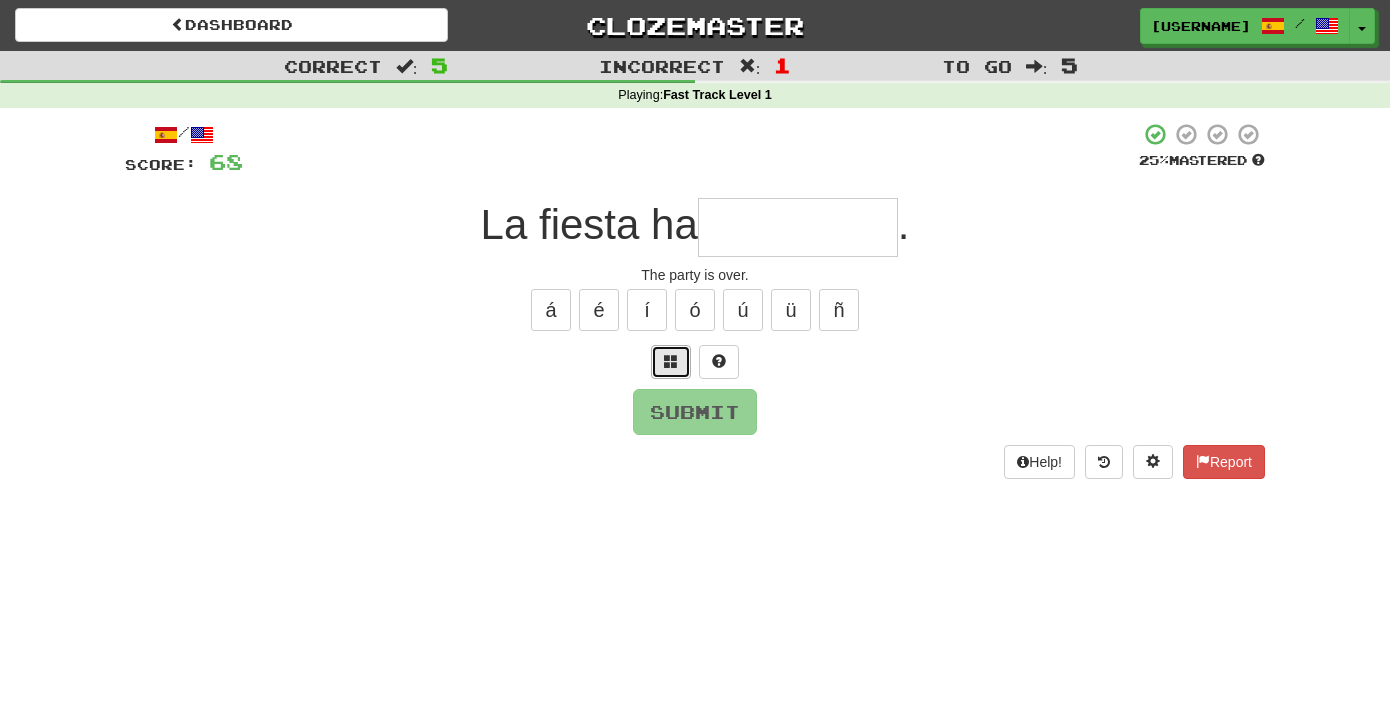 click at bounding box center [671, 362] 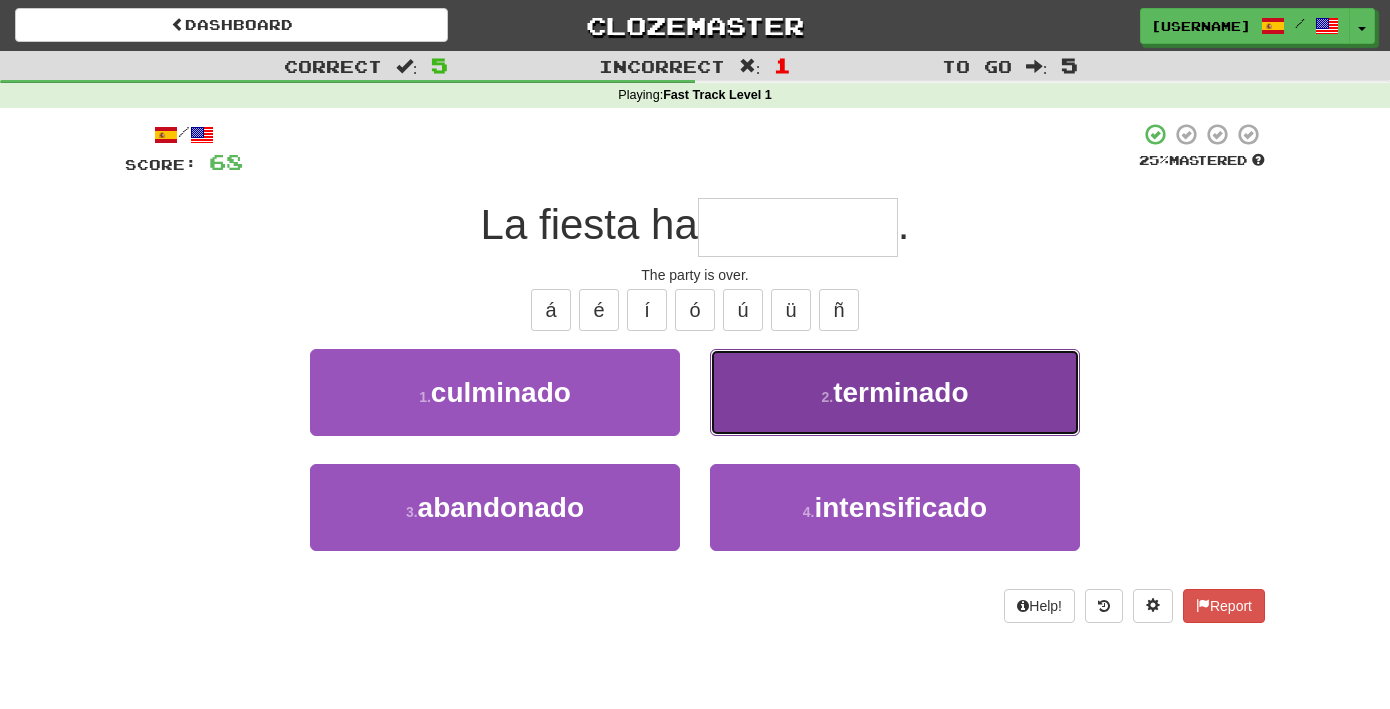 click on "terminado" at bounding box center (900, 392) 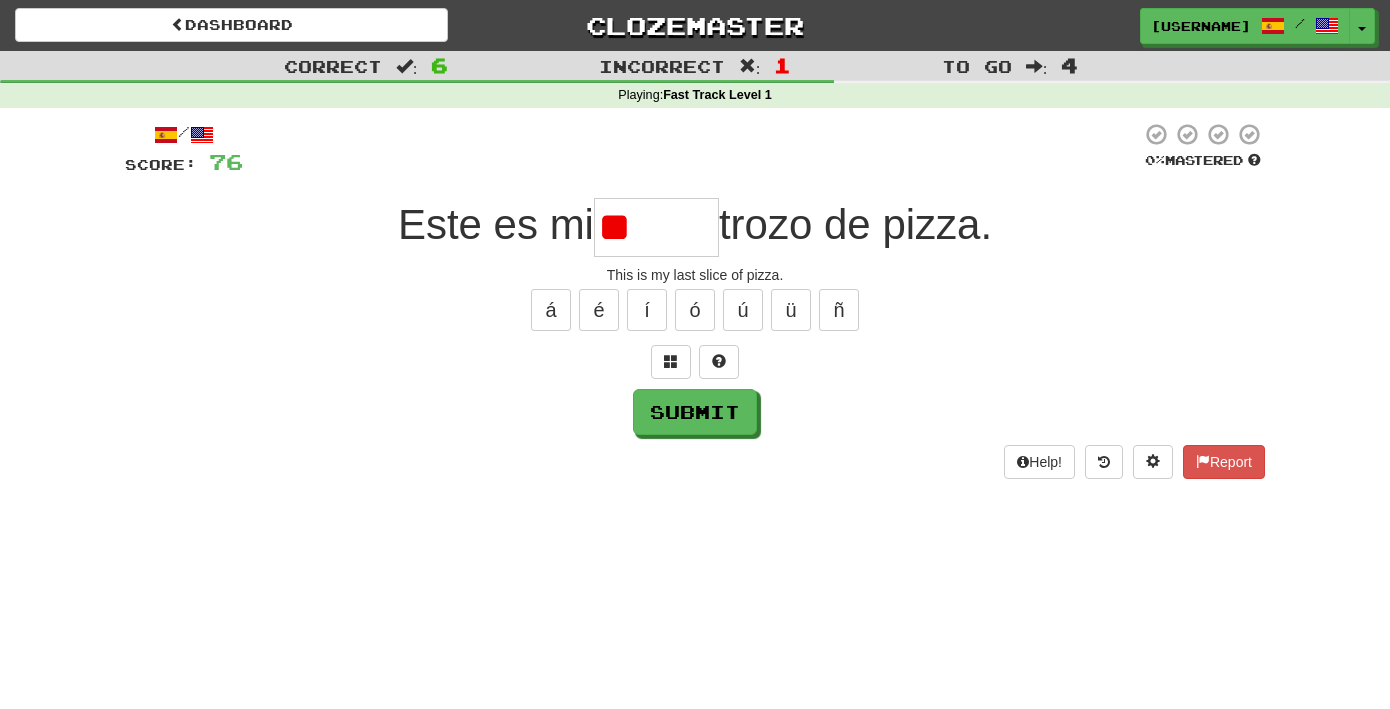 type on "*" 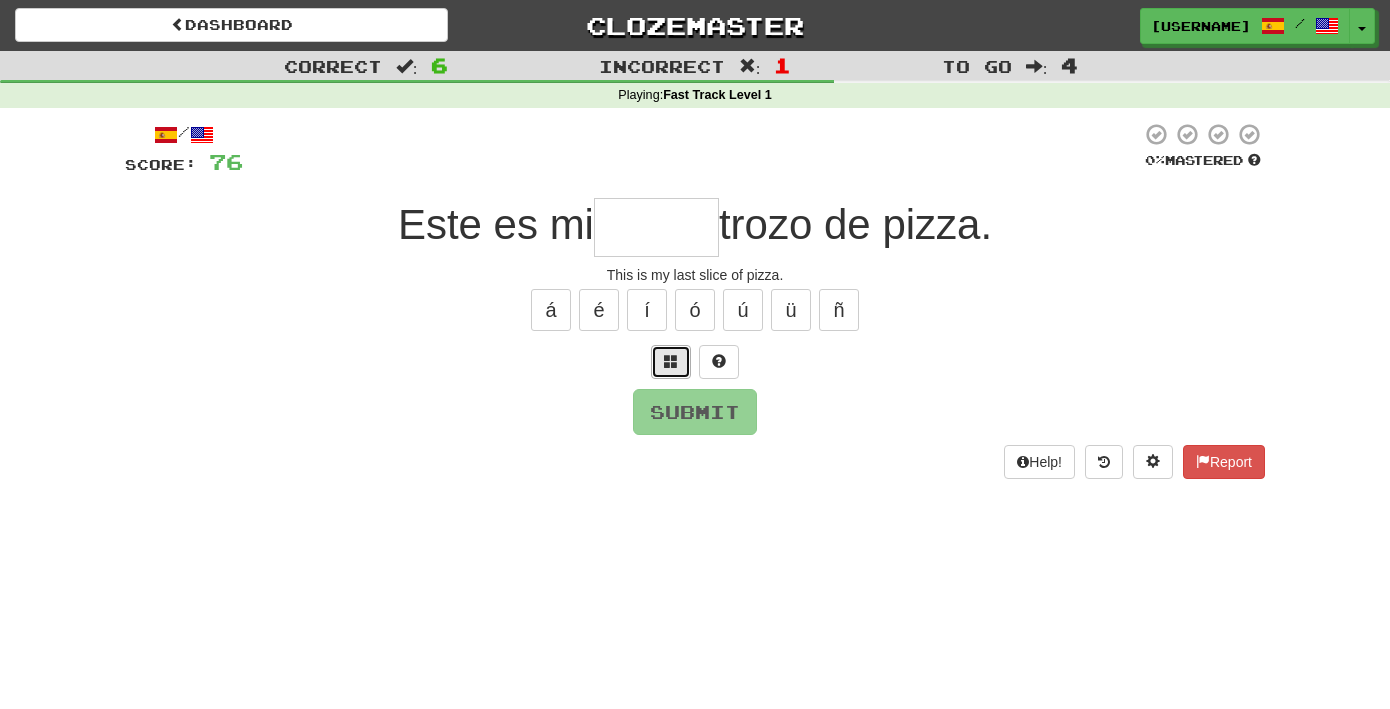 click at bounding box center [671, 362] 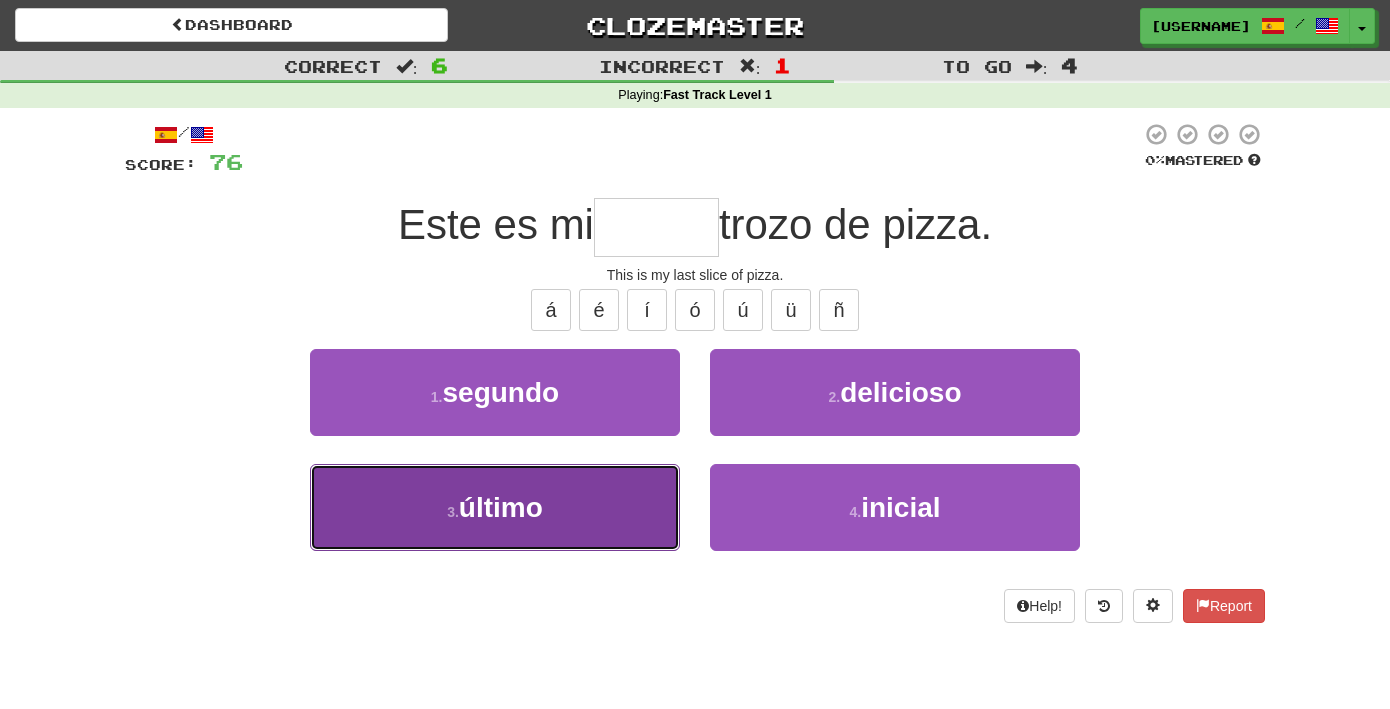 click on "último" at bounding box center (501, 507) 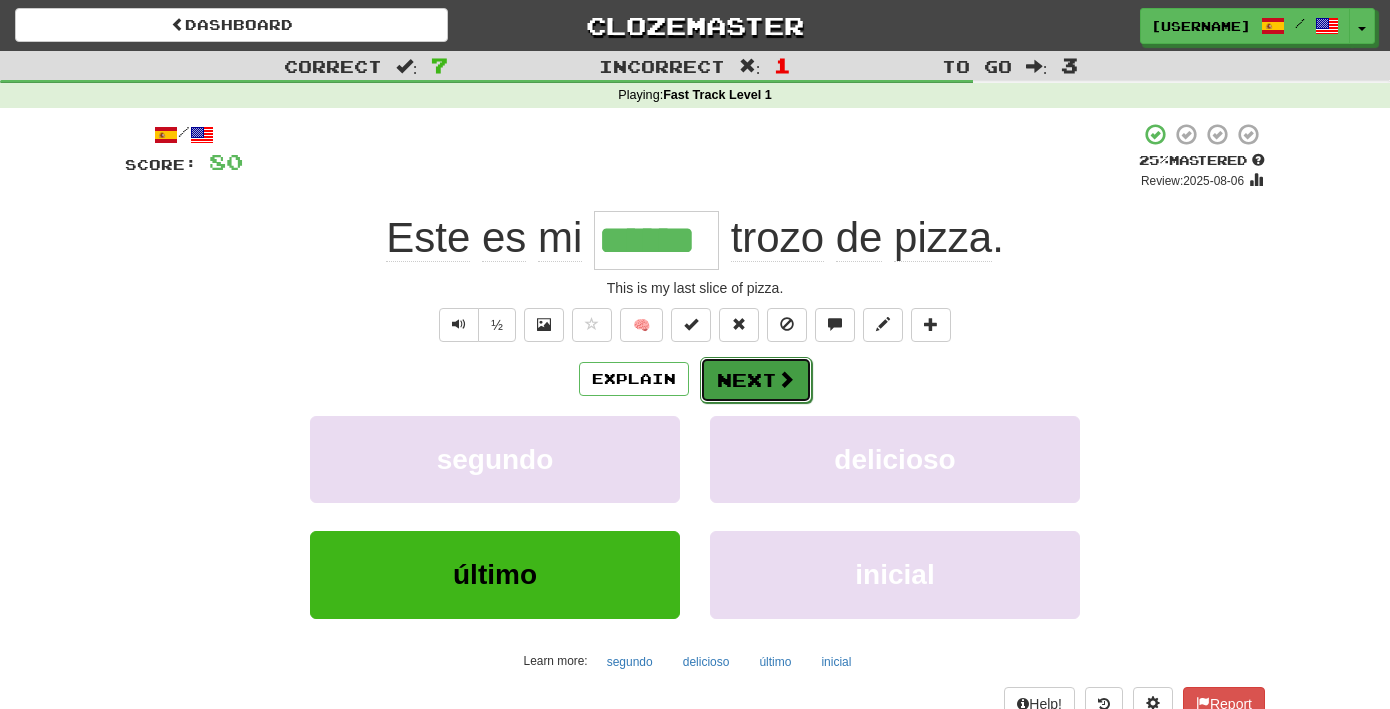 click on "Next" at bounding box center [756, 380] 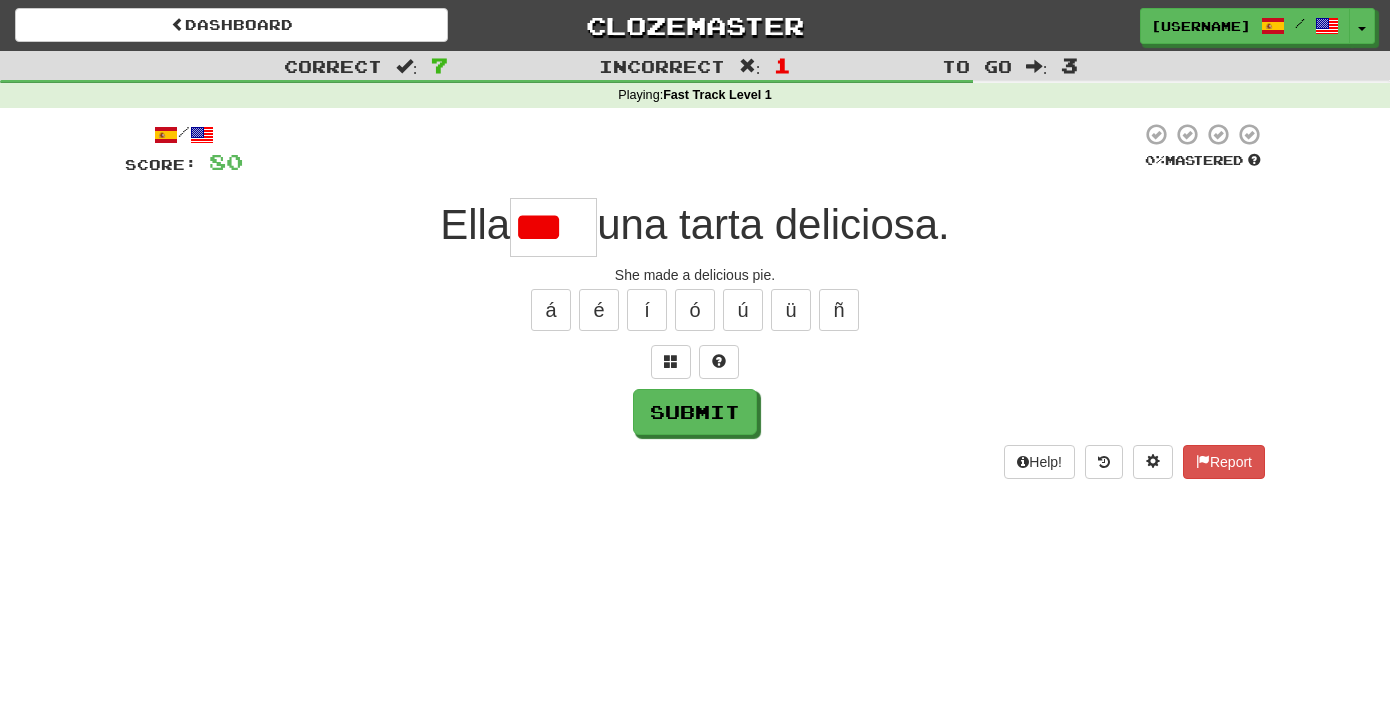 scroll, scrollTop: 0, scrollLeft: 0, axis: both 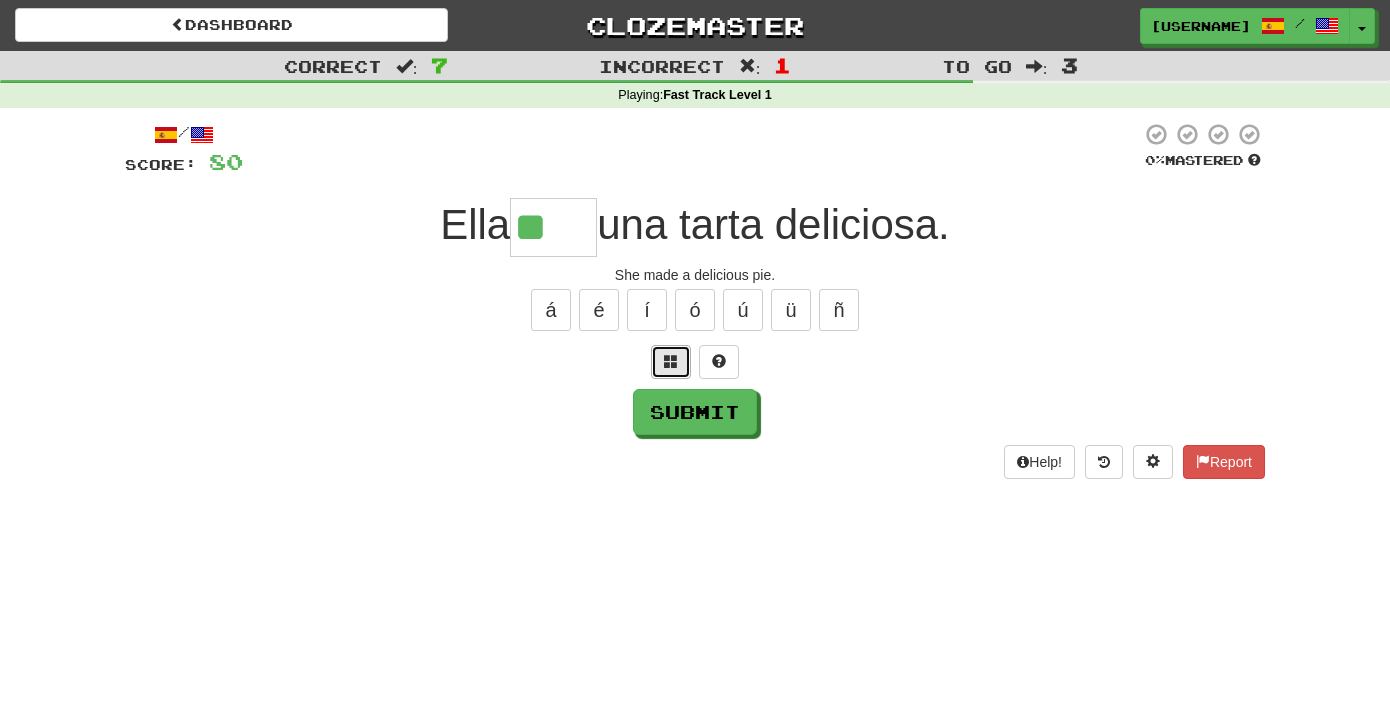 click at bounding box center [671, 361] 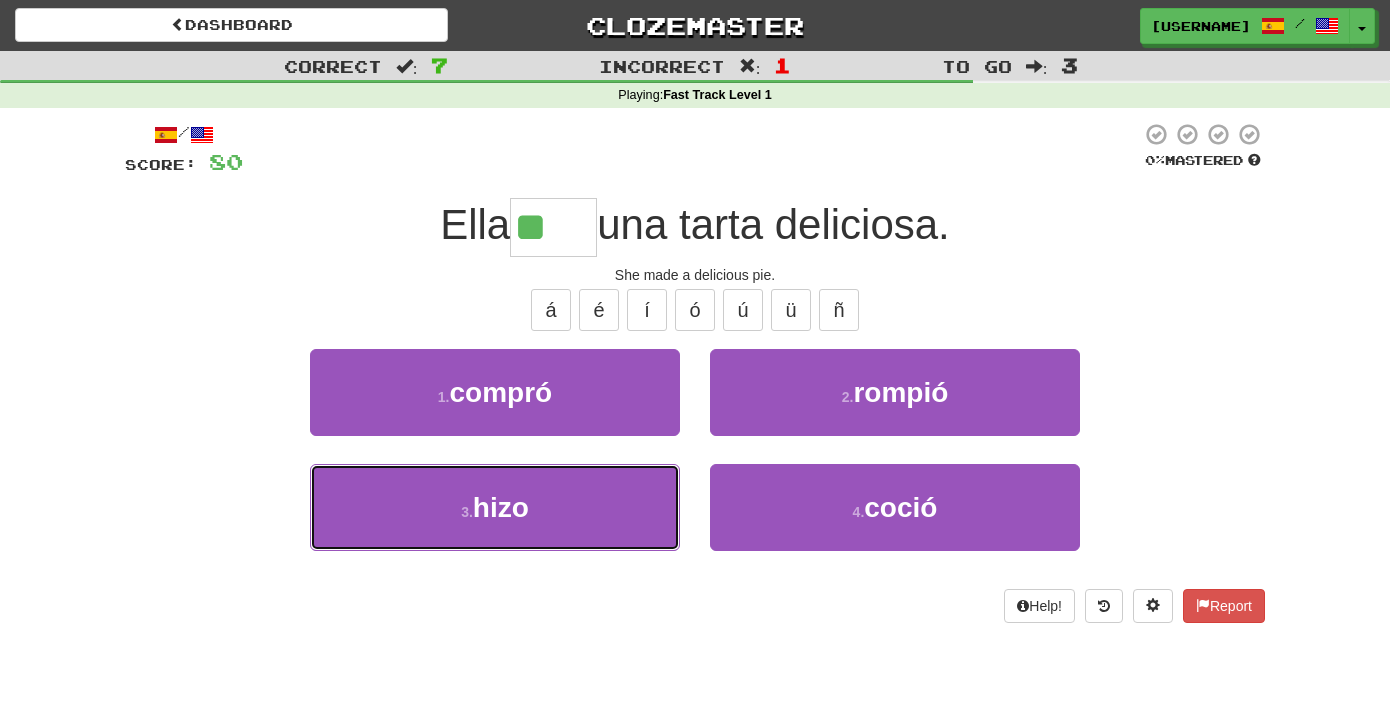 drag, startPoint x: 553, startPoint y: 514, endPoint x: 566, endPoint y: 511, distance: 13.341664 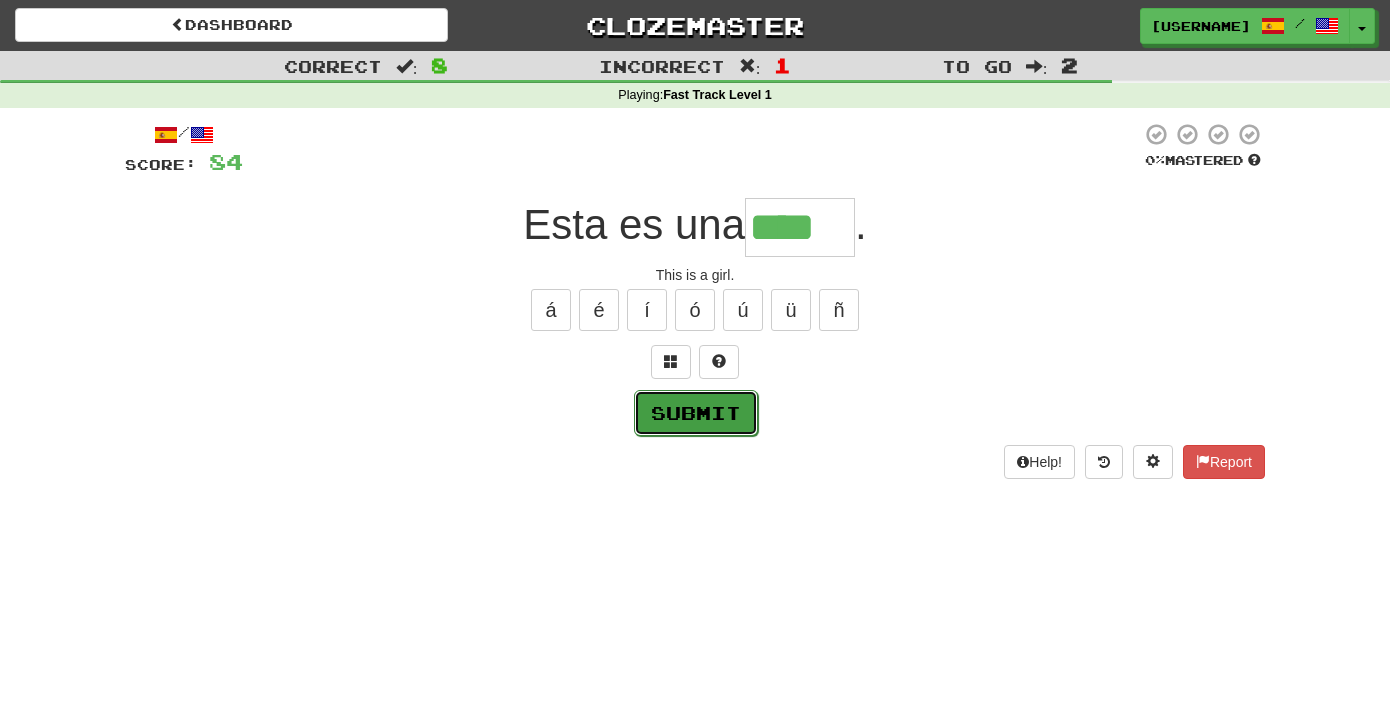 click on "Submit" at bounding box center (696, 413) 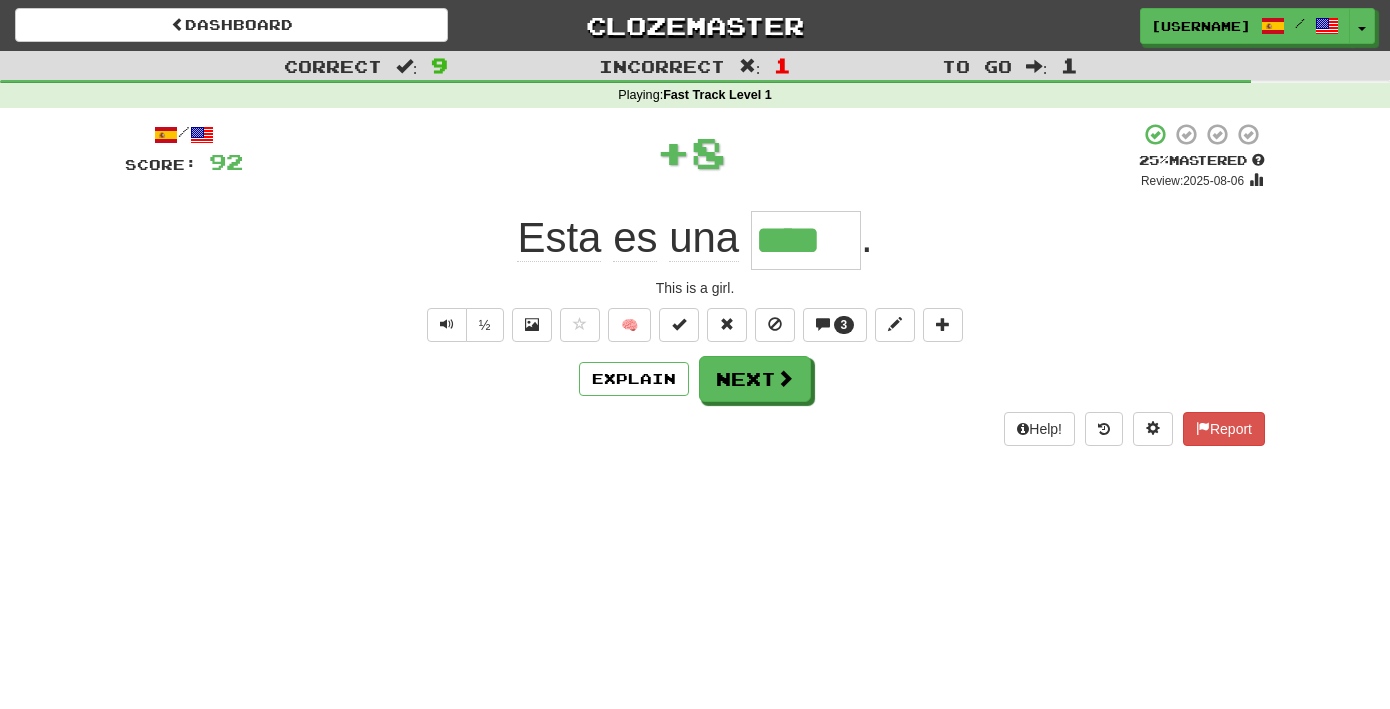 type on "*****" 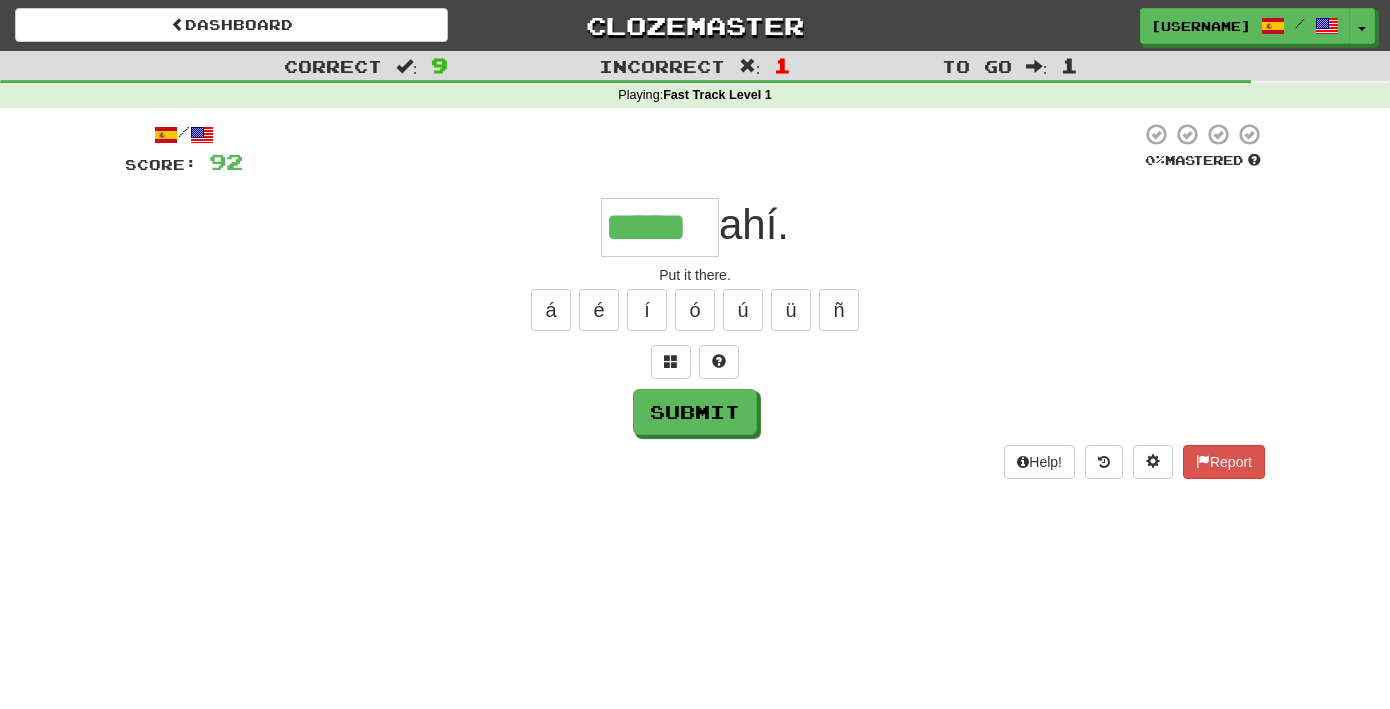 type on "*****" 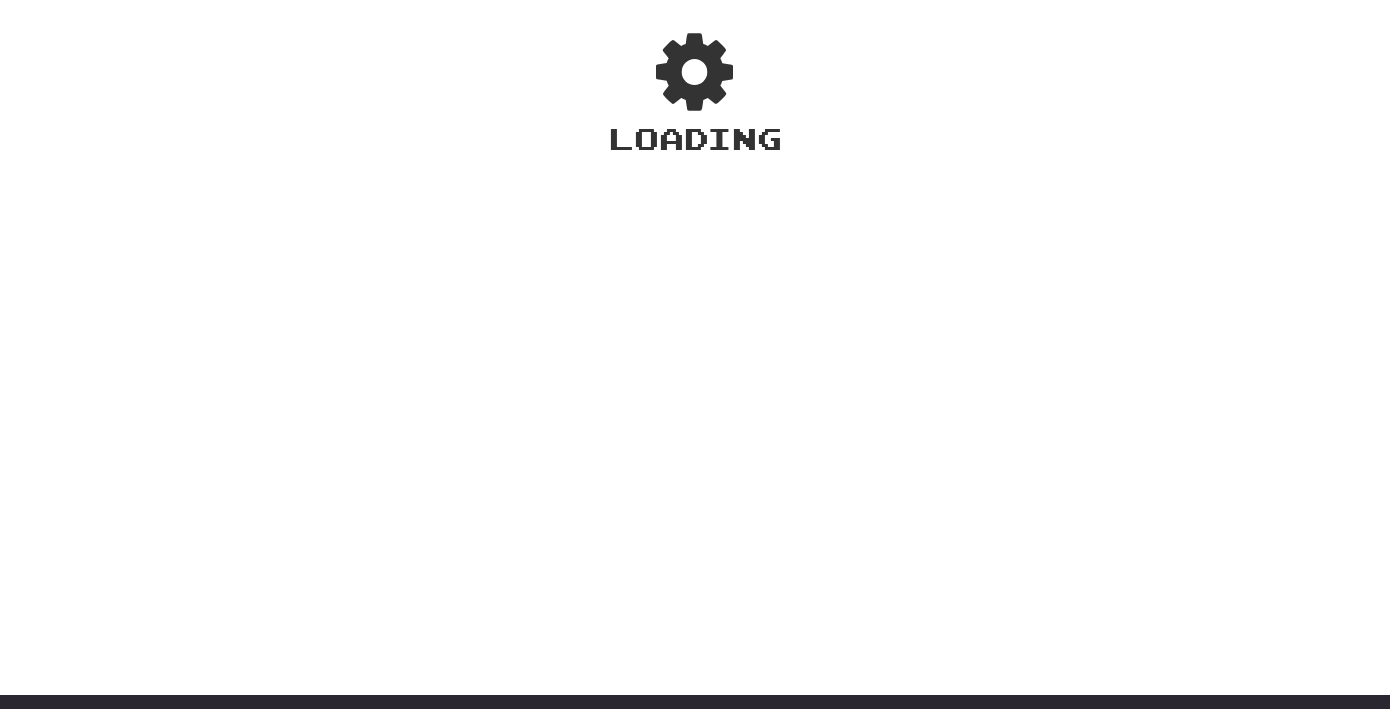 scroll, scrollTop: 104, scrollLeft: 0, axis: vertical 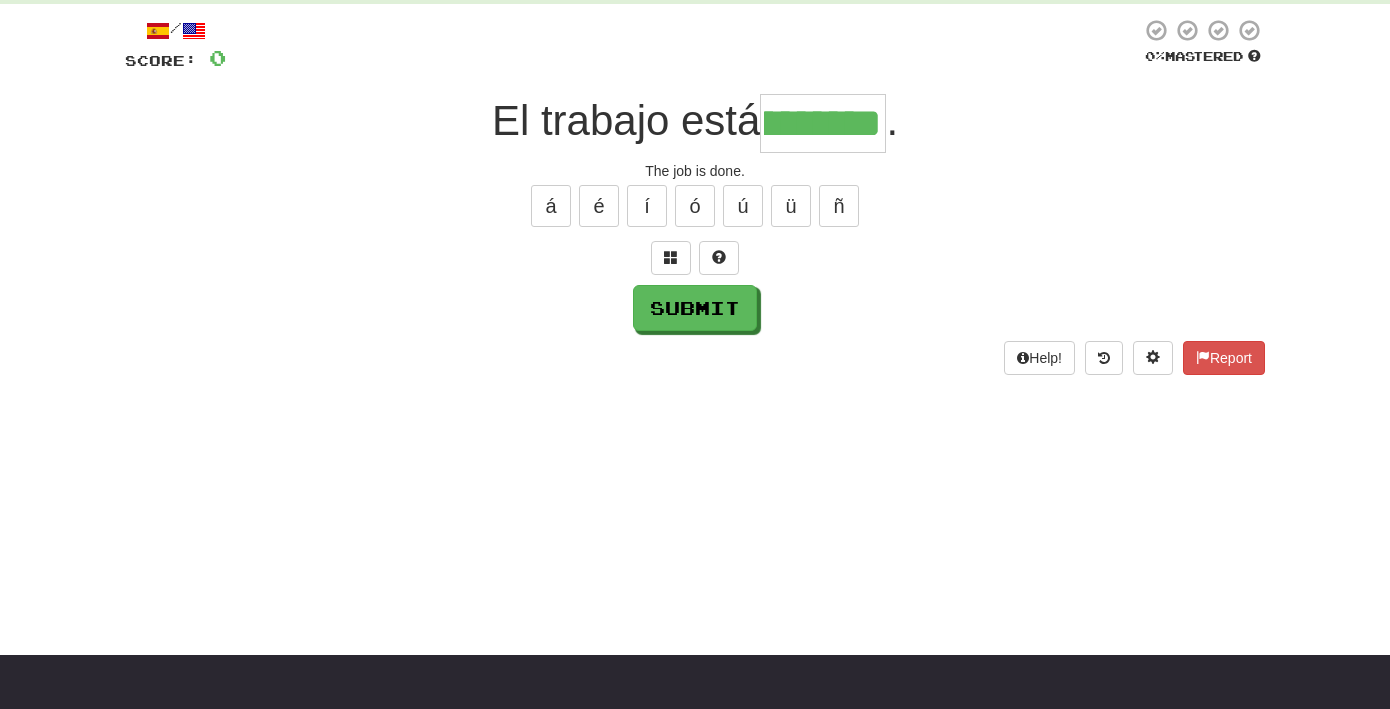 type on "*****" 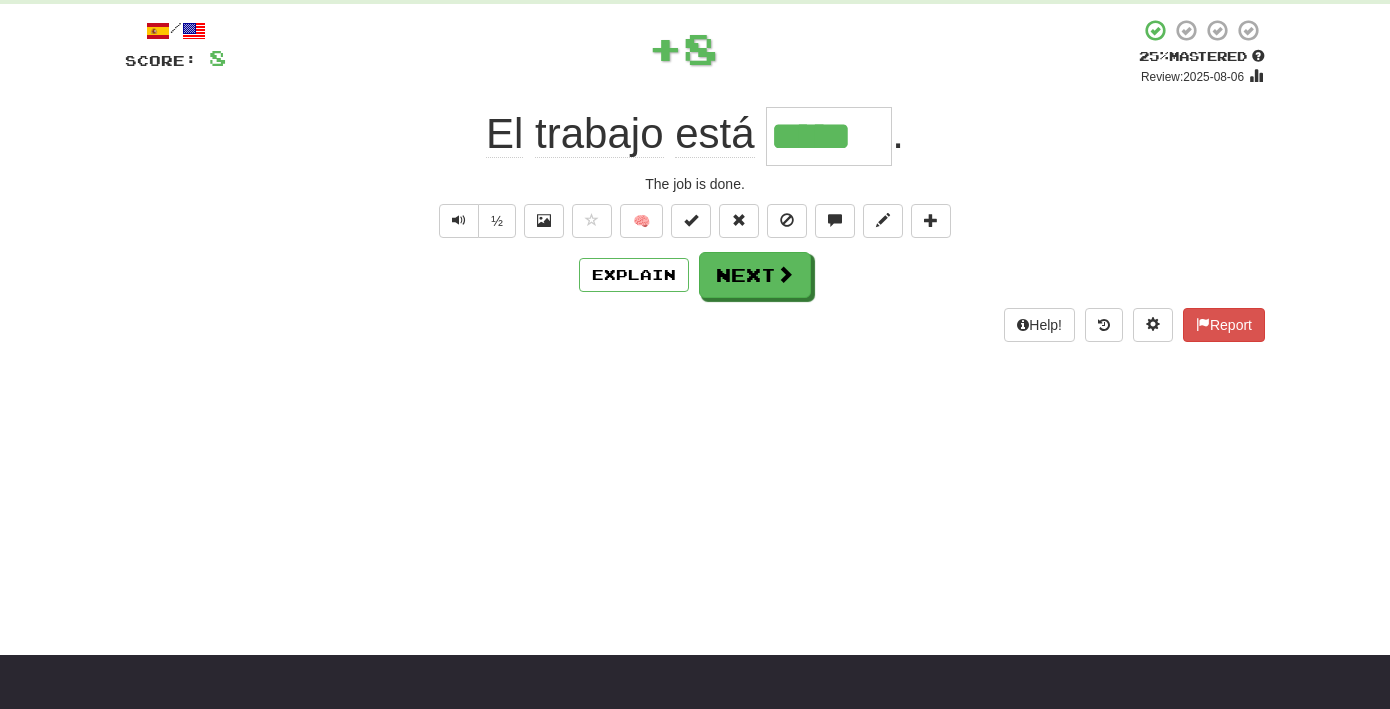 scroll, scrollTop: 0, scrollLeft: 0, axis: both 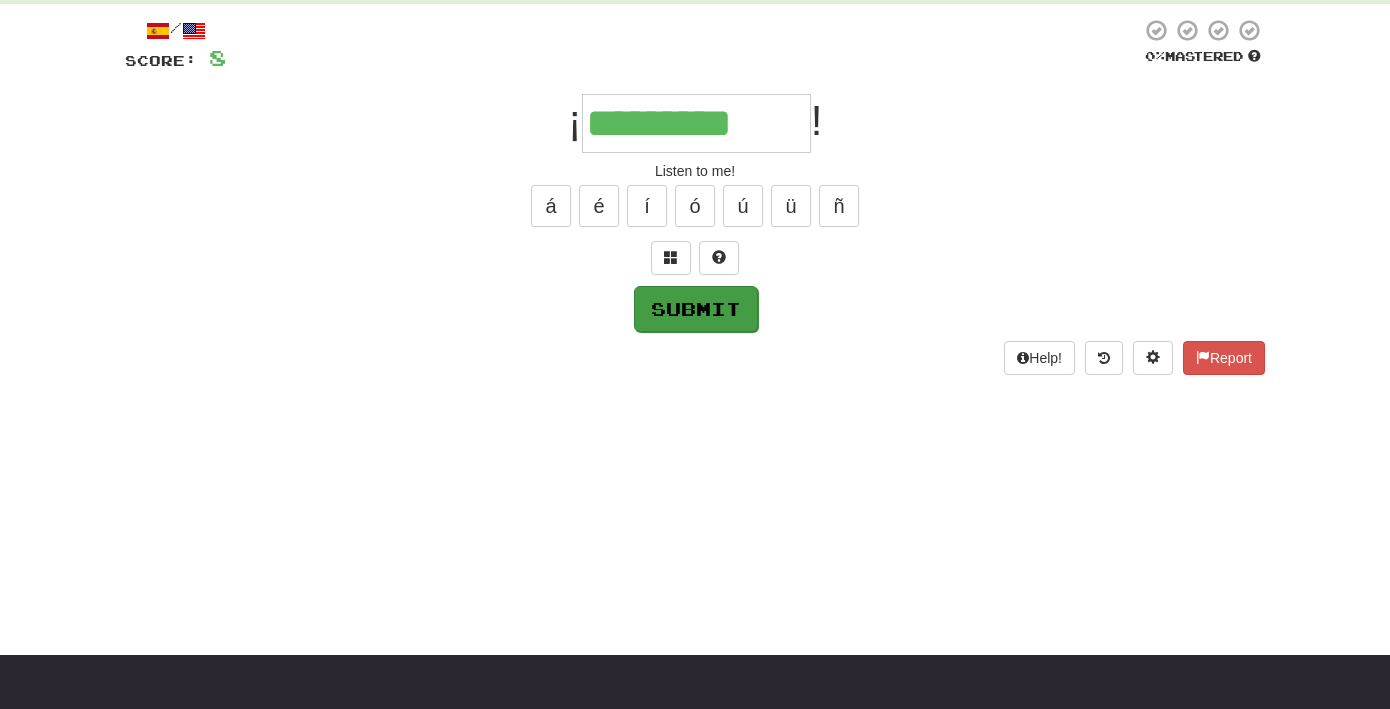 type on "*********" 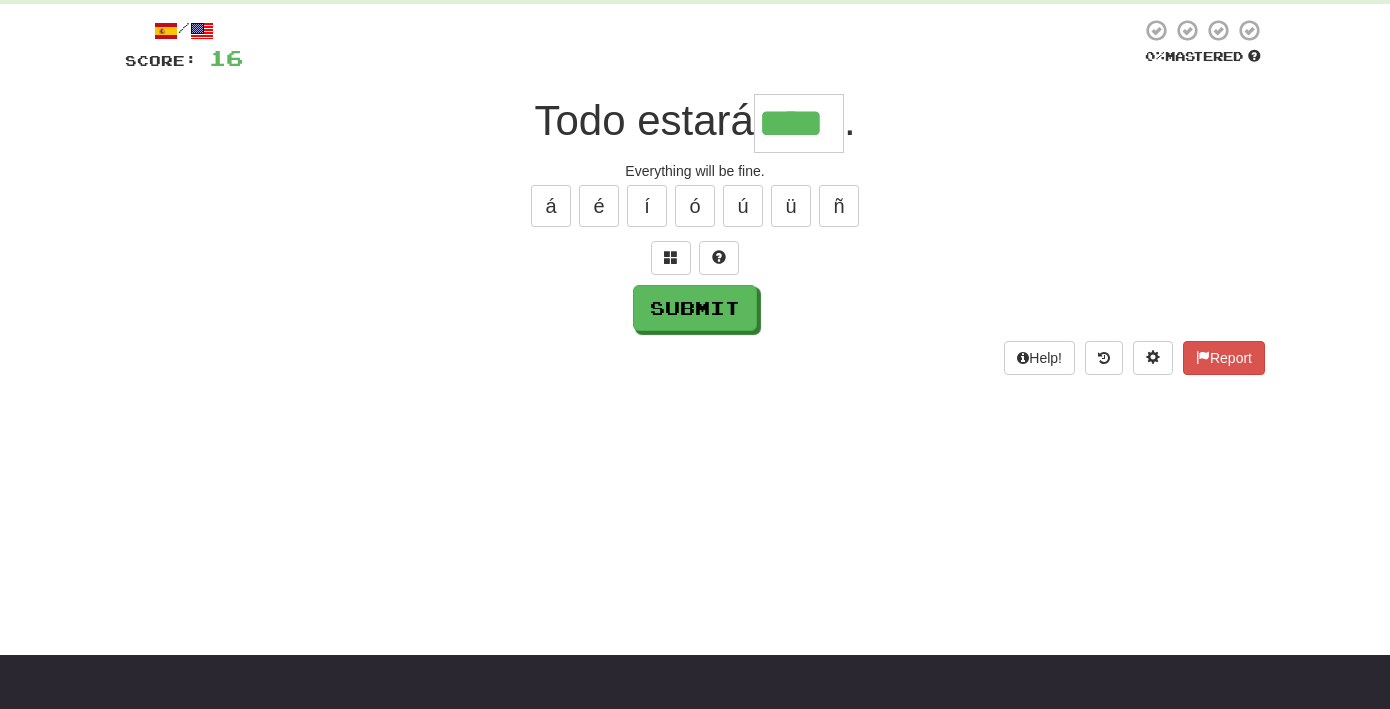 type on "****" 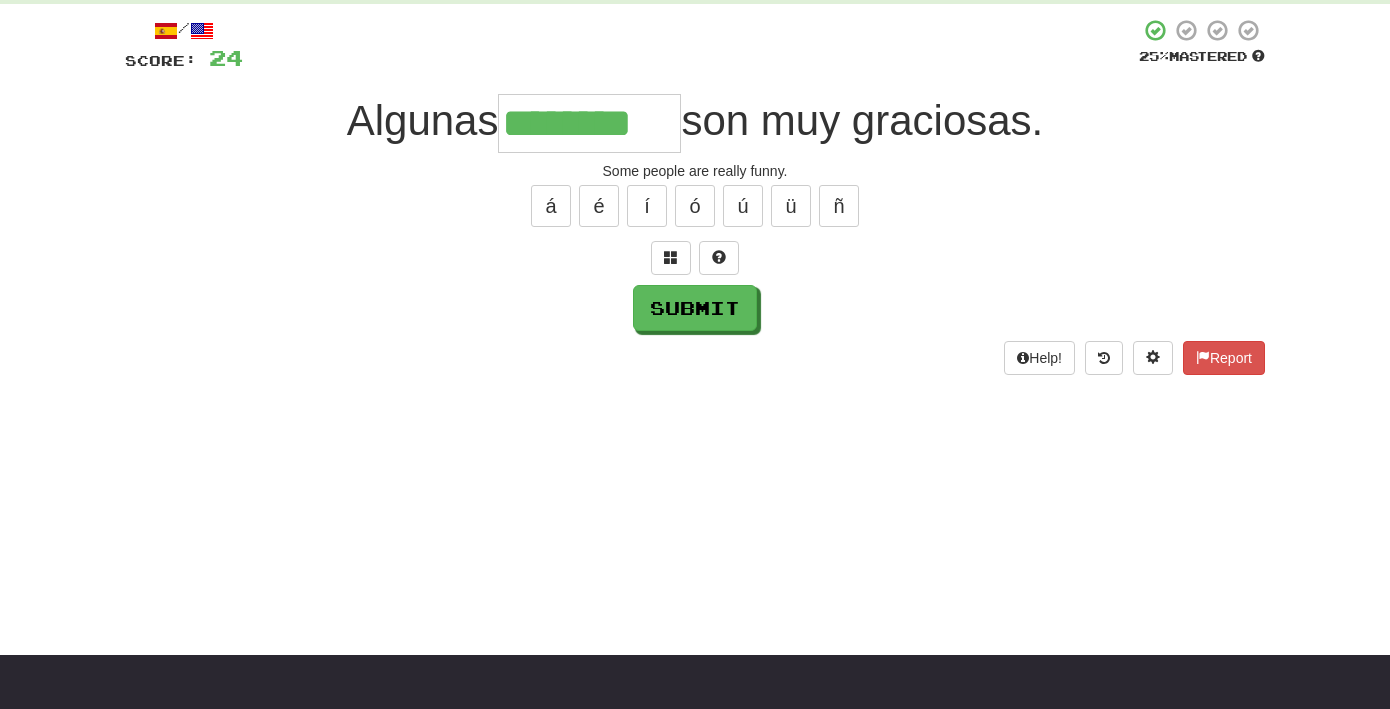 type on "********" 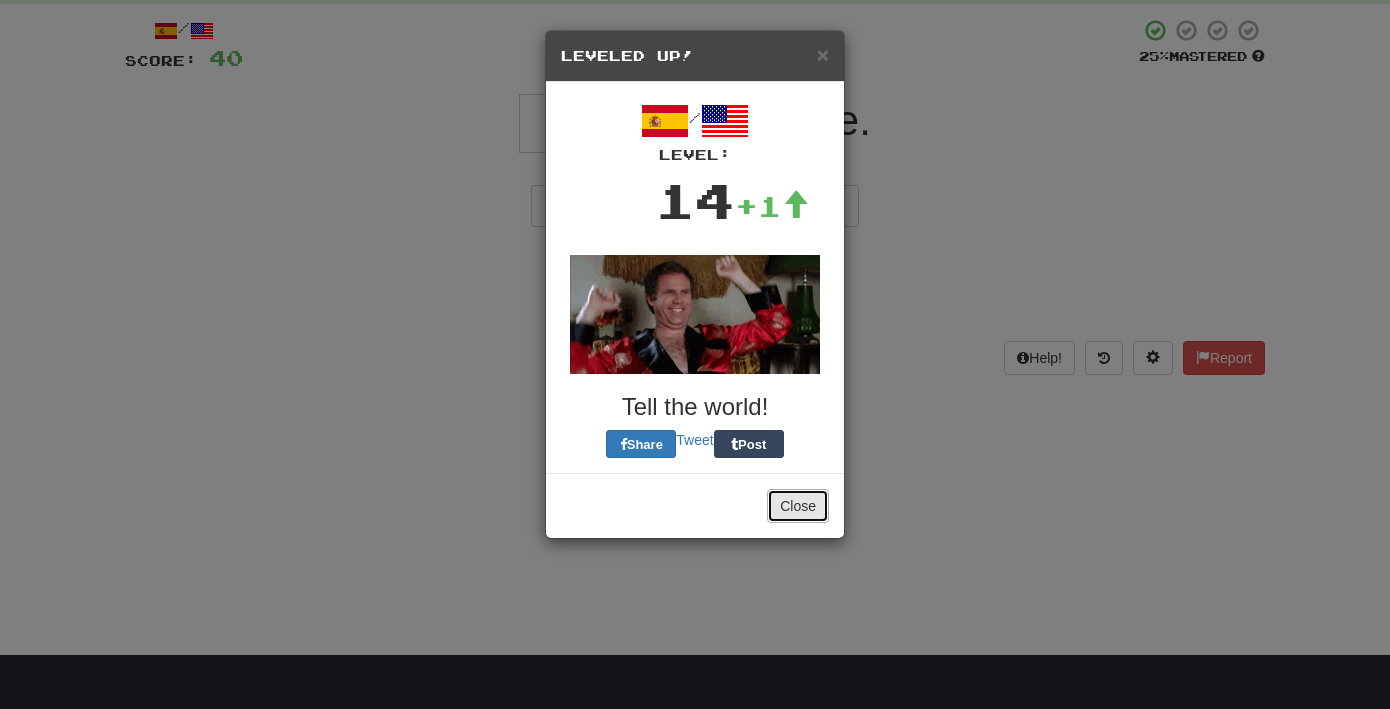 click on "Close" at bounding box center [798, 506] 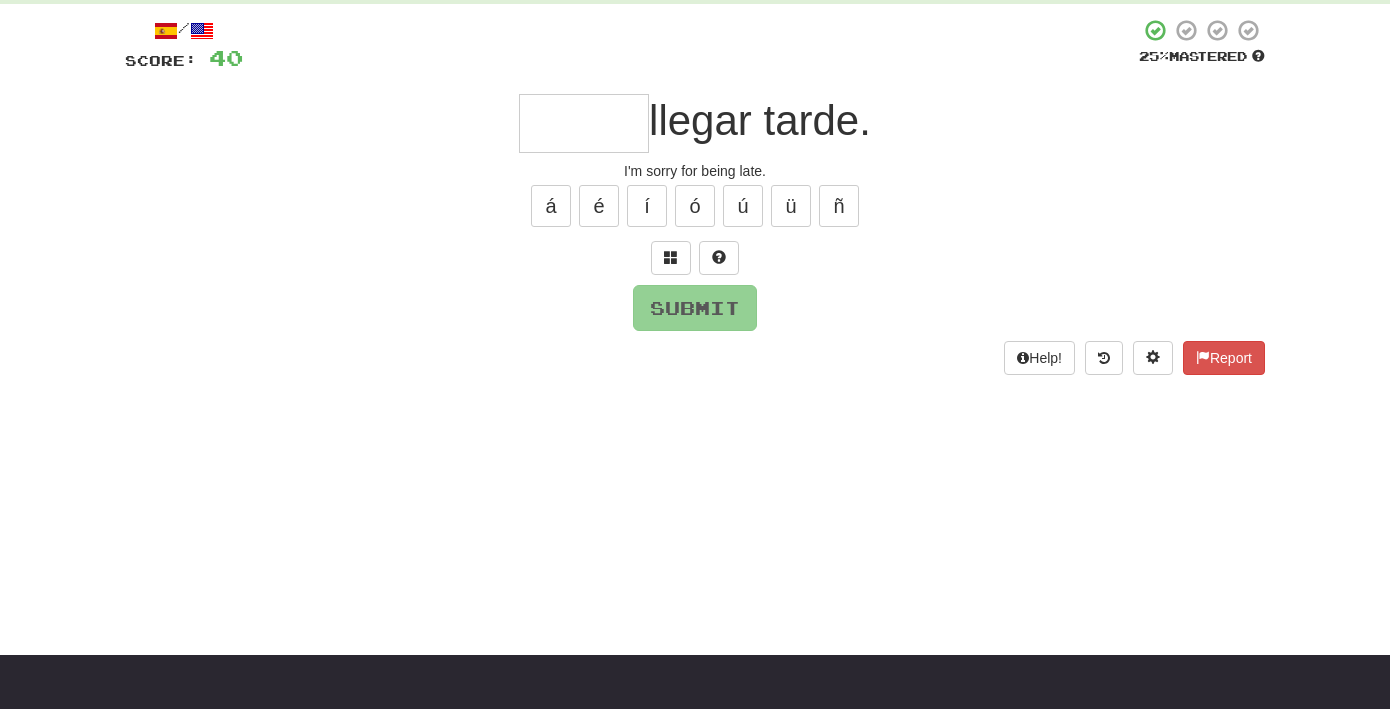 click at bounding box center [584, 123] 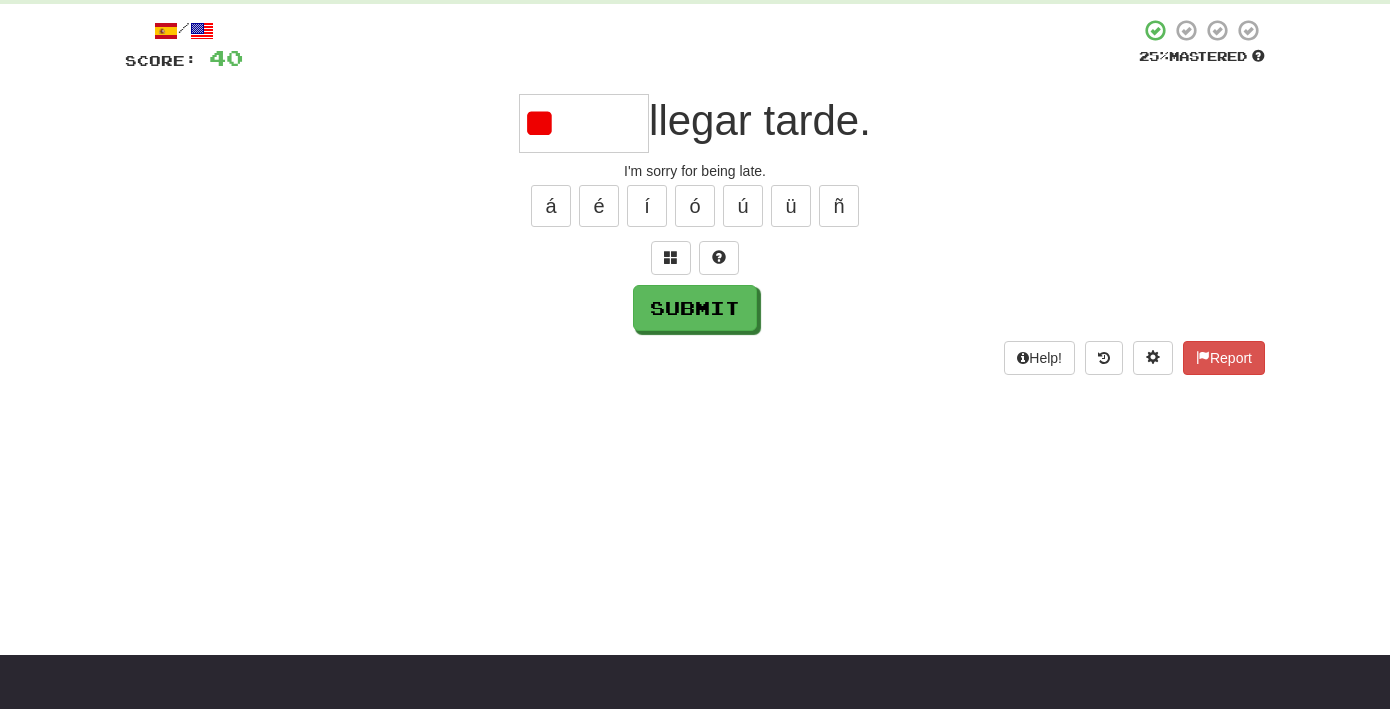 type on "*" 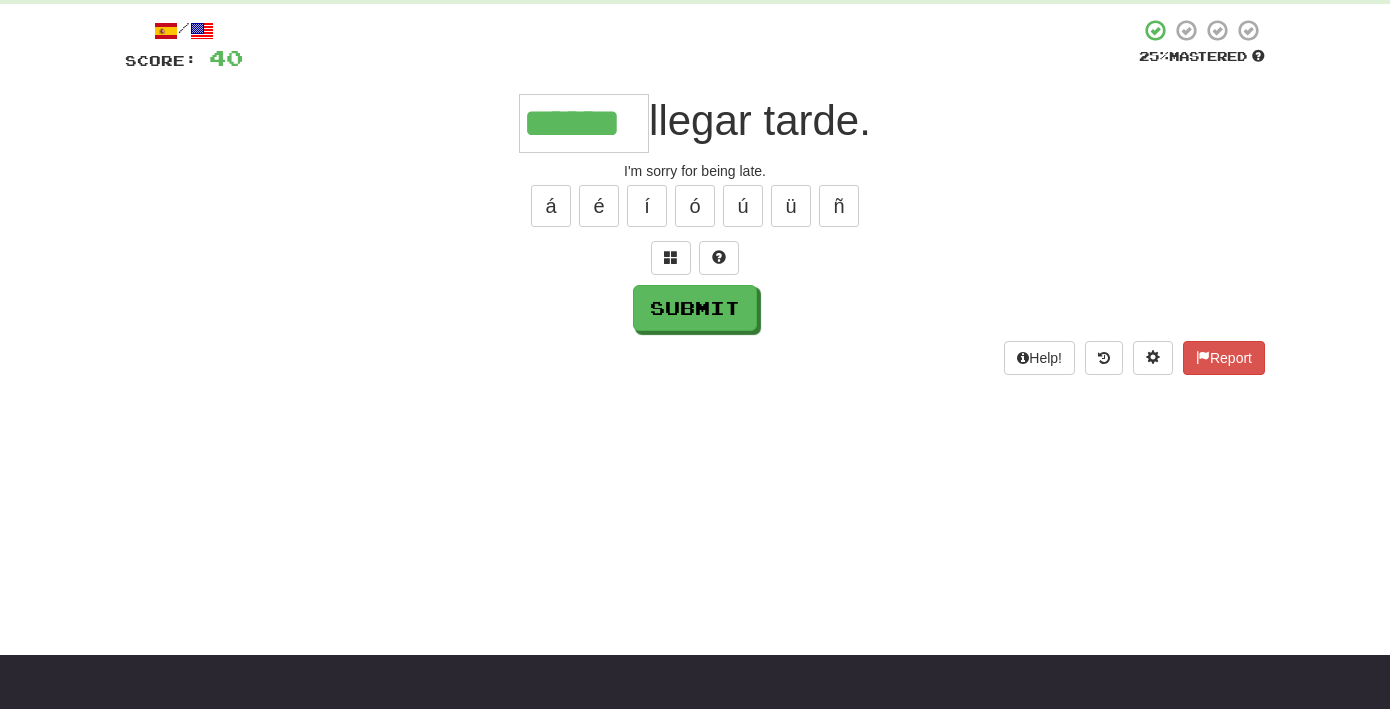 type on "******" 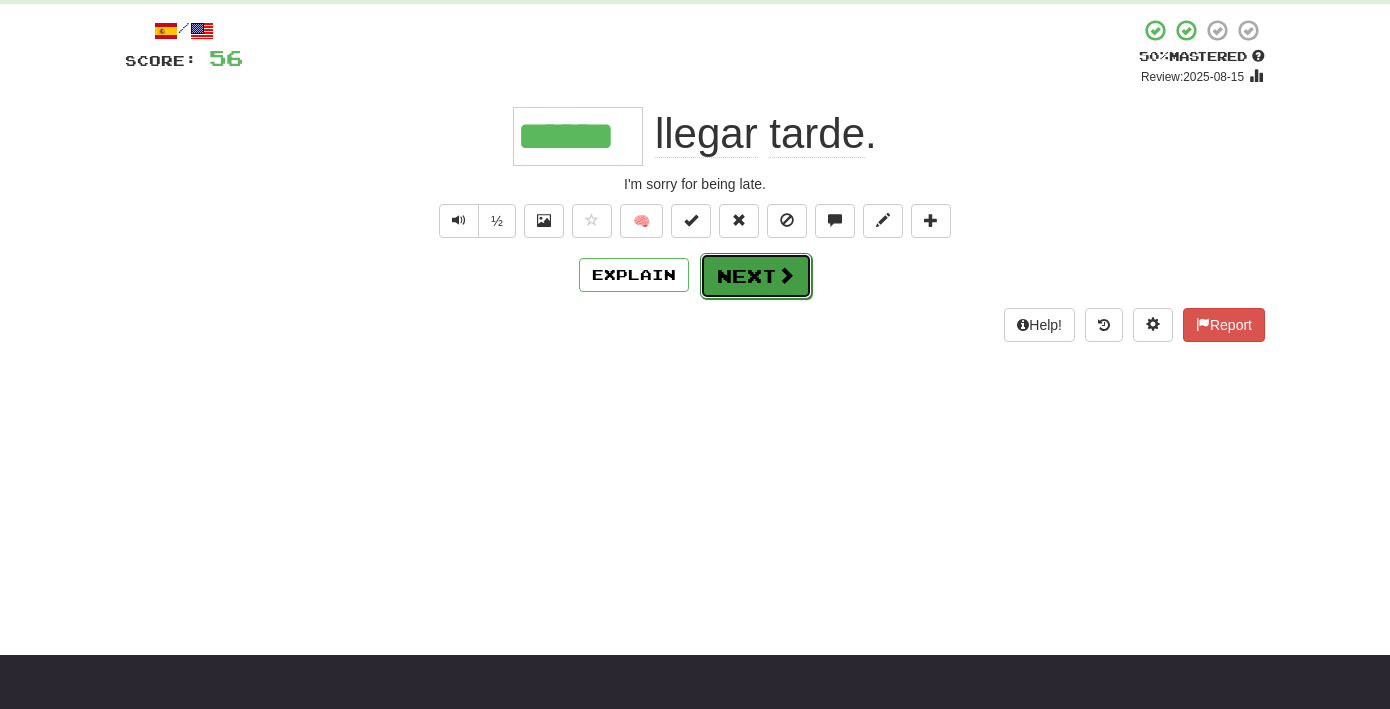click on "Next" at bounding box center (756, 276) 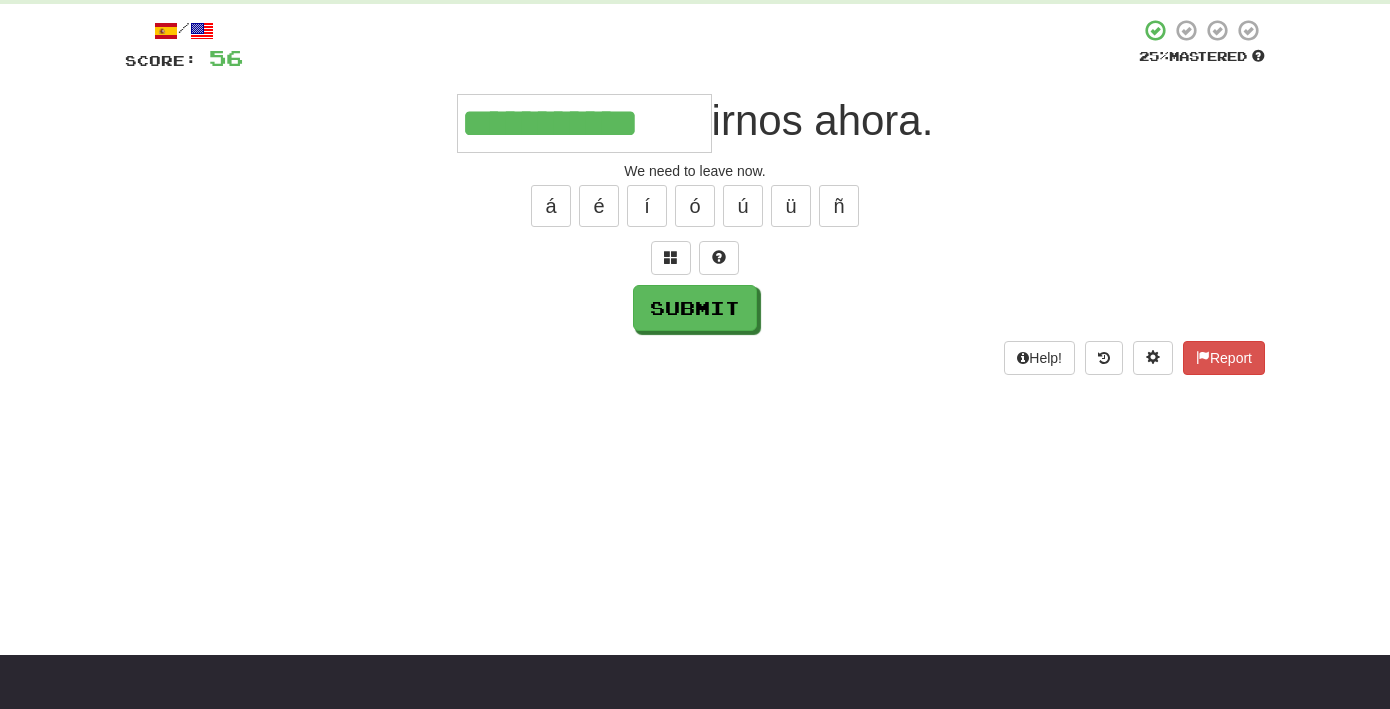 type on "**********" 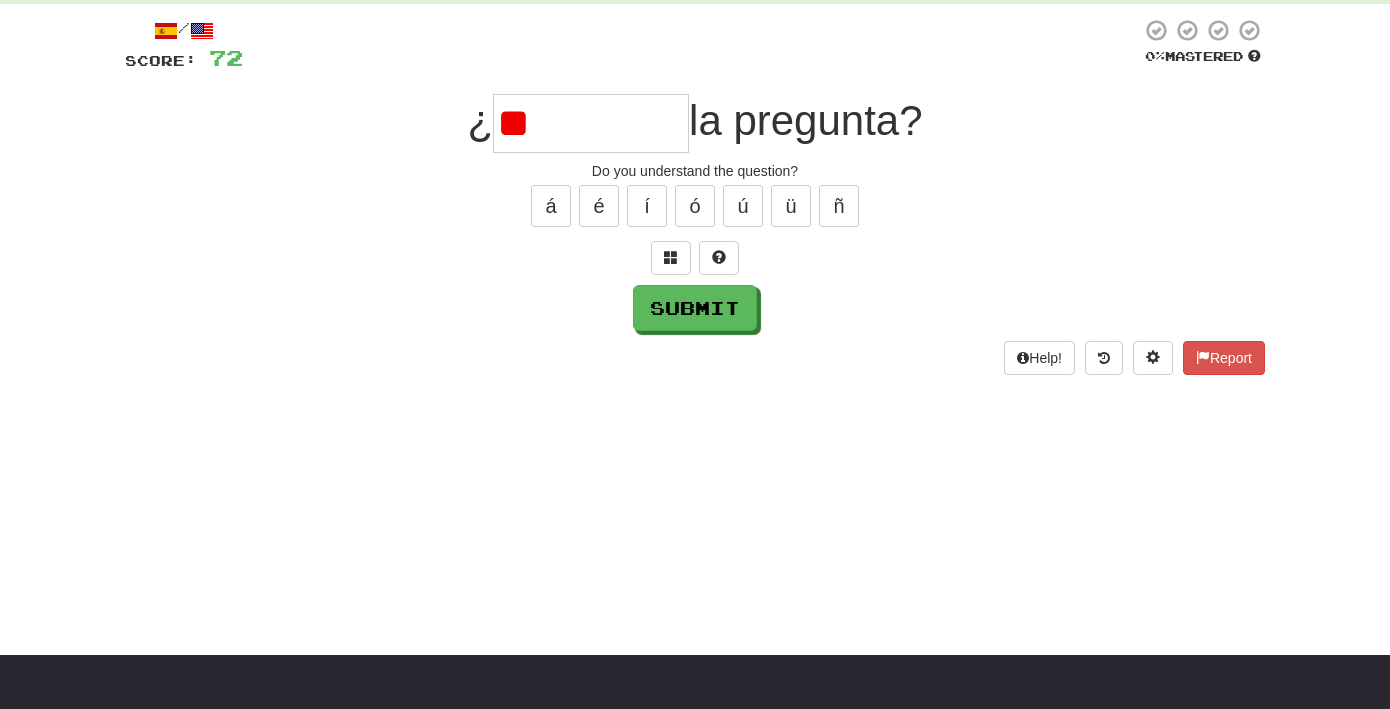 type on "*" 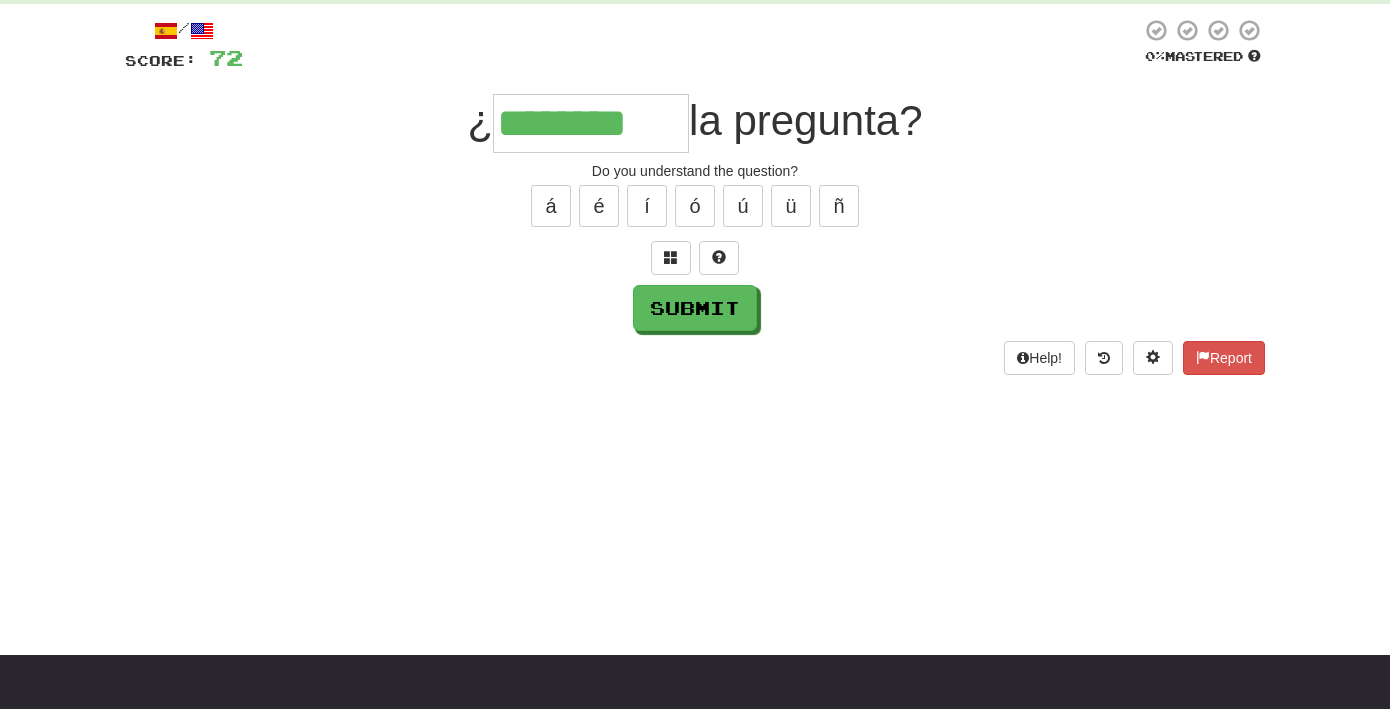 type on "*********" 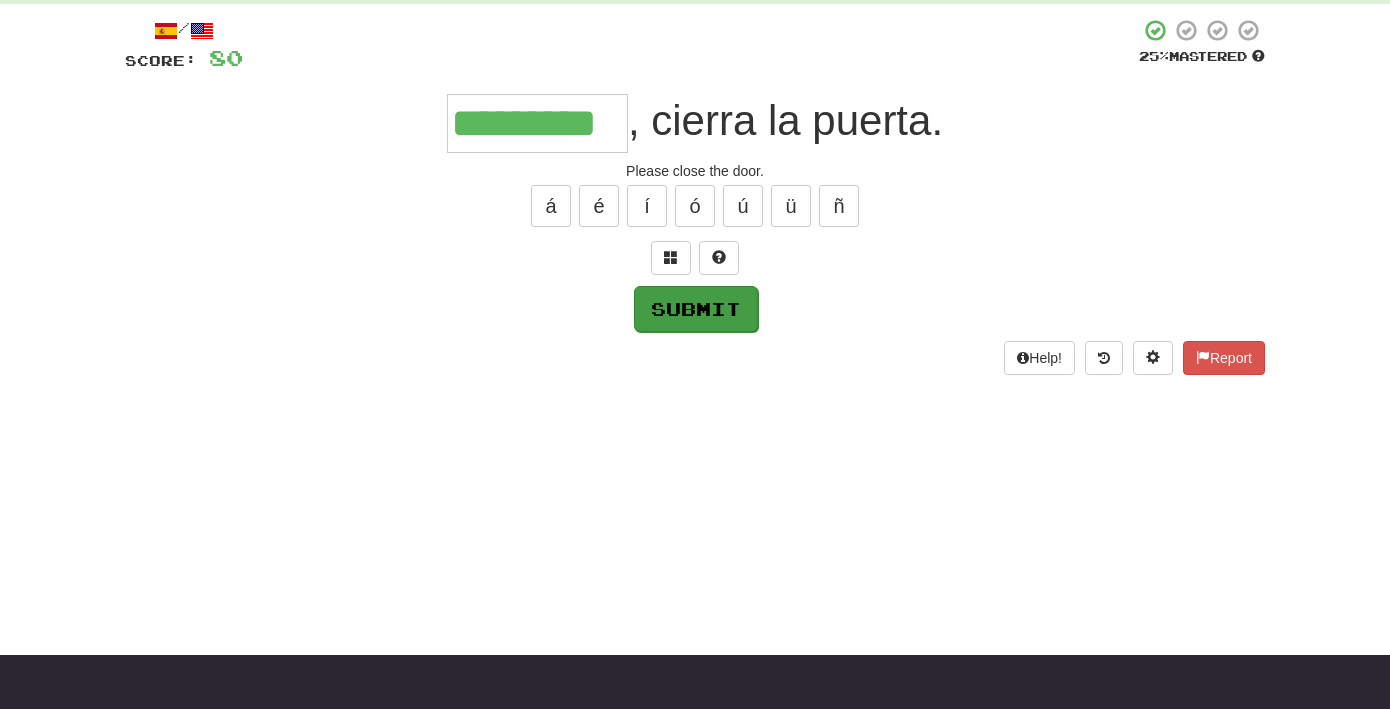 type on "*********" 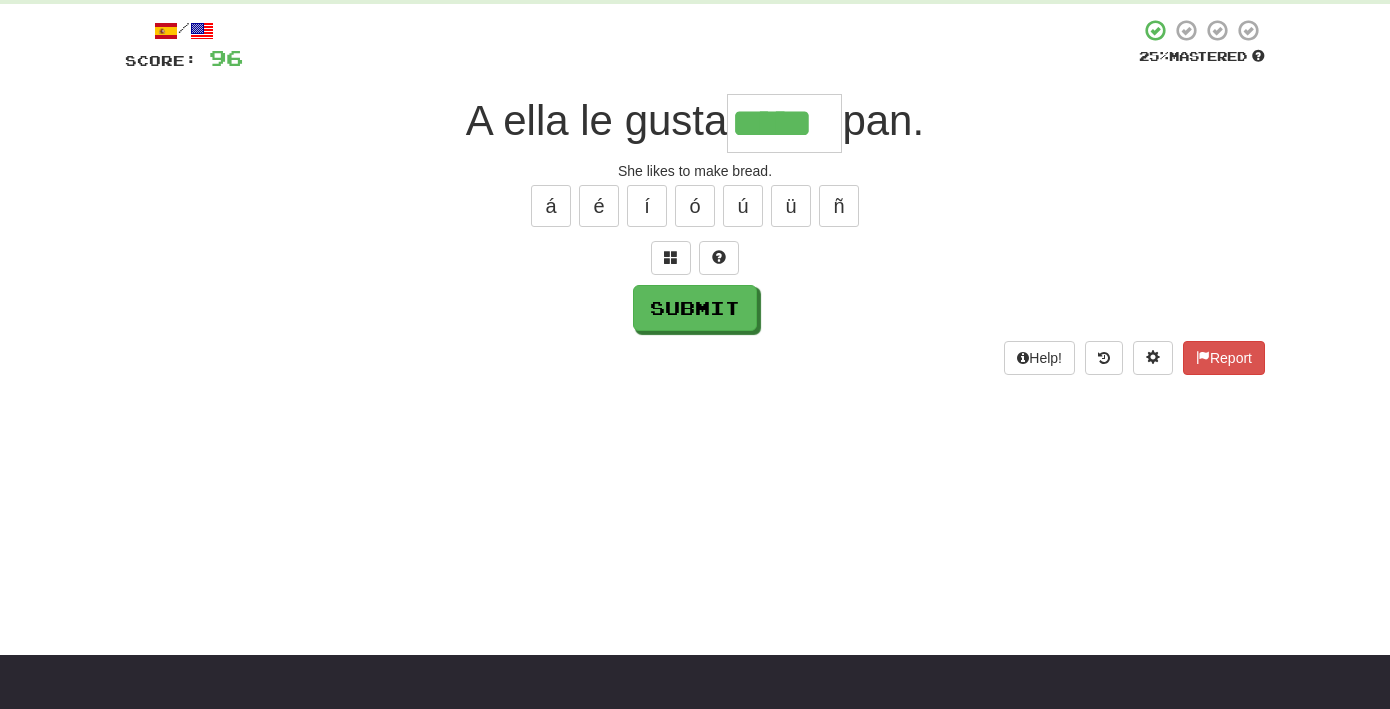 type on "*****" 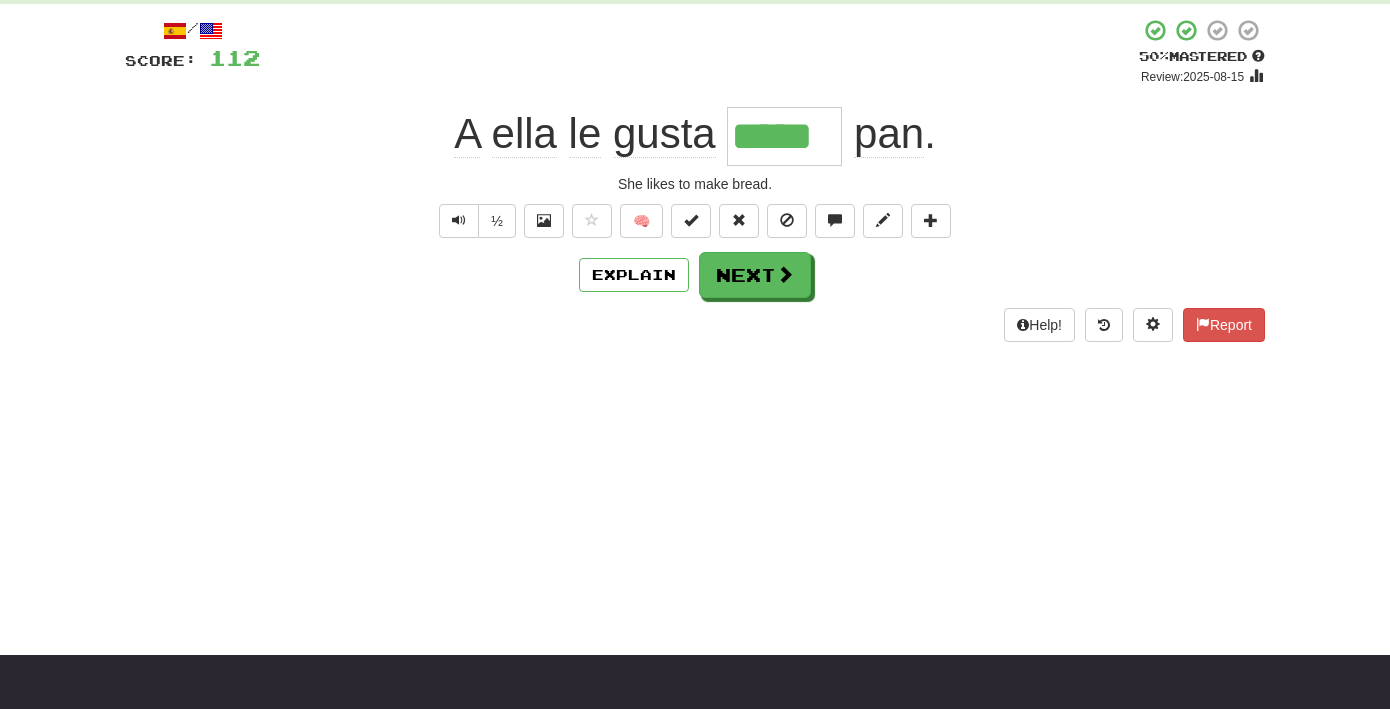 type 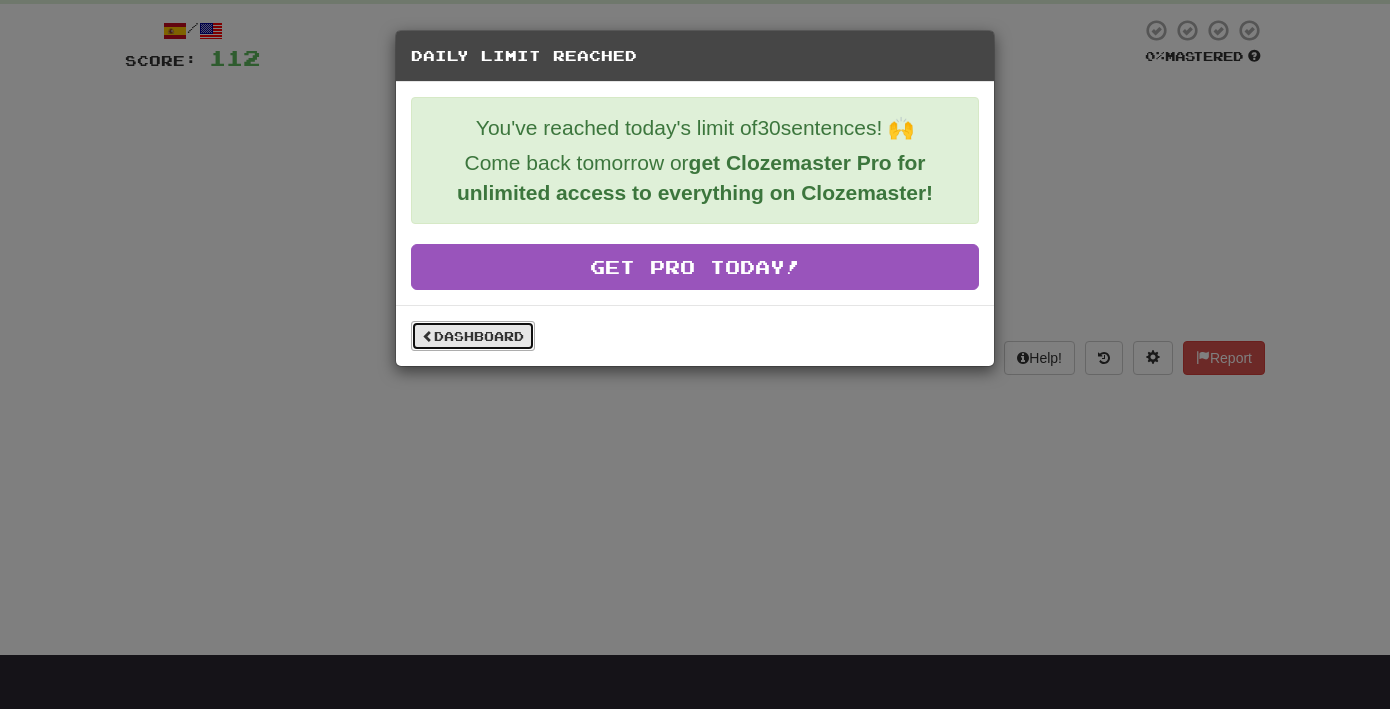 click on "Dashboard" at bounding box center [473, 336] 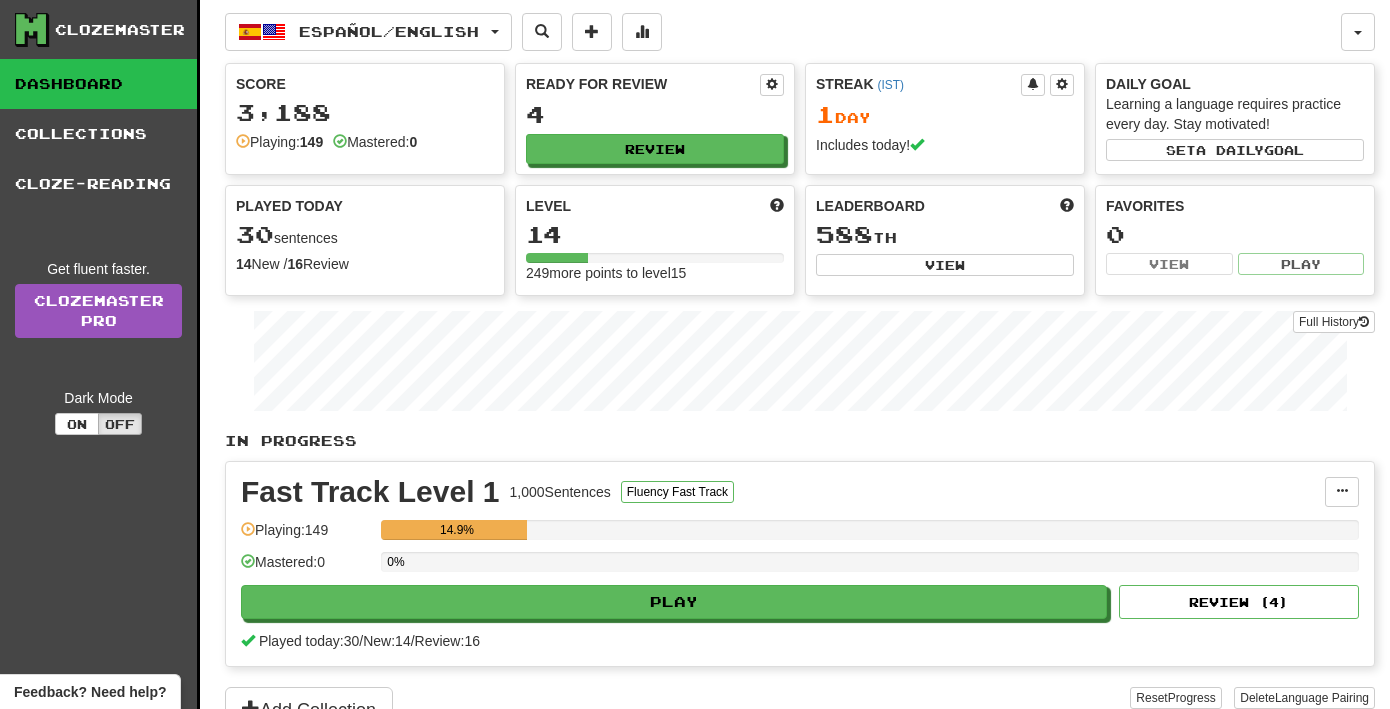 scroll, scrollTop: 0, scrollLeft: 0, axis: both 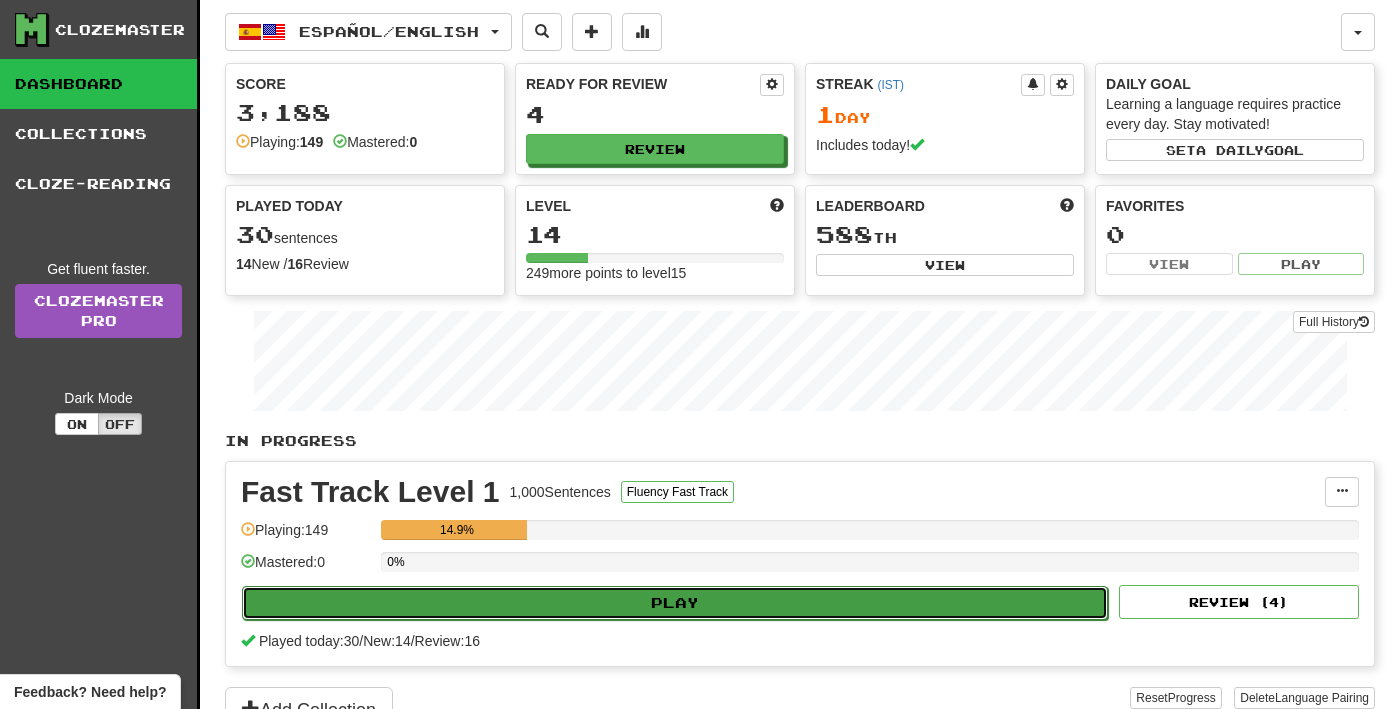 click on "Play" at bounding box center [675, 603] 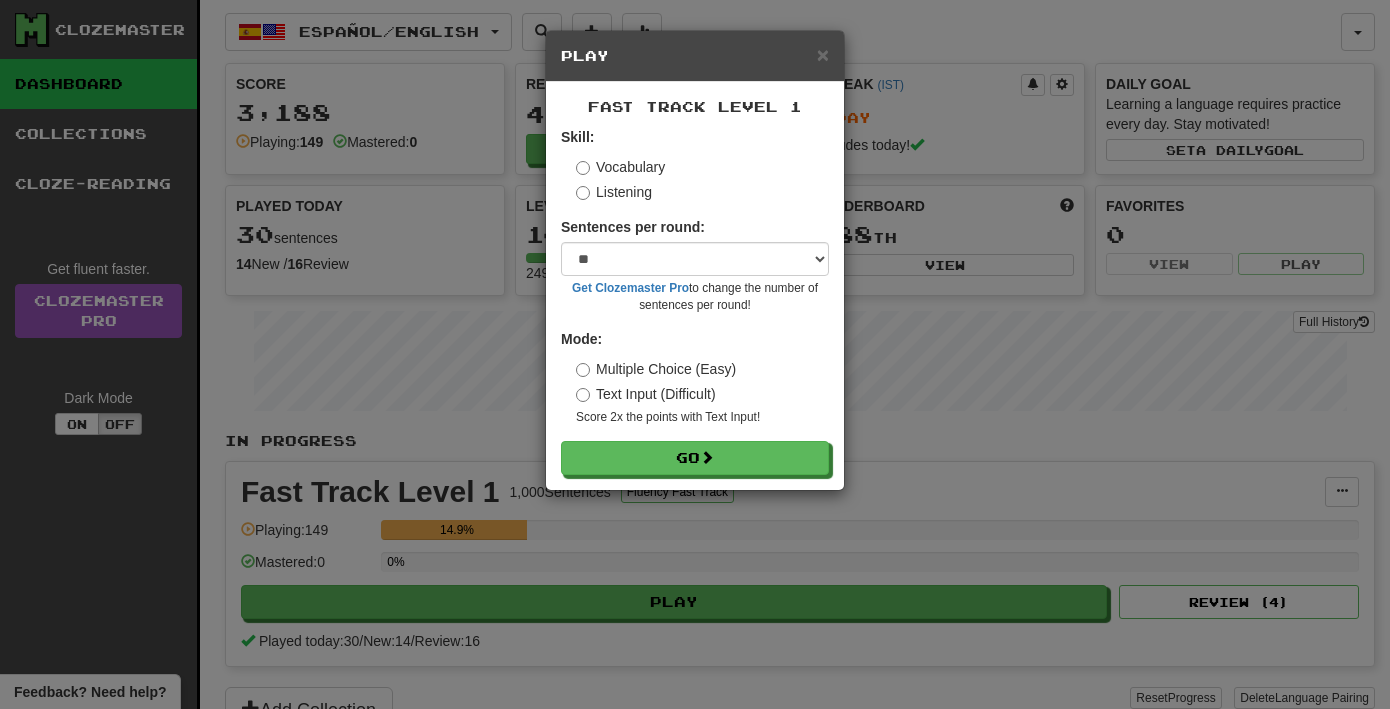 click on "Listening" at bounding box center [614, 192] 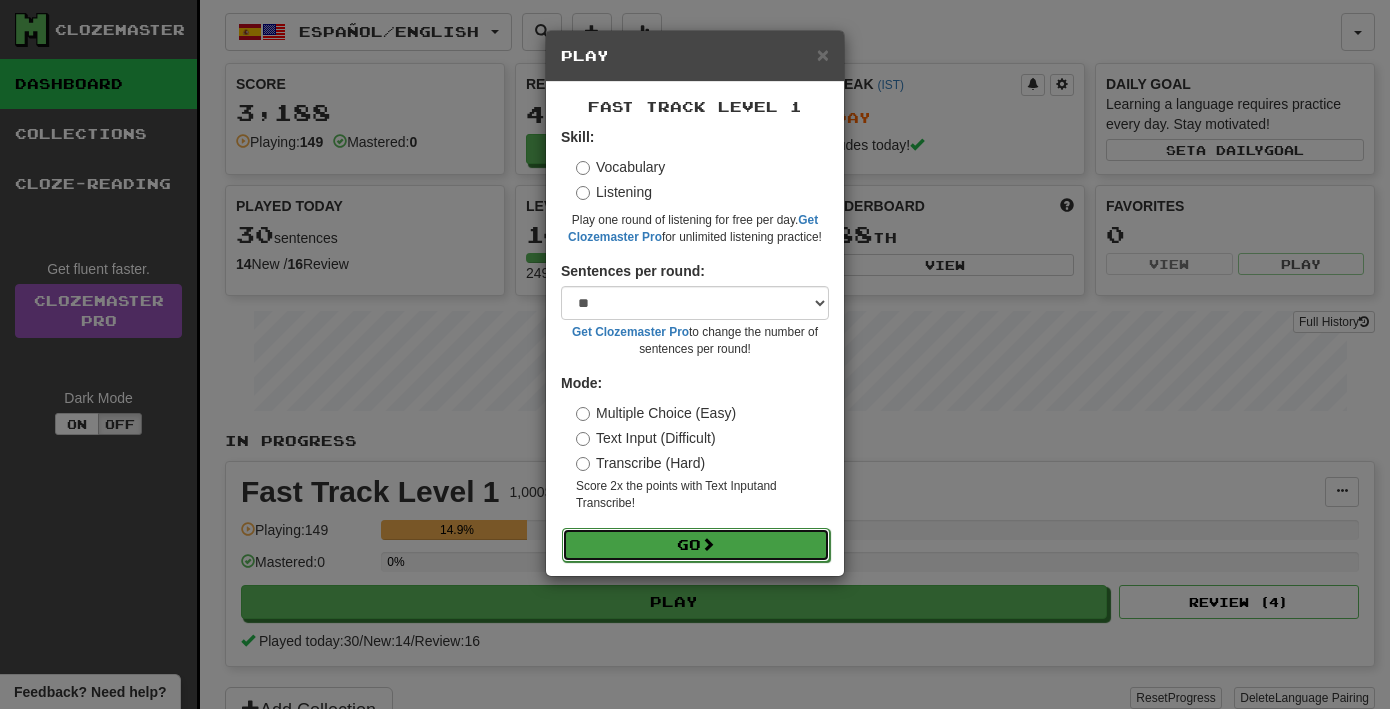 click on "Go" at bounding box center [696, 545] 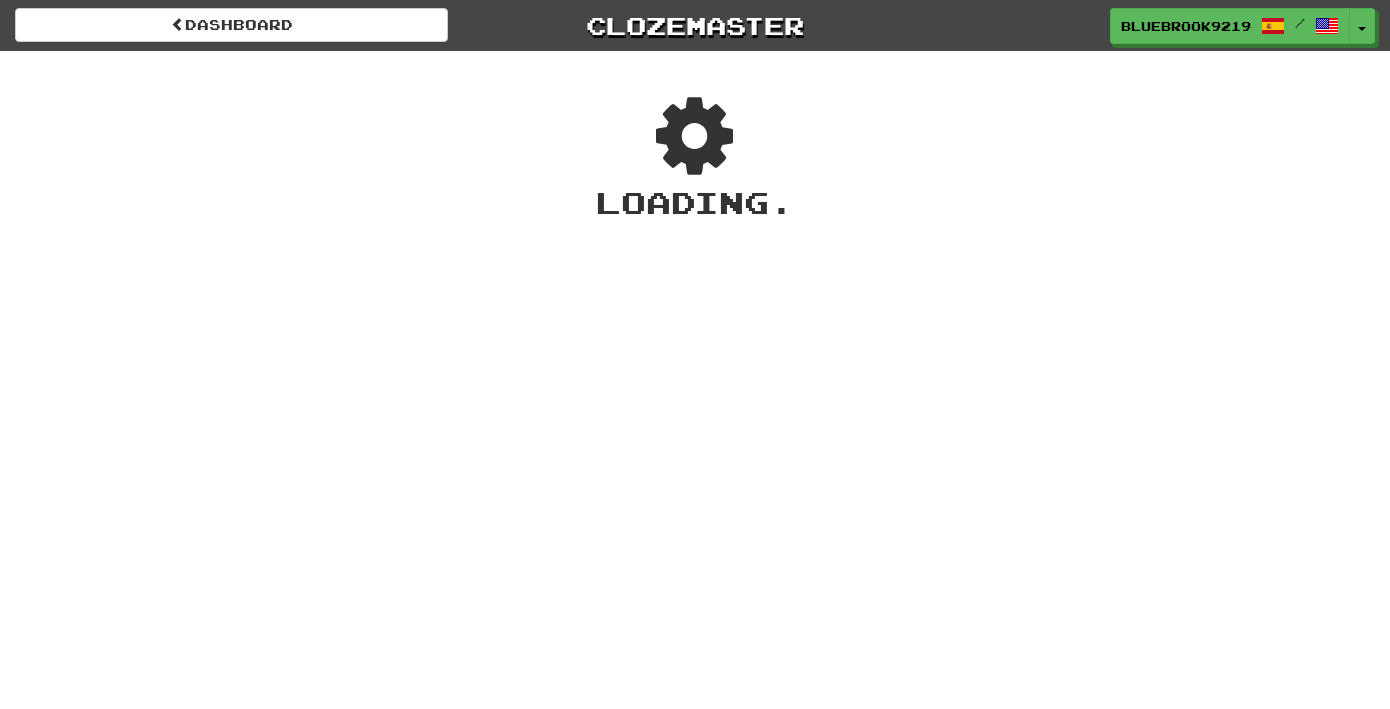 scroll, scrollTop: 0, scrollLeft: 0, axis: both 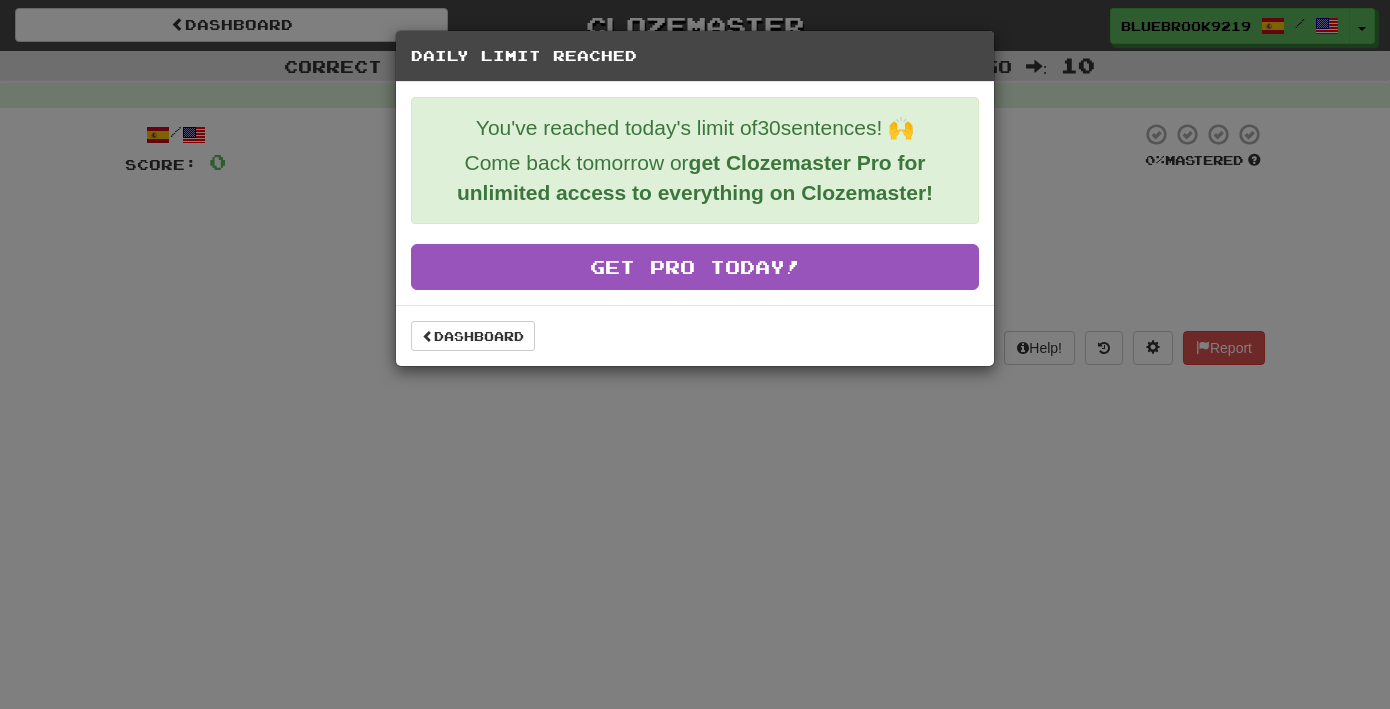click on "Daily Limit Reached You've reached today's limit of  30  sentences! 🙌  Come back tomorrow or  get Clozemaster Pro for unlimited access to everything on Clozemaster! Get Pro Today! Dashboard" at bounding box center (695, 354) 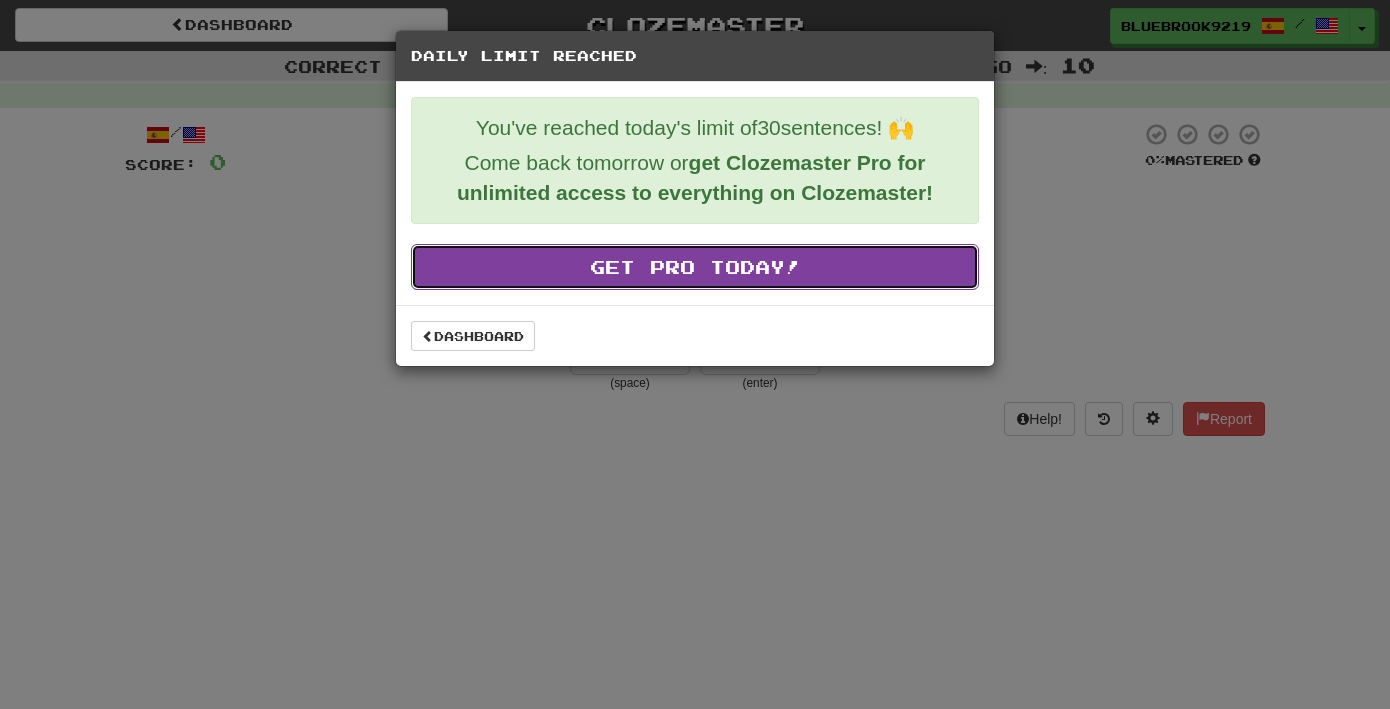 click on "Get Pro Today!" at bounding box center (695, 267) 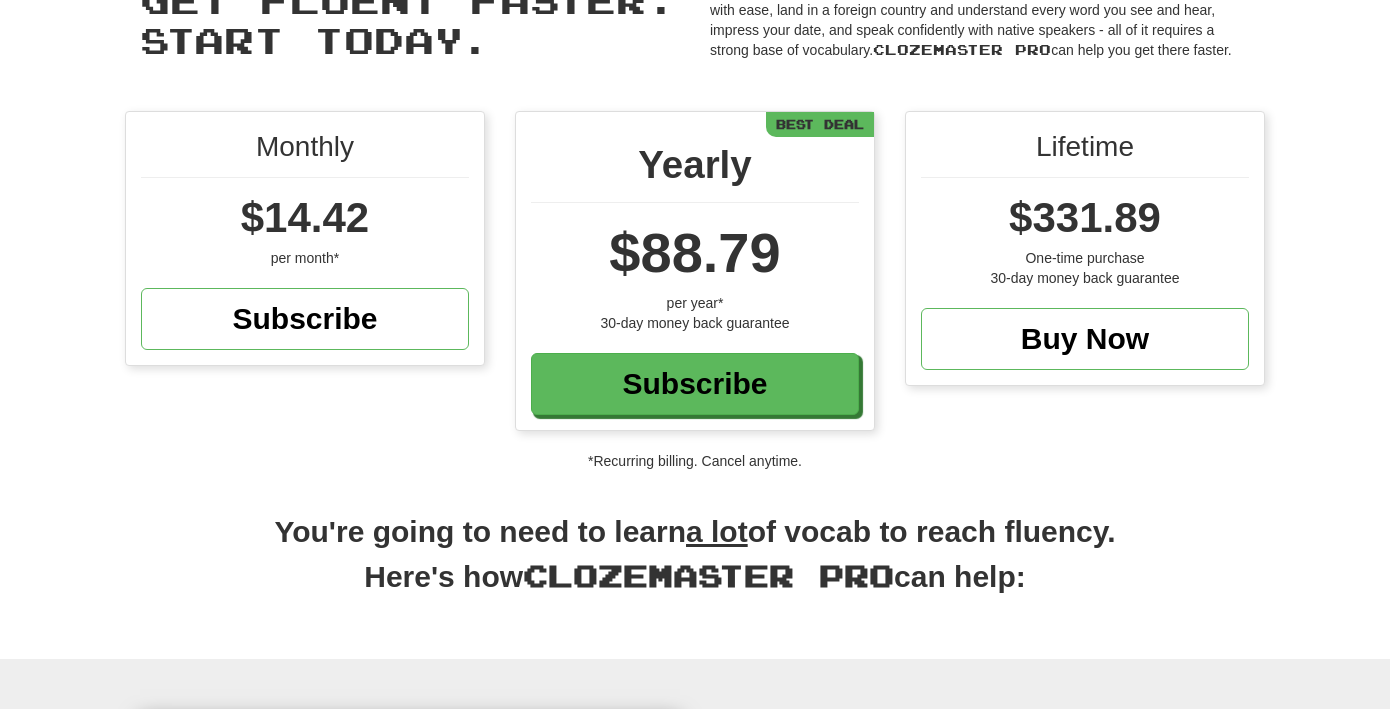 scroll, scrollTop: 126, scrollLeft: 0, axis: vertical 